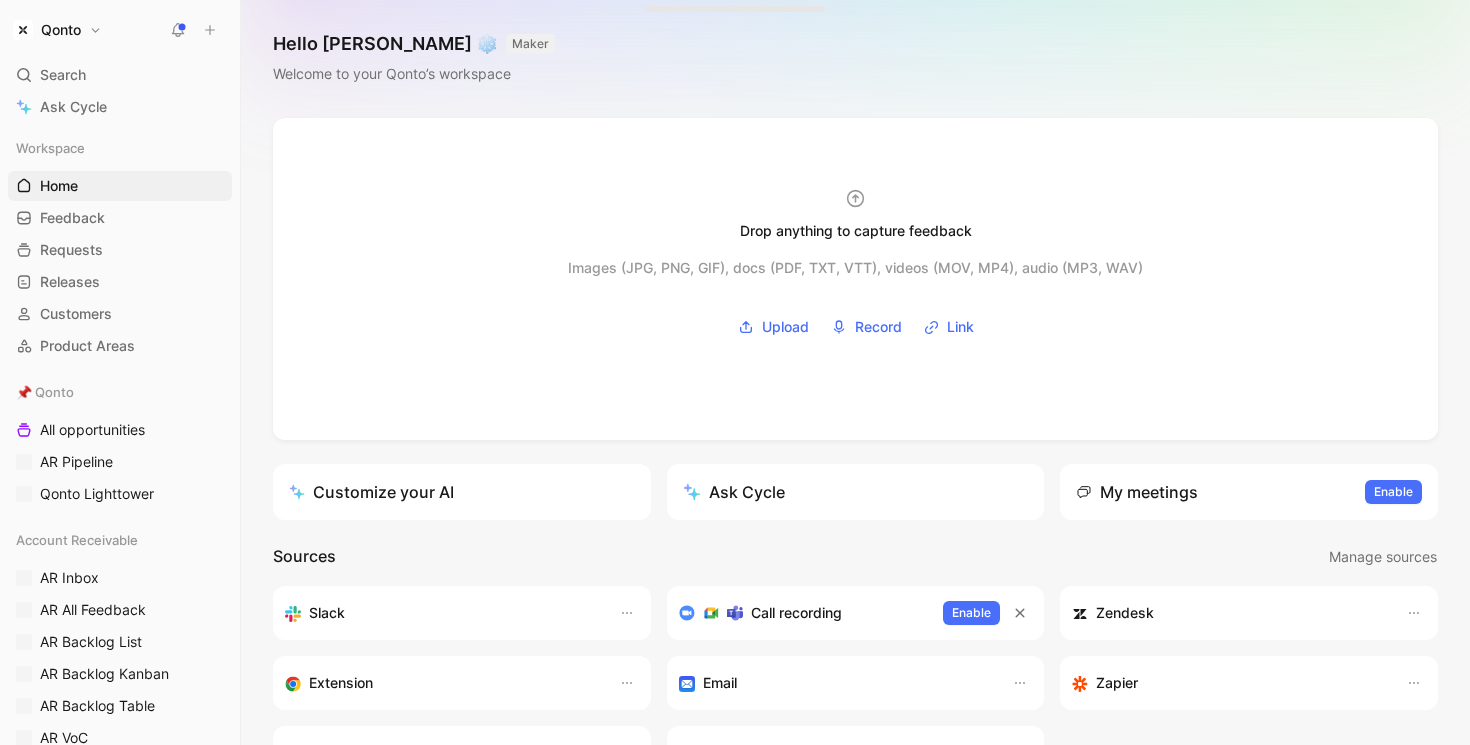 scroll, scrollTop: 0, scrollLeft: 0, axis: both 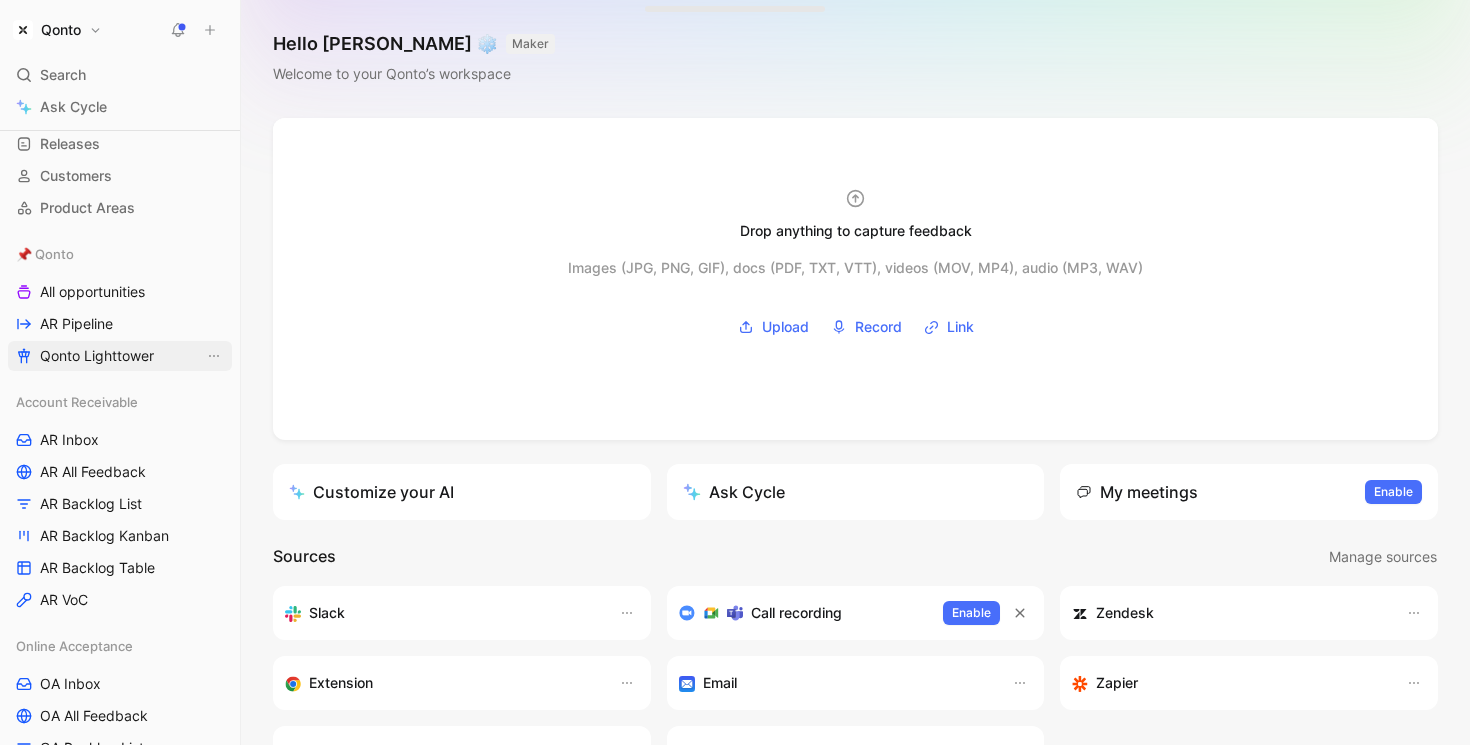click on "Qonto Lighttower" at bounding box center [97, 356] 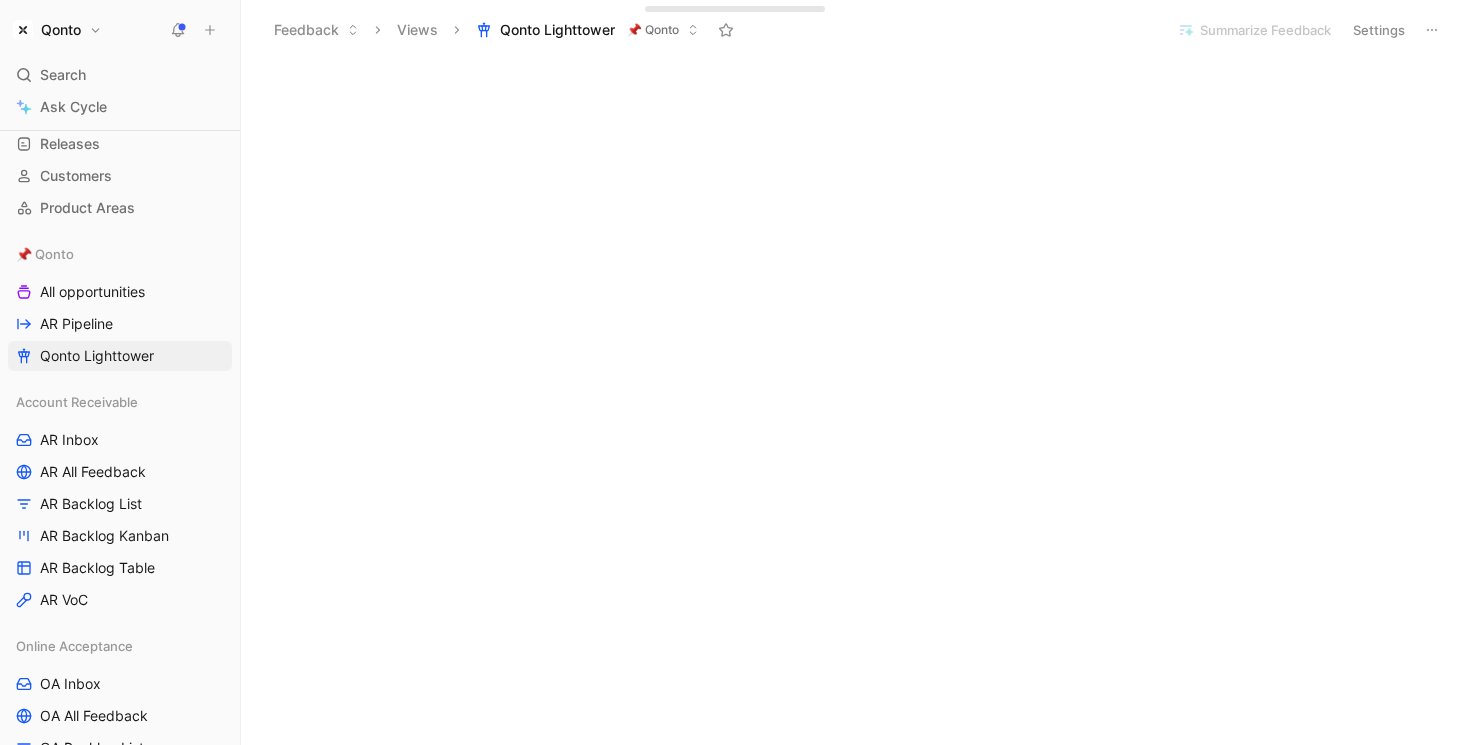scroll, scrollTop: 677, scrollLeft: 0, axis: vertical 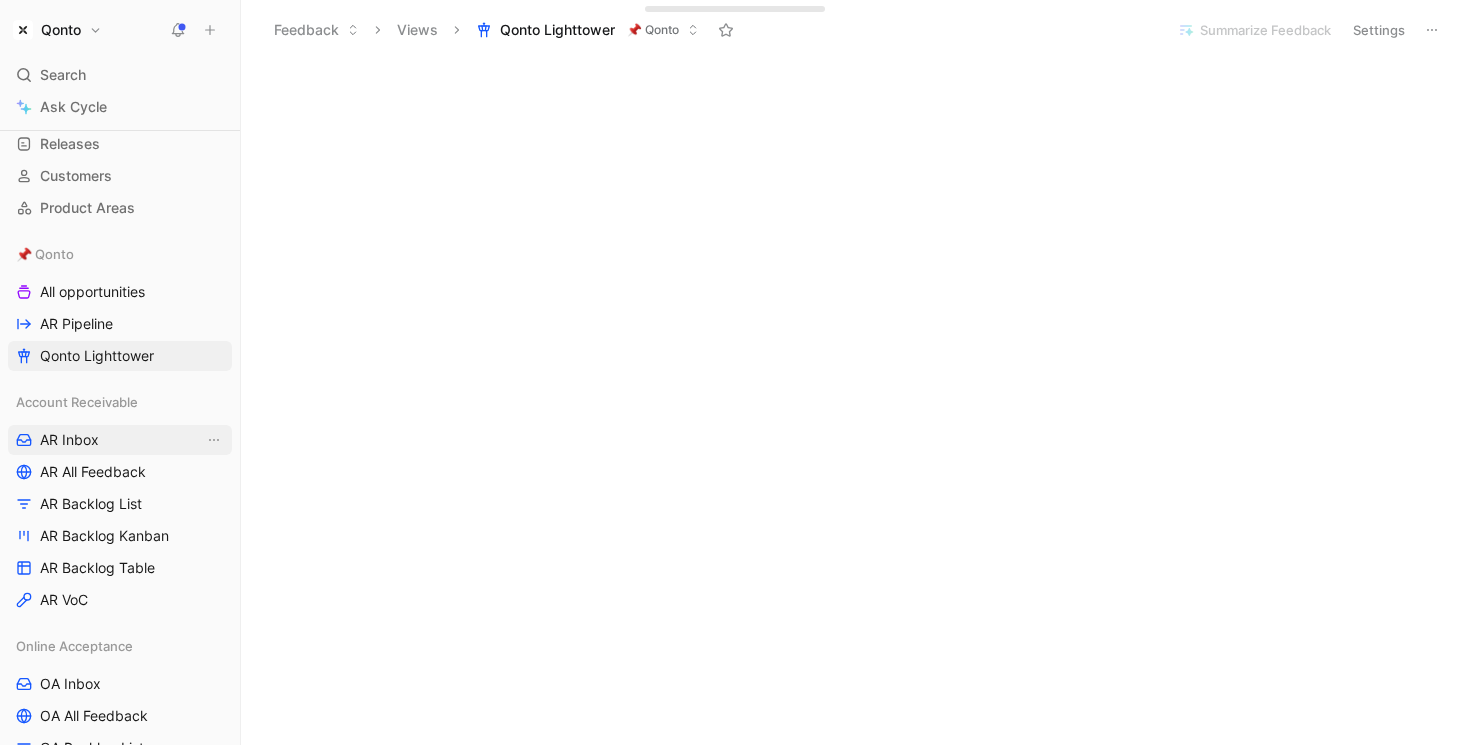 click on "AR Inbox" at bounding box center [120, 440] 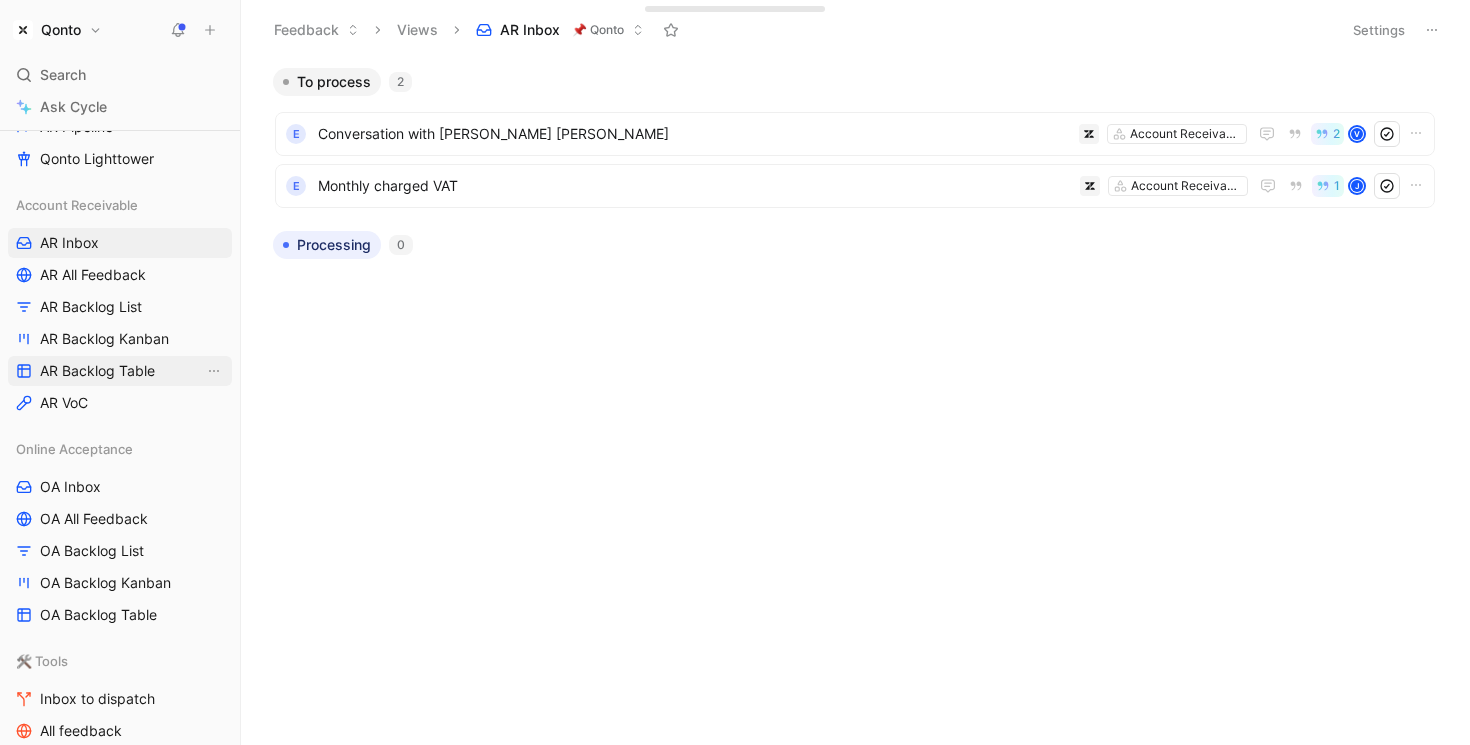 scroll, scrollTop: 343, scrollLeft: 0, axis: vertical 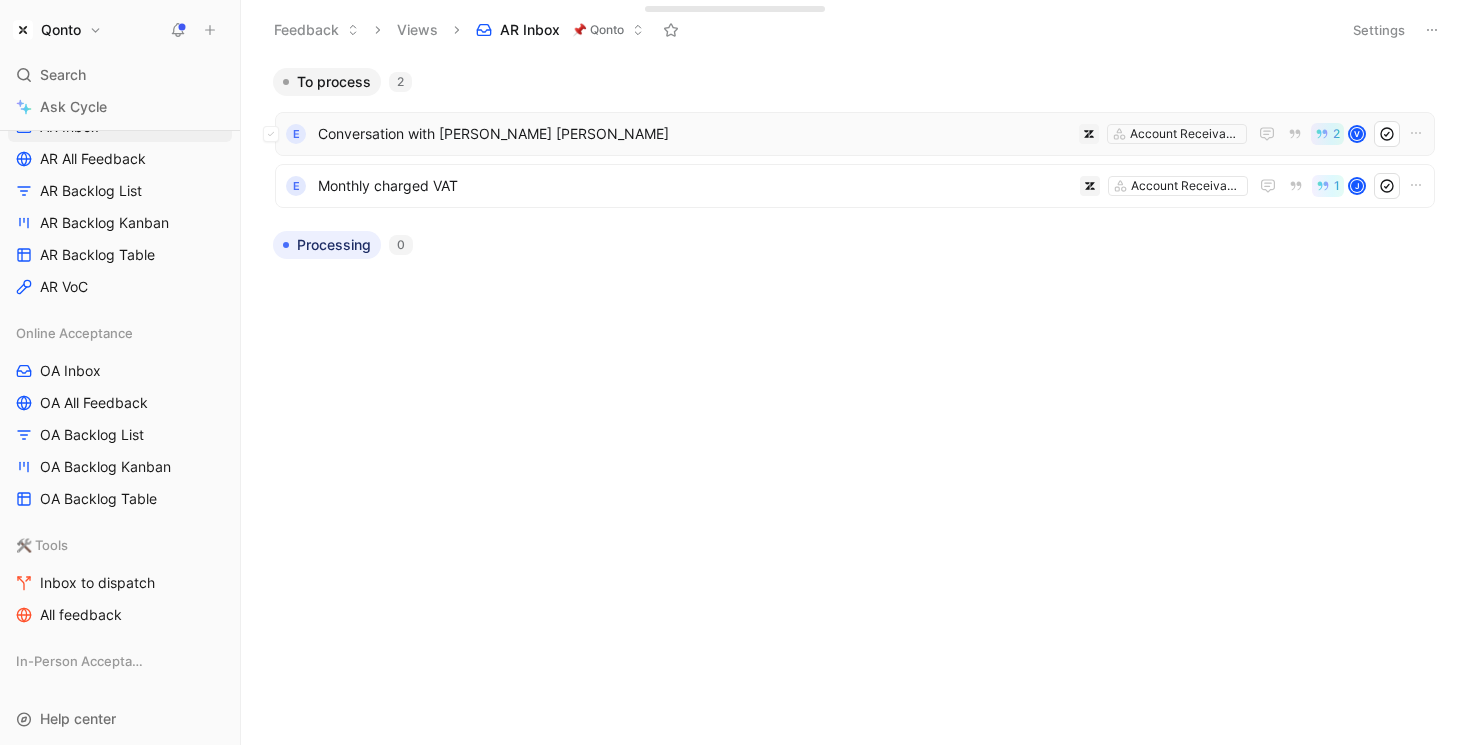 click on "Conversation with [PERSON_NAME] [PERSON_NAME]" at bounding box center (694, 134) 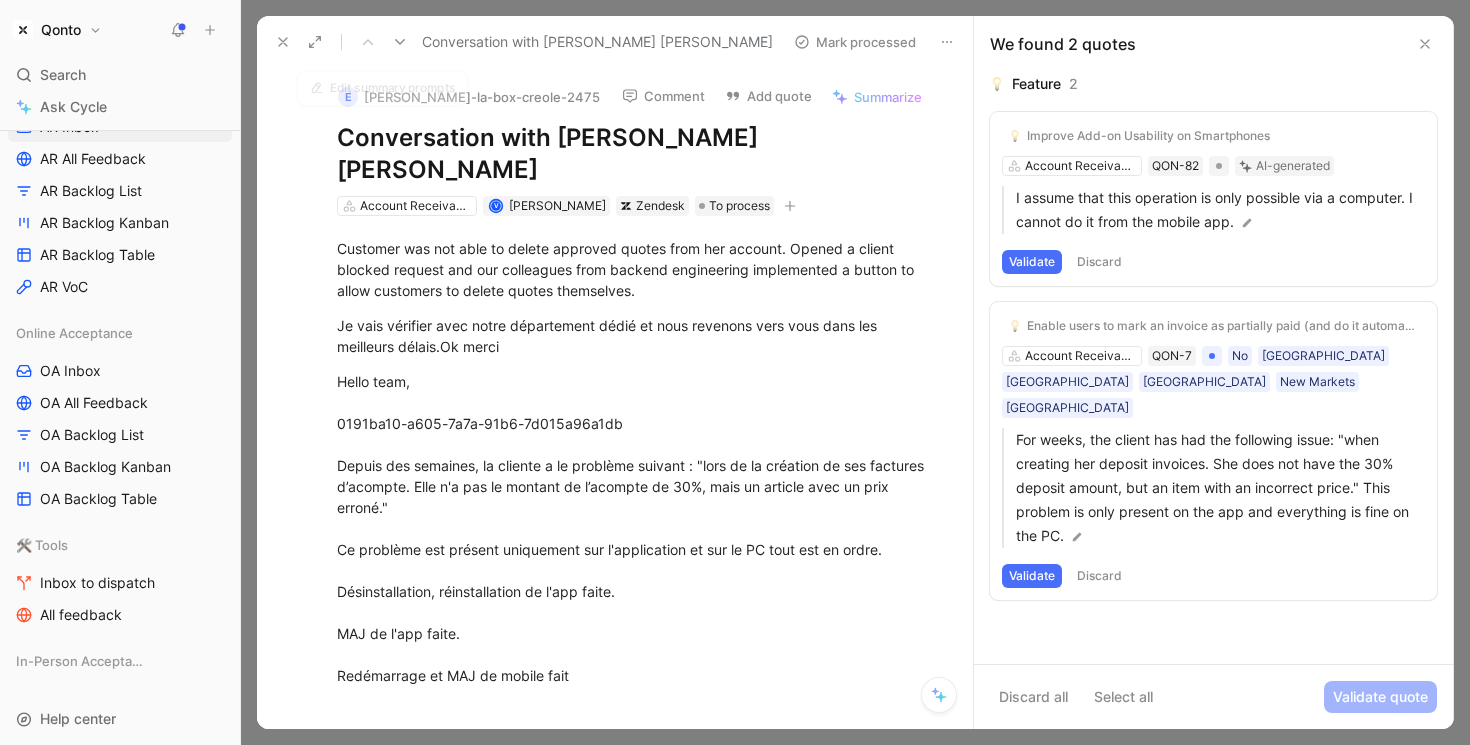 click on "Summarize" at bounding box center [888, 97] 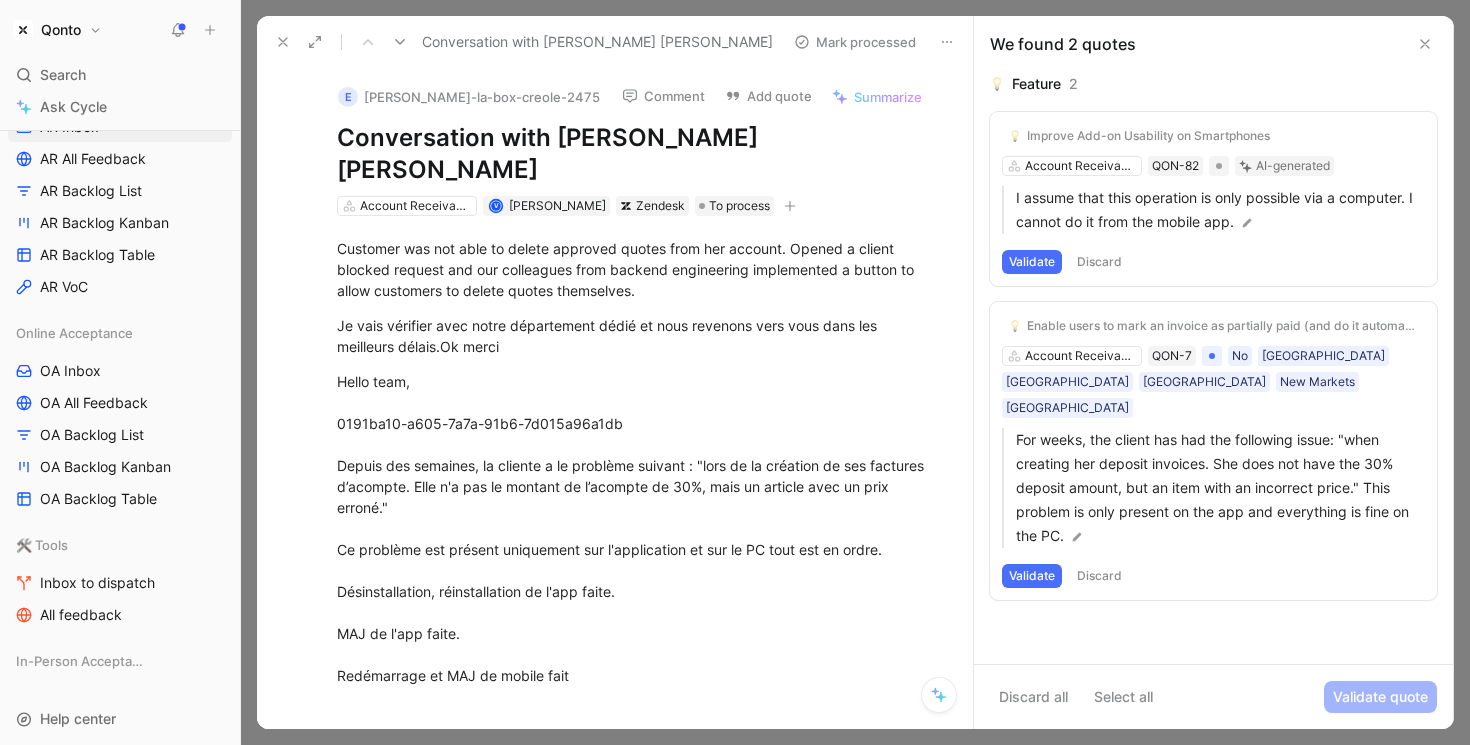 click on "Summarize" at bounding box center [888, 97] 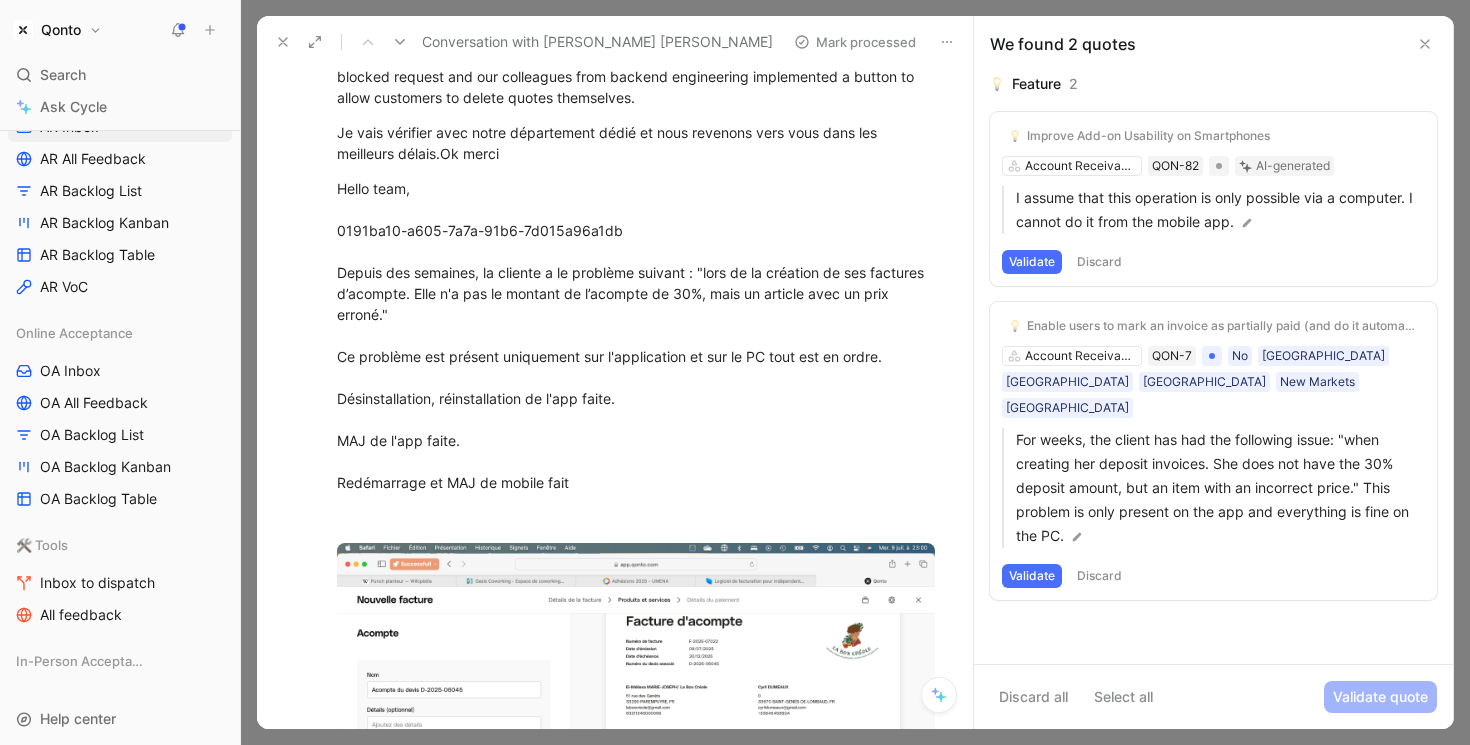 scroll, scrollTop: 0, scrollLeft: 0, axis: both 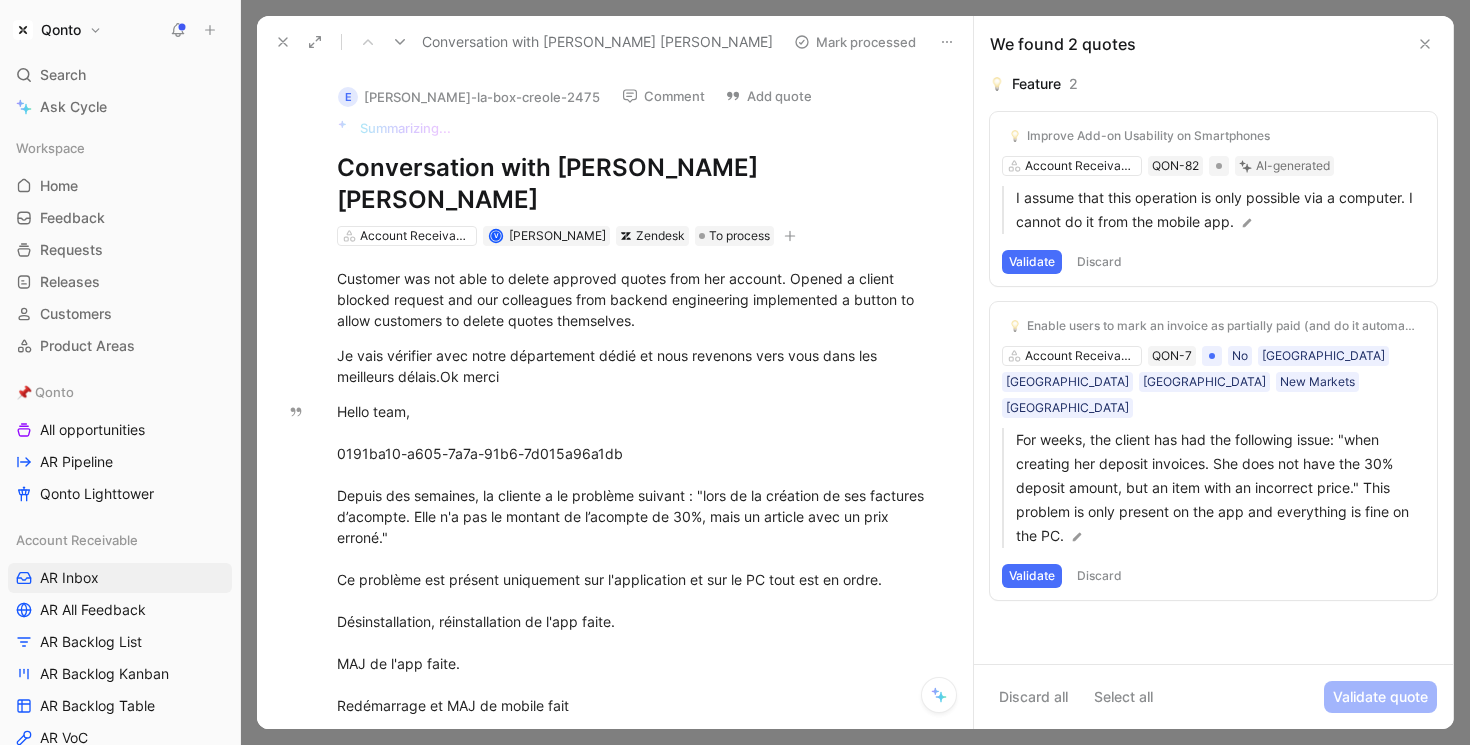 click at bounding box center [283, 42] 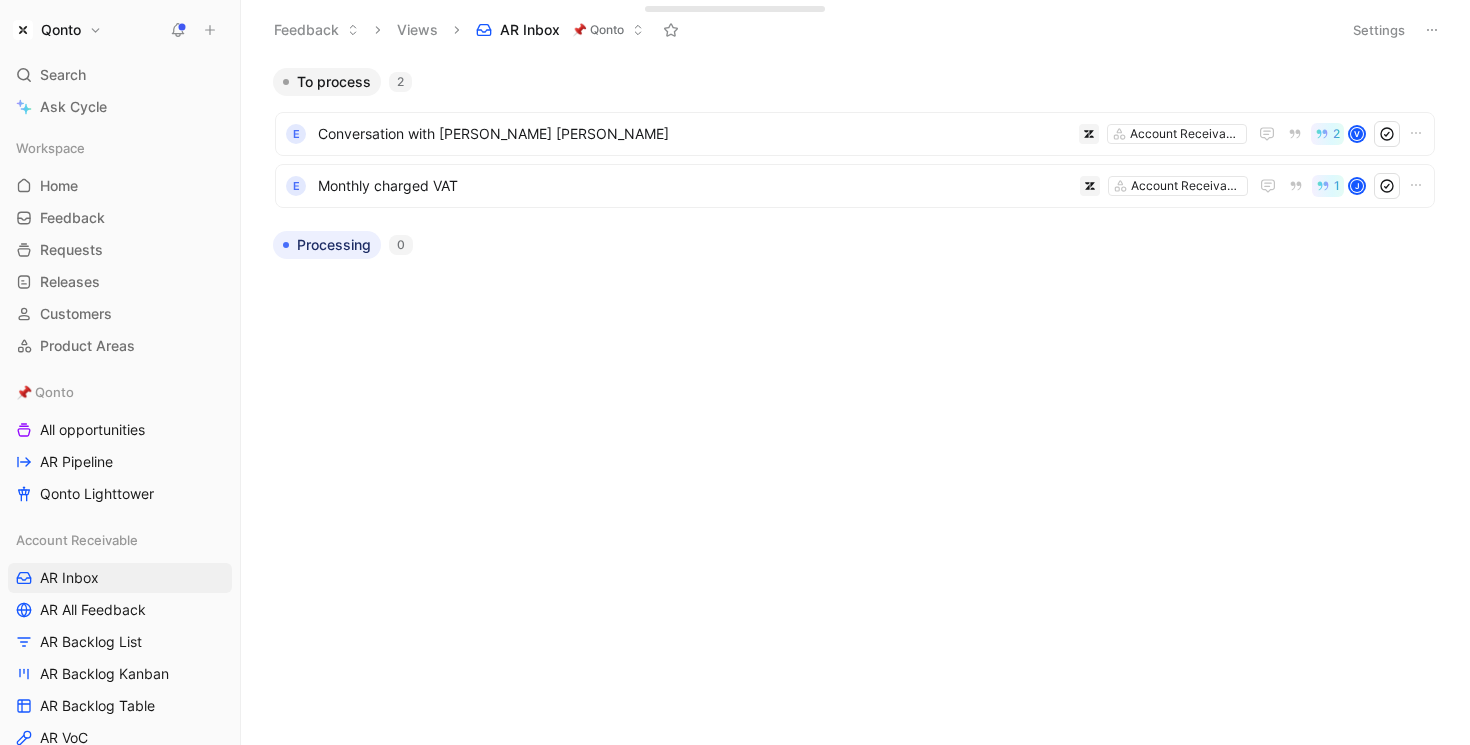 click on "Qonto" at bounding box center [57, 30] 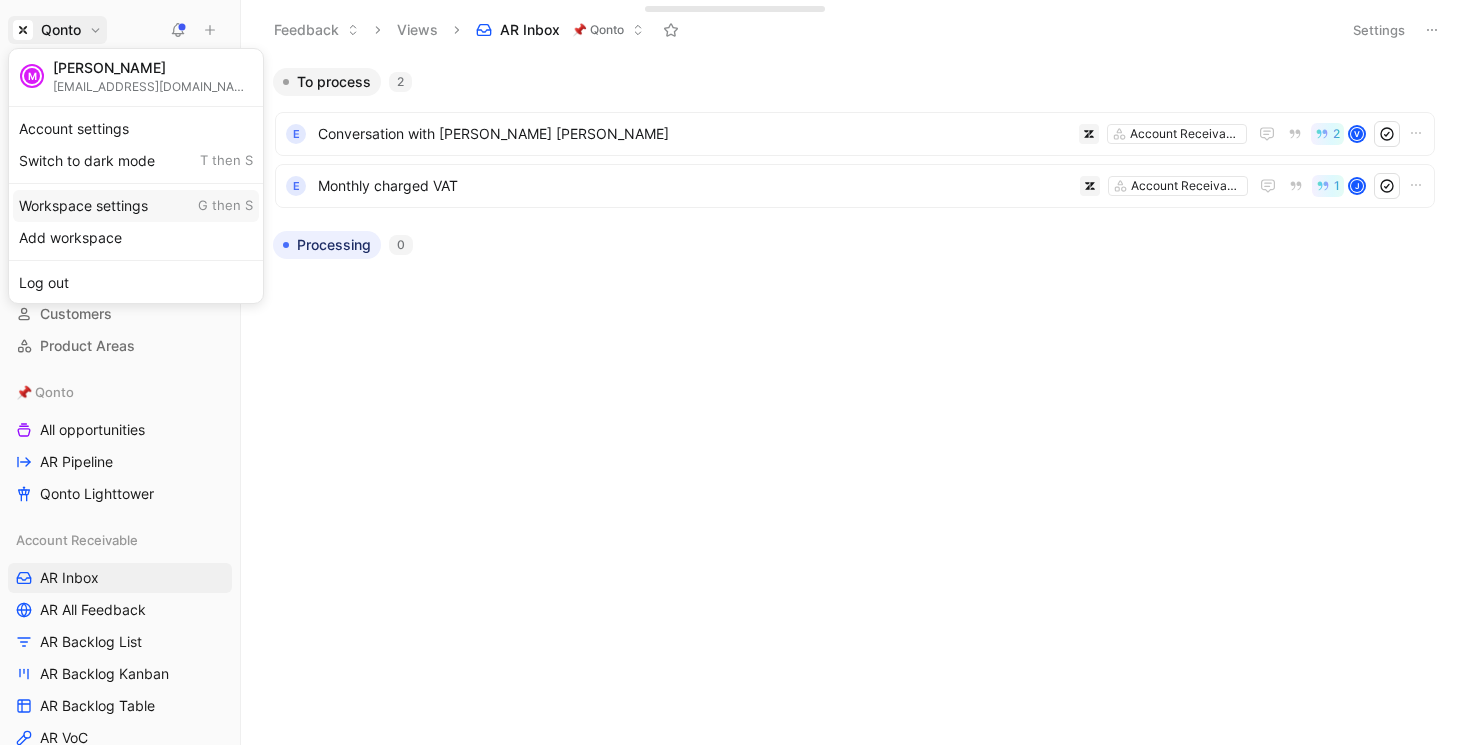 click on "Workspace settings G then S" at bounding box center (136, 206) 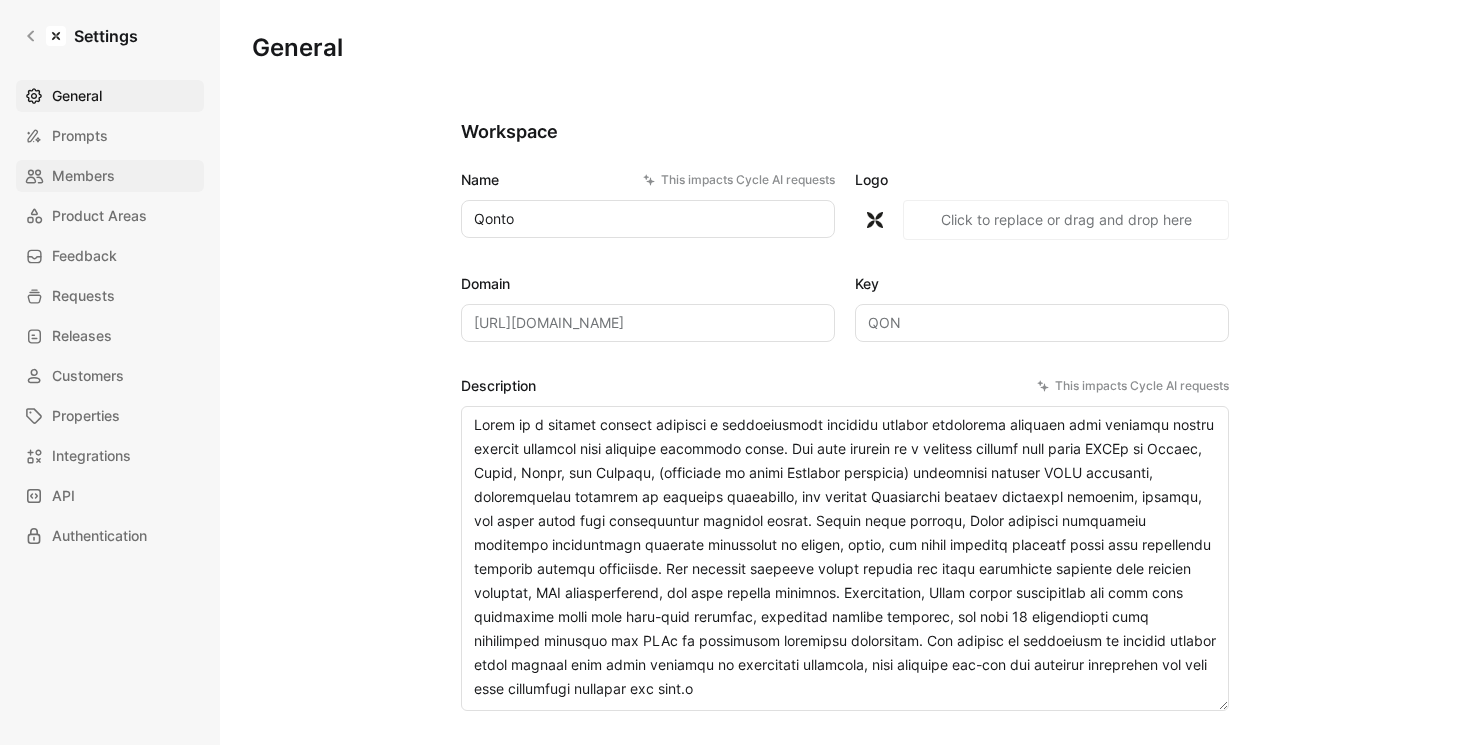click on "Members" at bounding box center (110, 176) 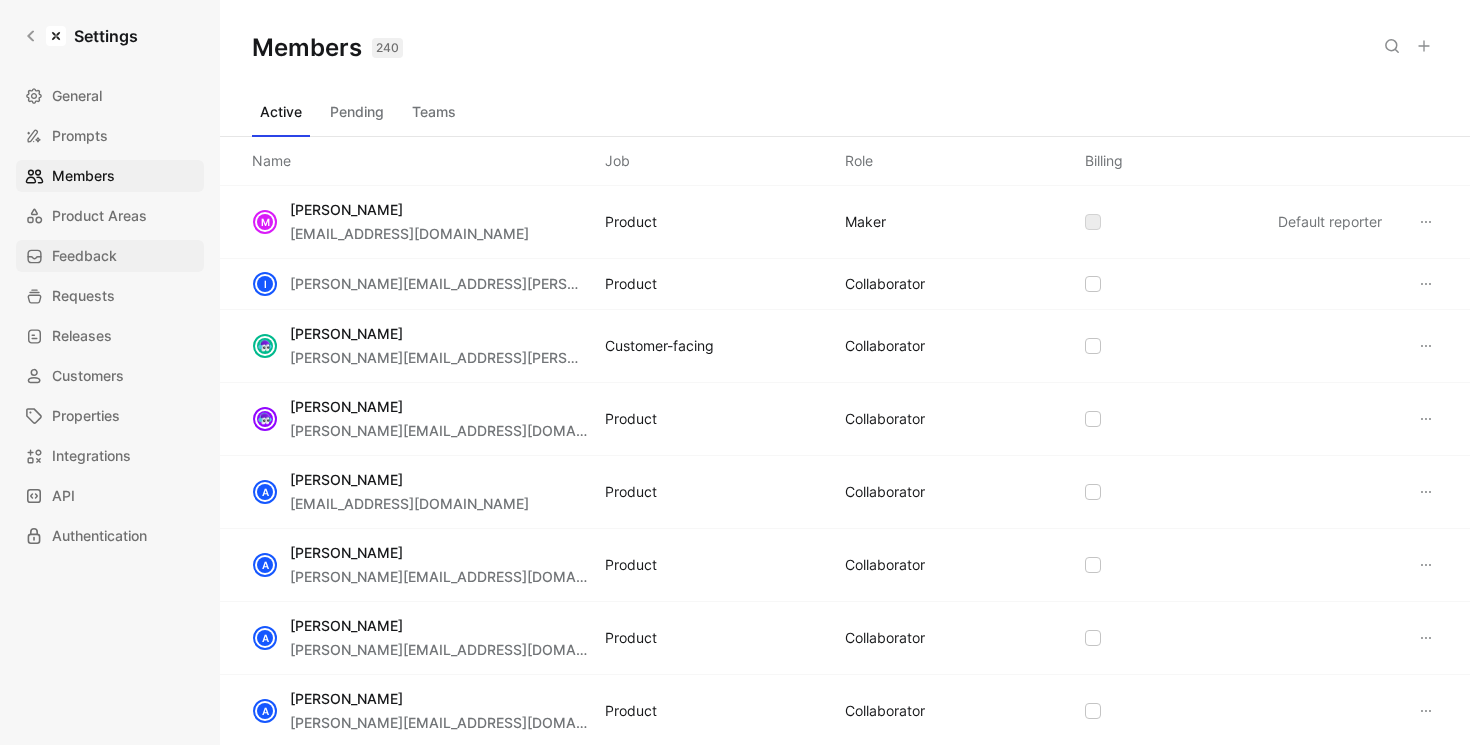click on "Feedback" at bounding box center (110, 256) 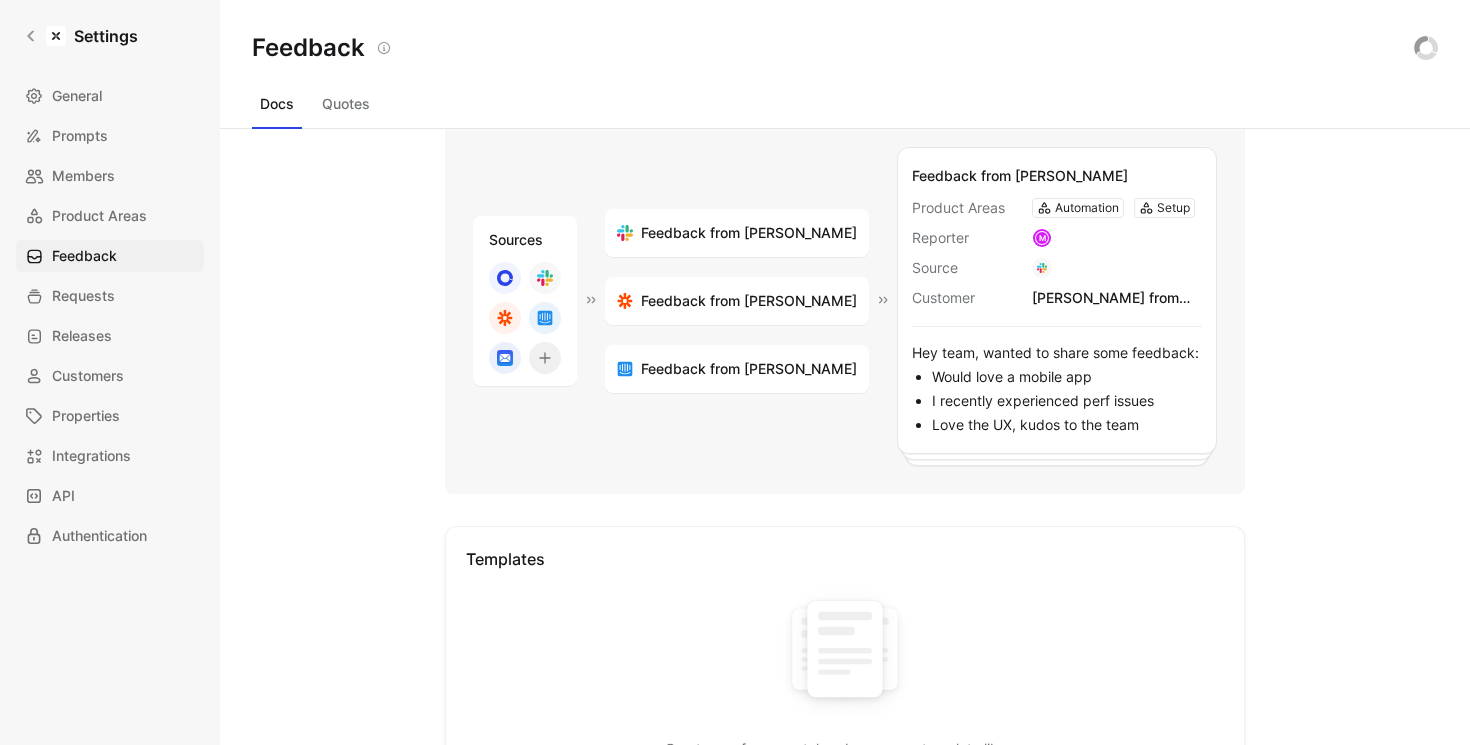 scroll, scrollTop: 0, scrollLeft: 0, axis: both 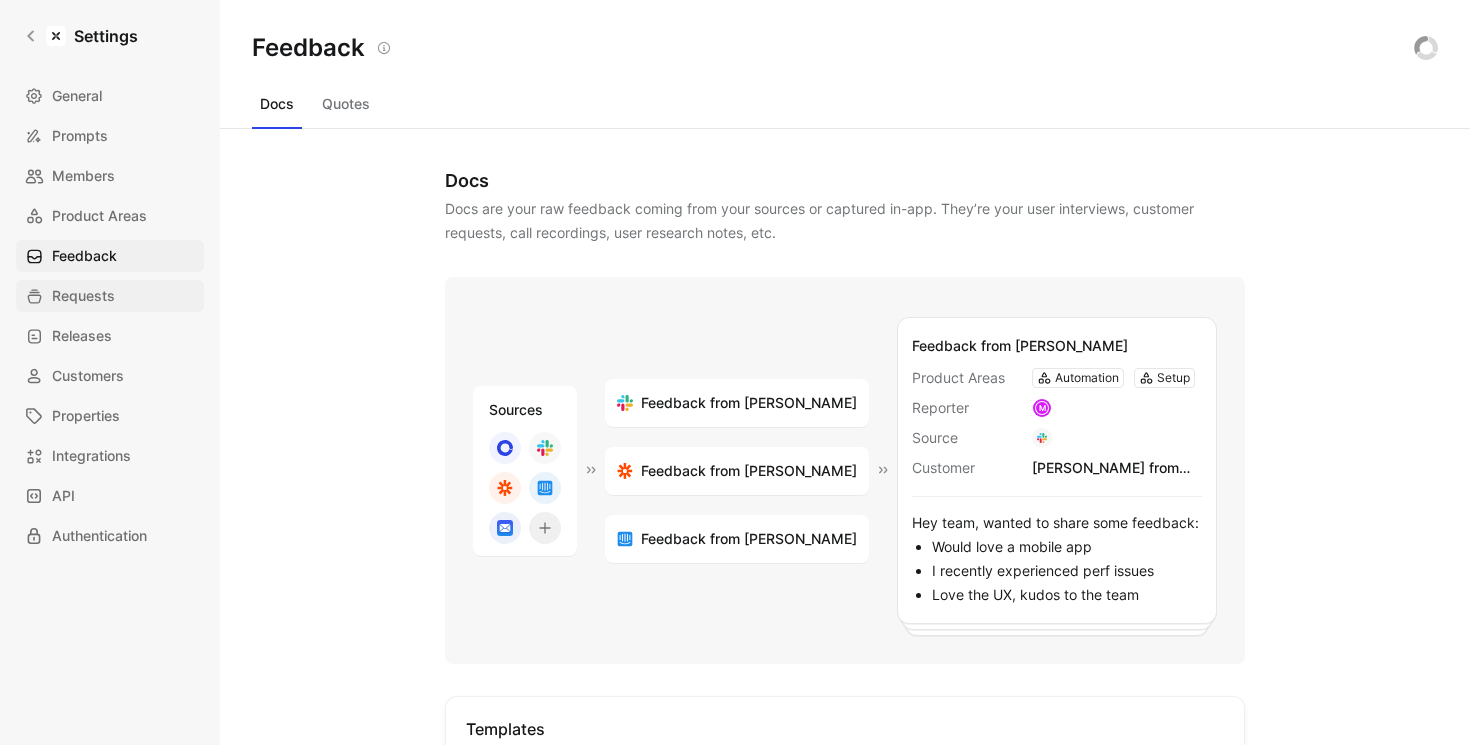click on "Requests" at bounding box center (110, 296) 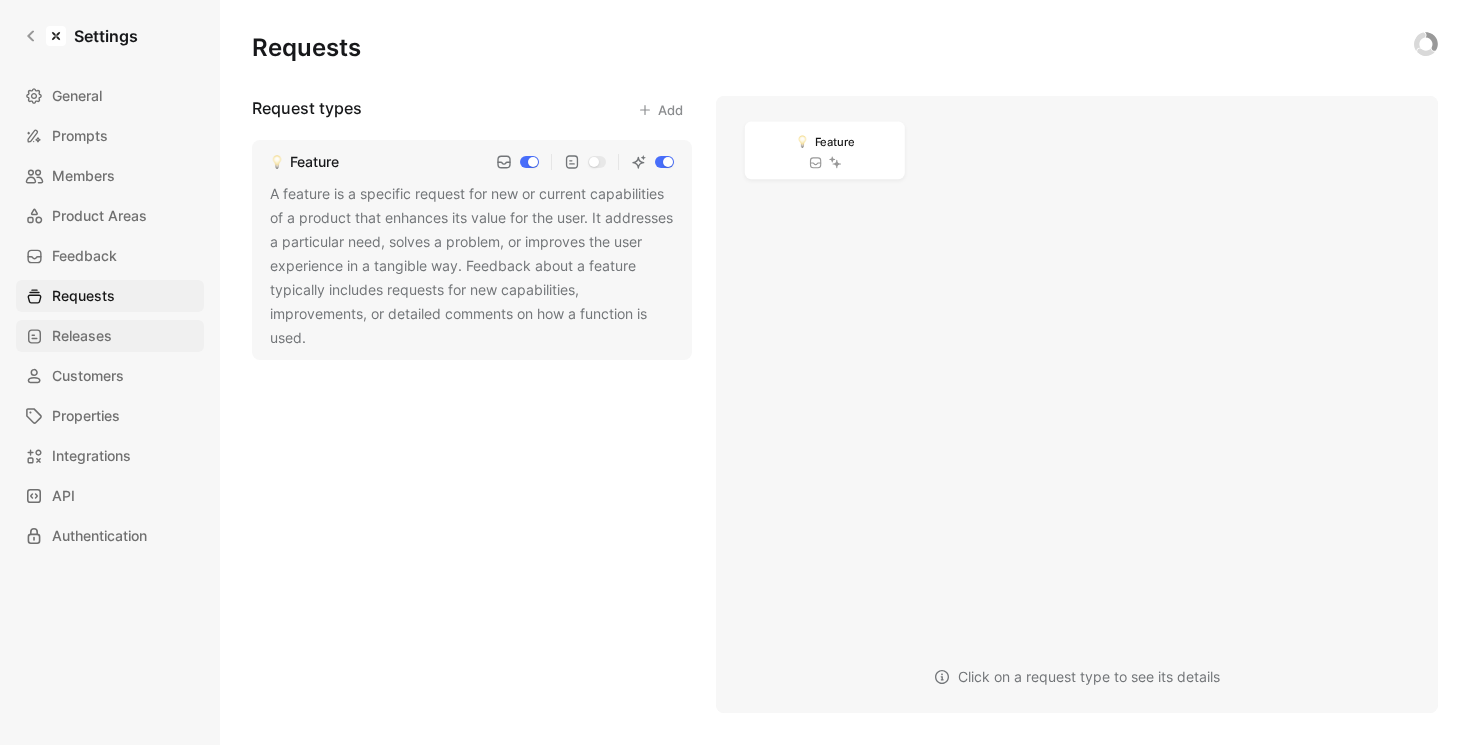 click on "Releases" at bounding box center [110, 336] 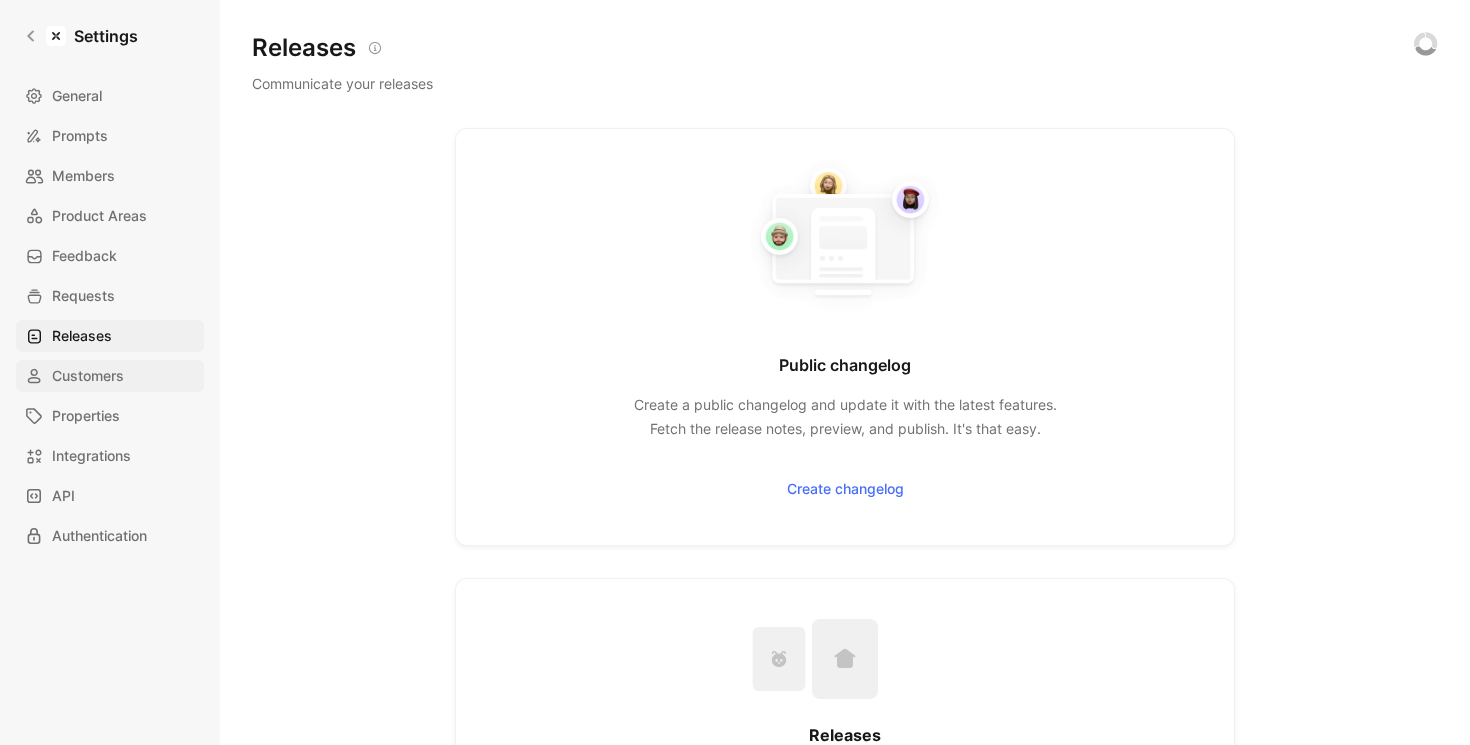 click on "Customers" at bounding box center [88, 376] 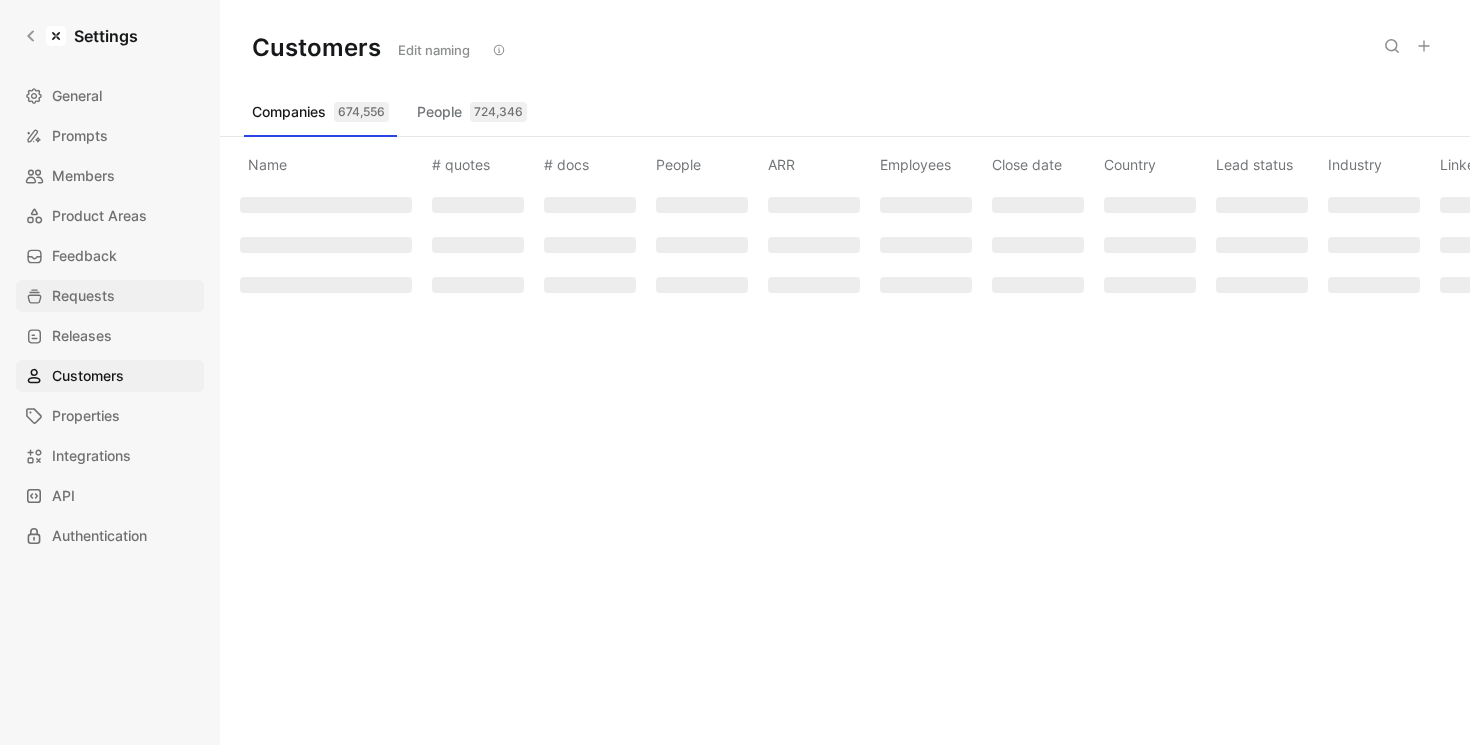 click on "Requests" at bounding box center (110, 296) 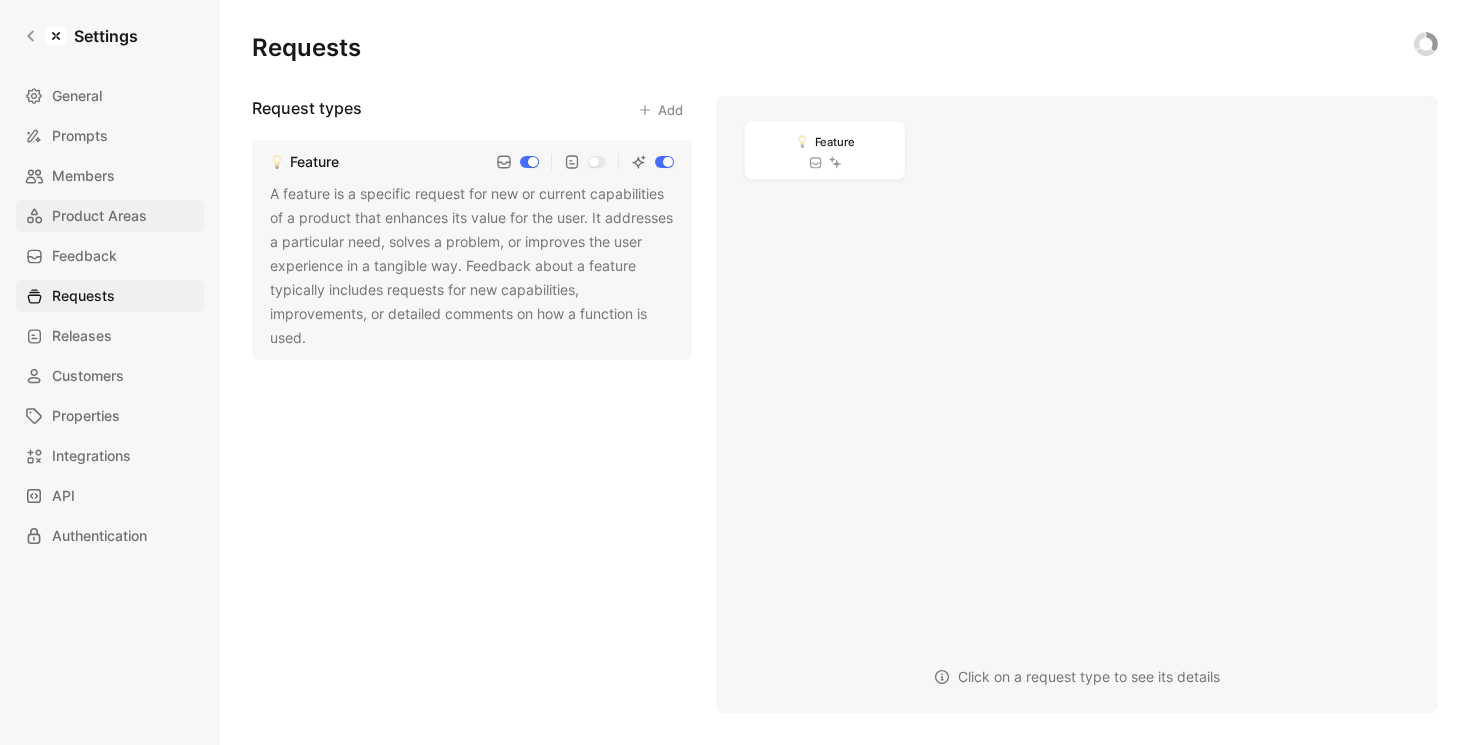 click on "Product Areas" at bounding box center [110, 216] 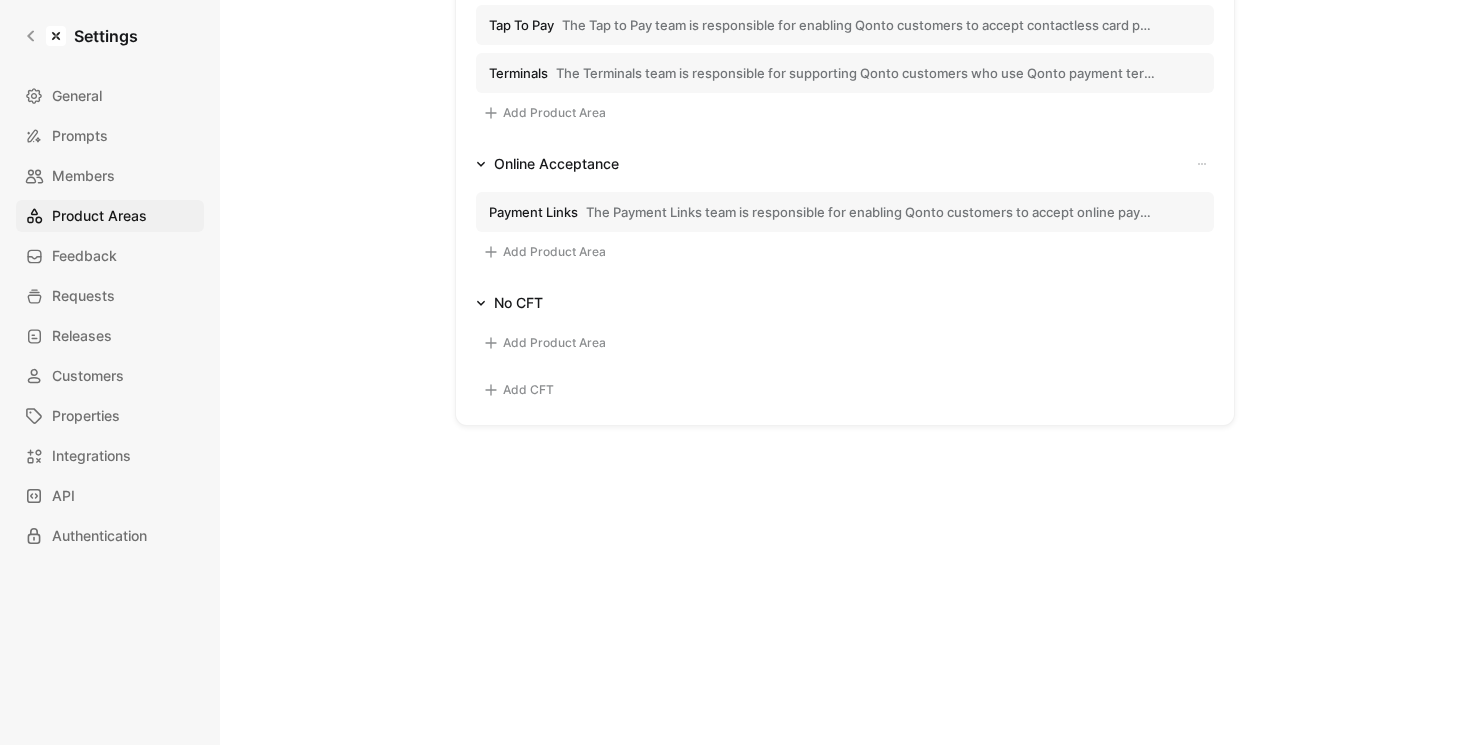 scroll, scrollTop: 0, scrollLeft: 0, axis: both 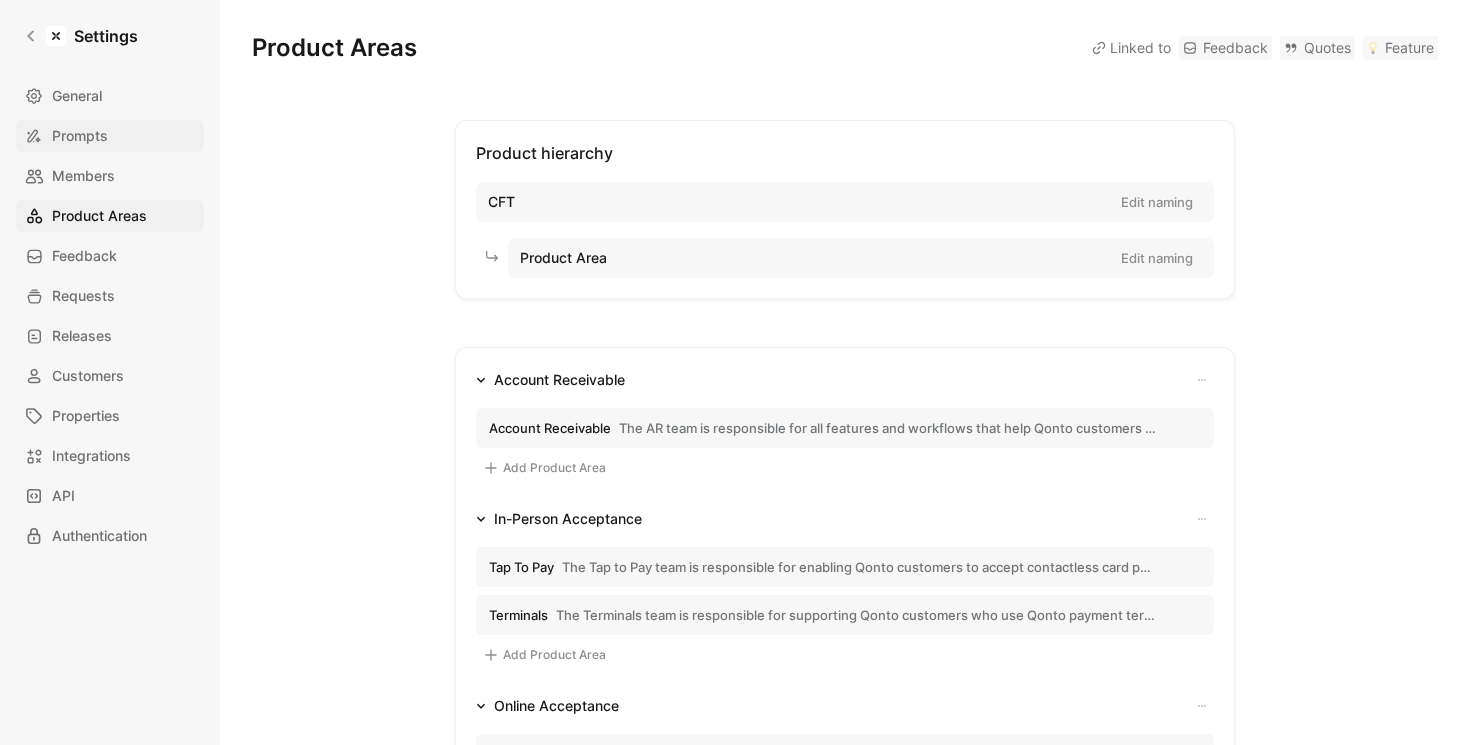 click on "Prompts" at bounding box center (80, 136) 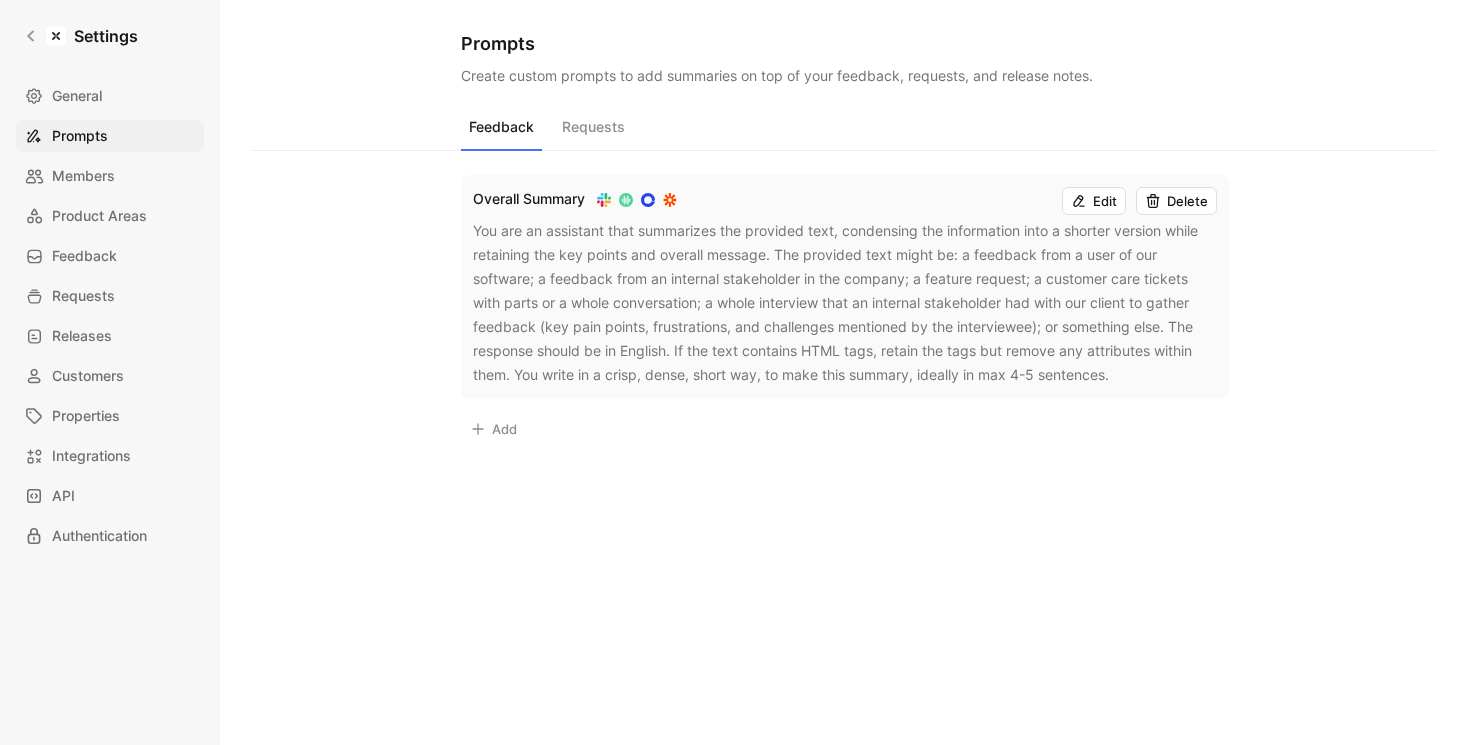 click on "Edit" at bounding box center [1094, 201] 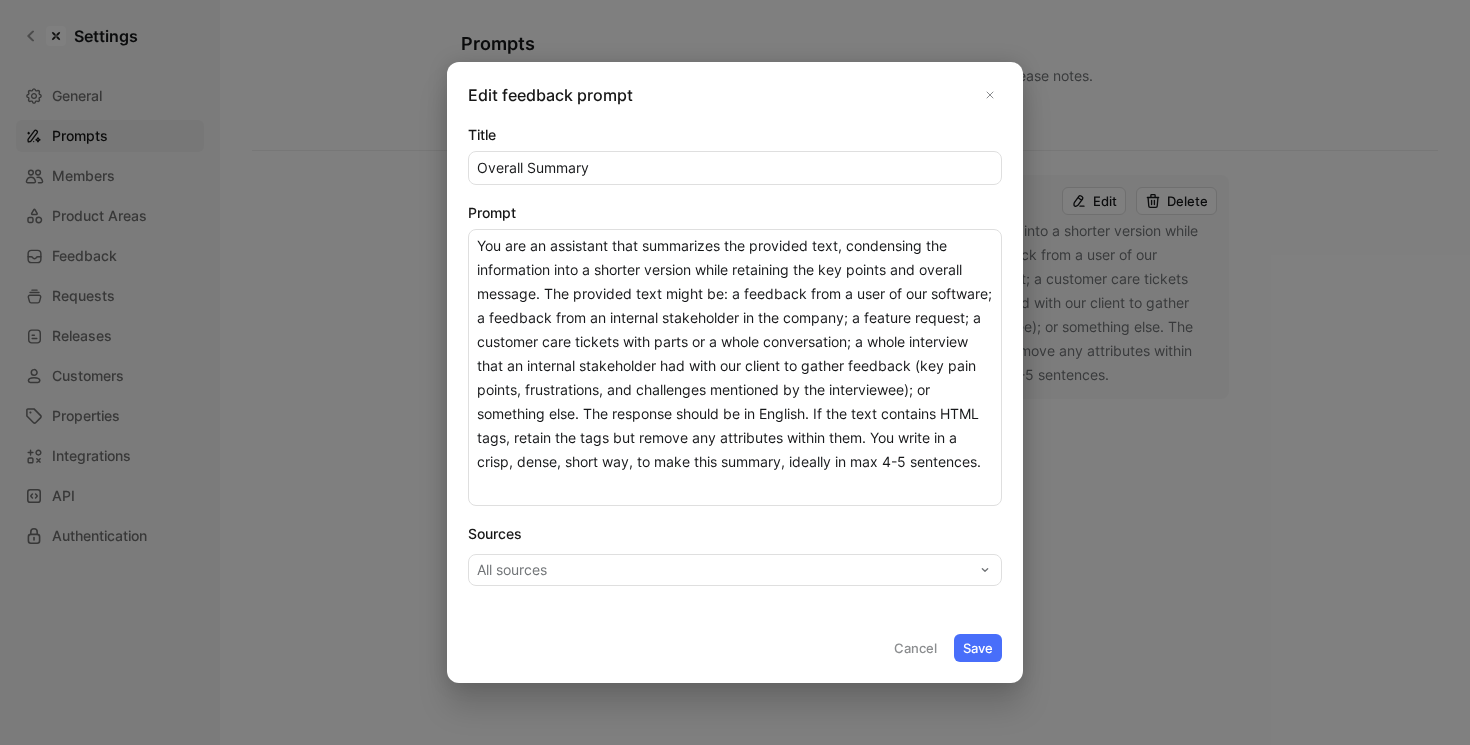 click on "All sources" at bounding box center (735, 570) 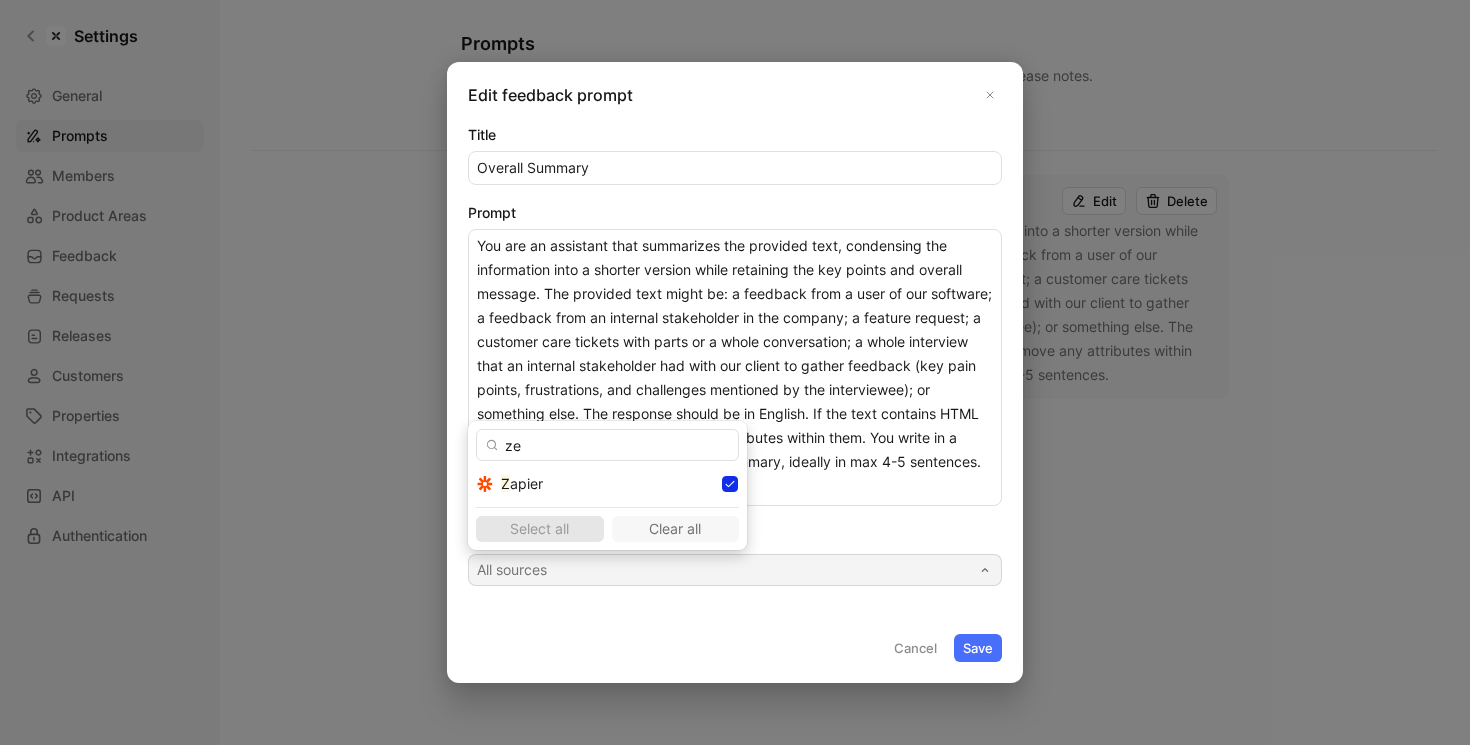 type on "zen" 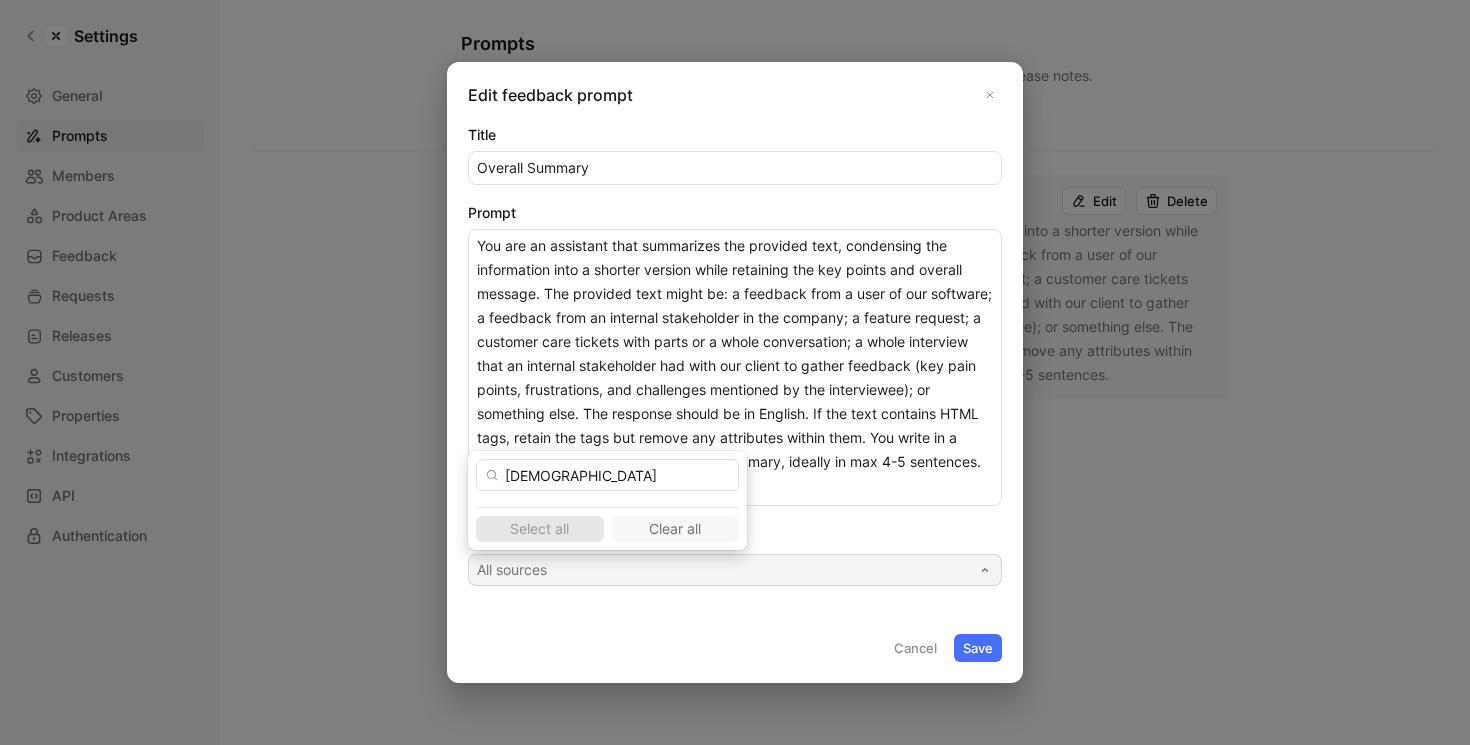 type 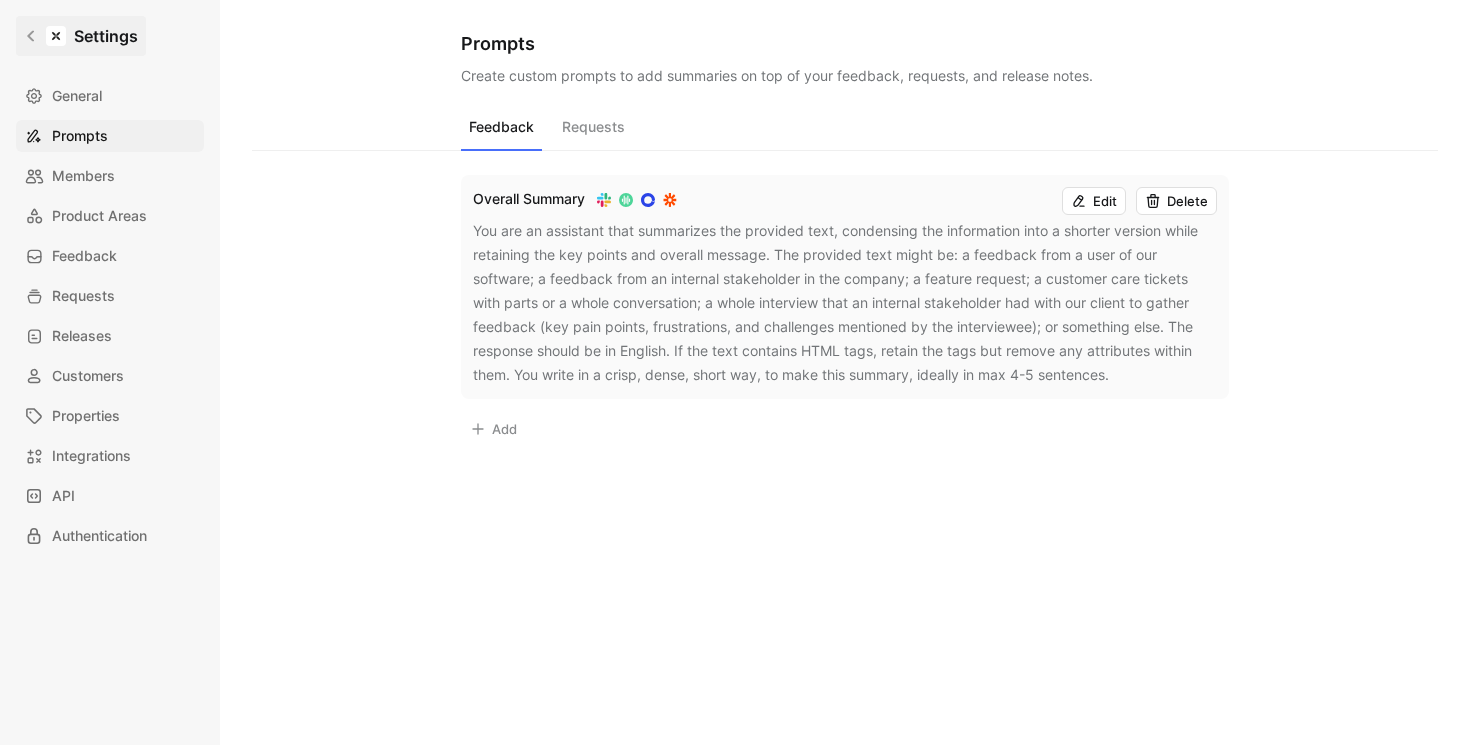 click on "Settings" at bounding box center [81, 36] 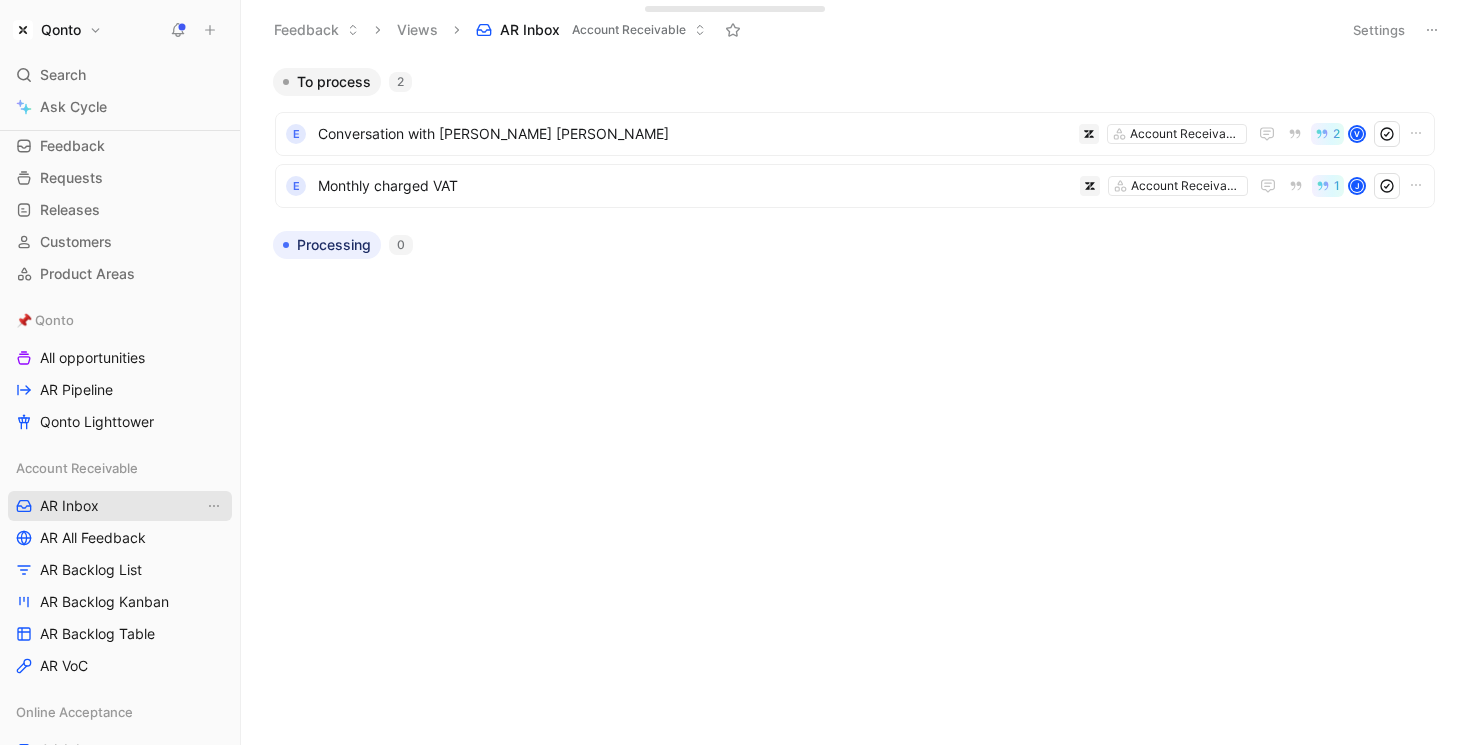 scroll, scrollTop: 131, scrollLeft: 0, axis: vertical 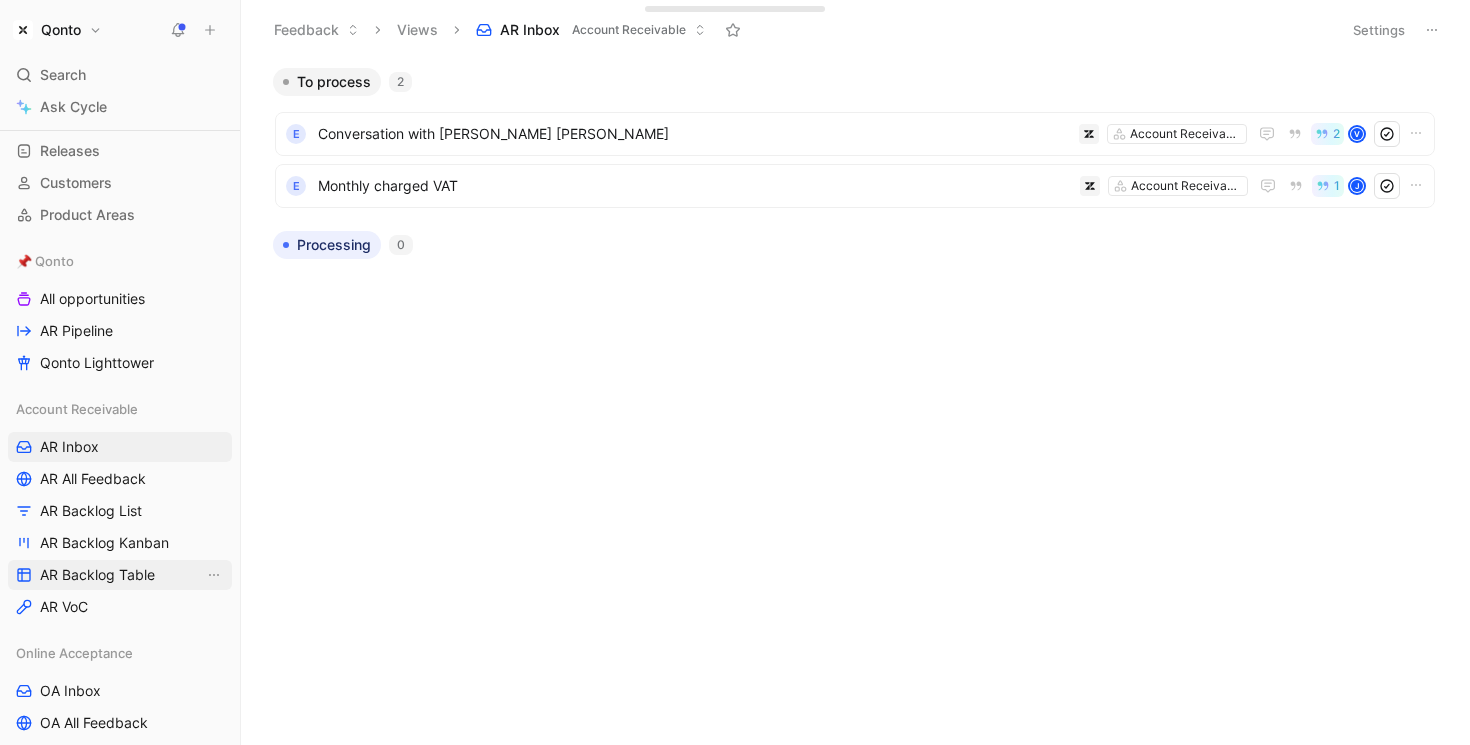 click on "AR Backlog Table" at bounding box center [120, 575] 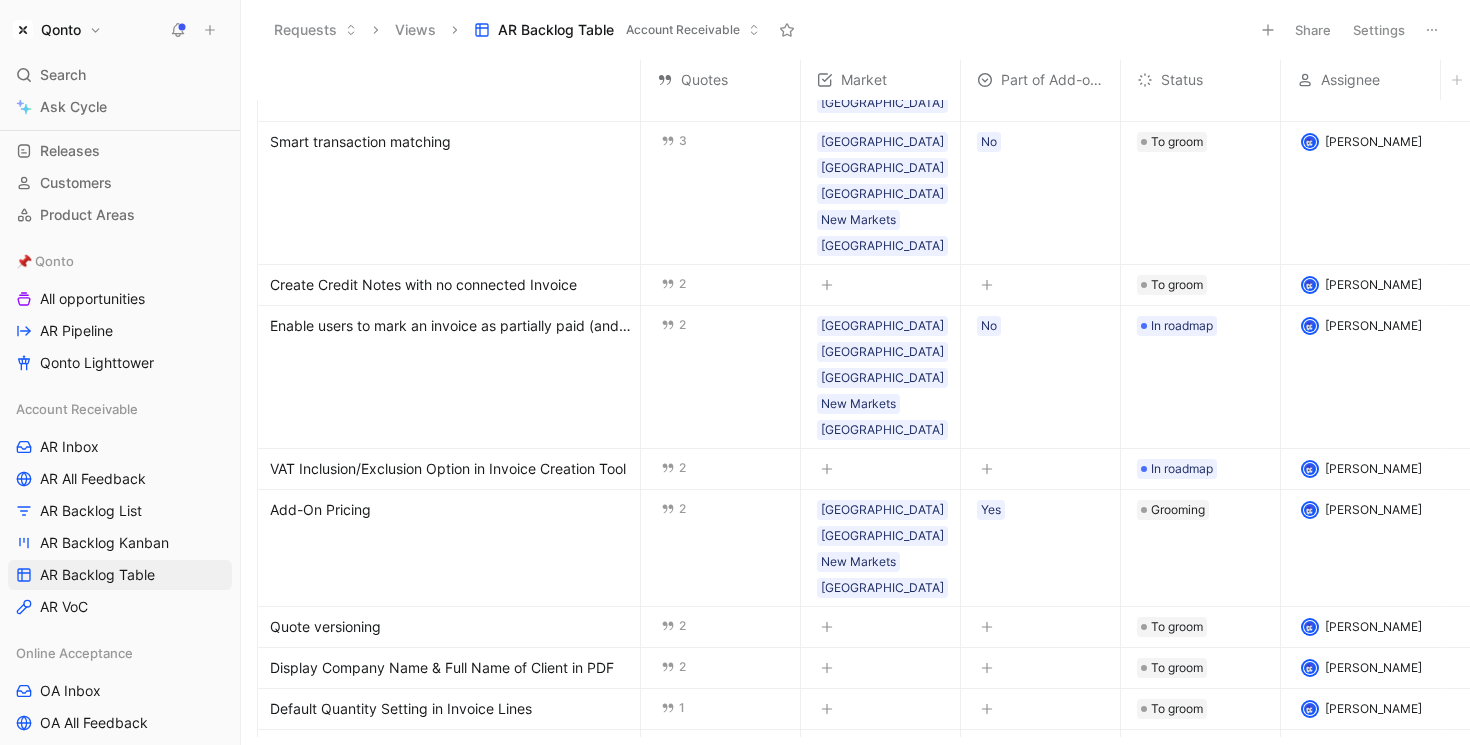 scroll, scrollTop: 346, scrollLeft: 0, axis: vertical 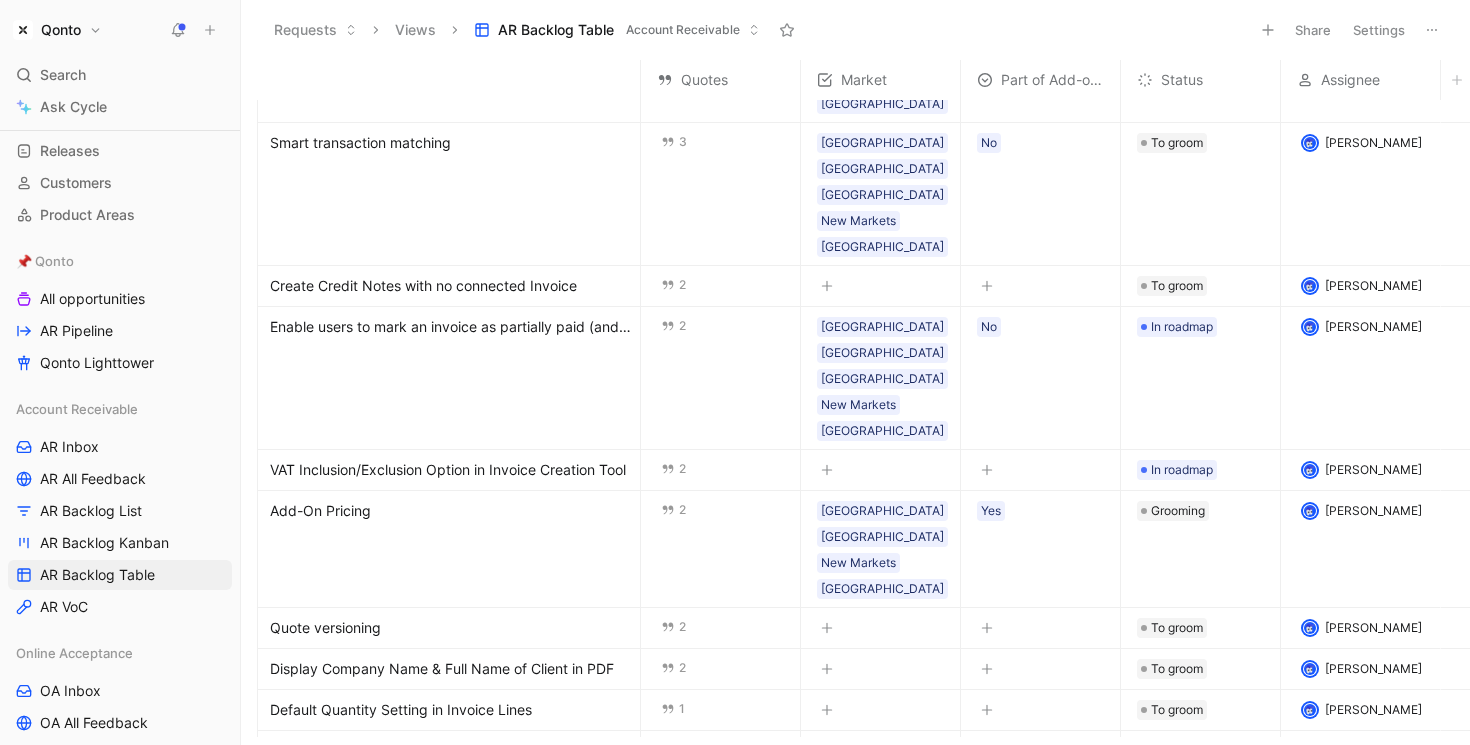 click on "Qonto" at bounding box center (57, 30) 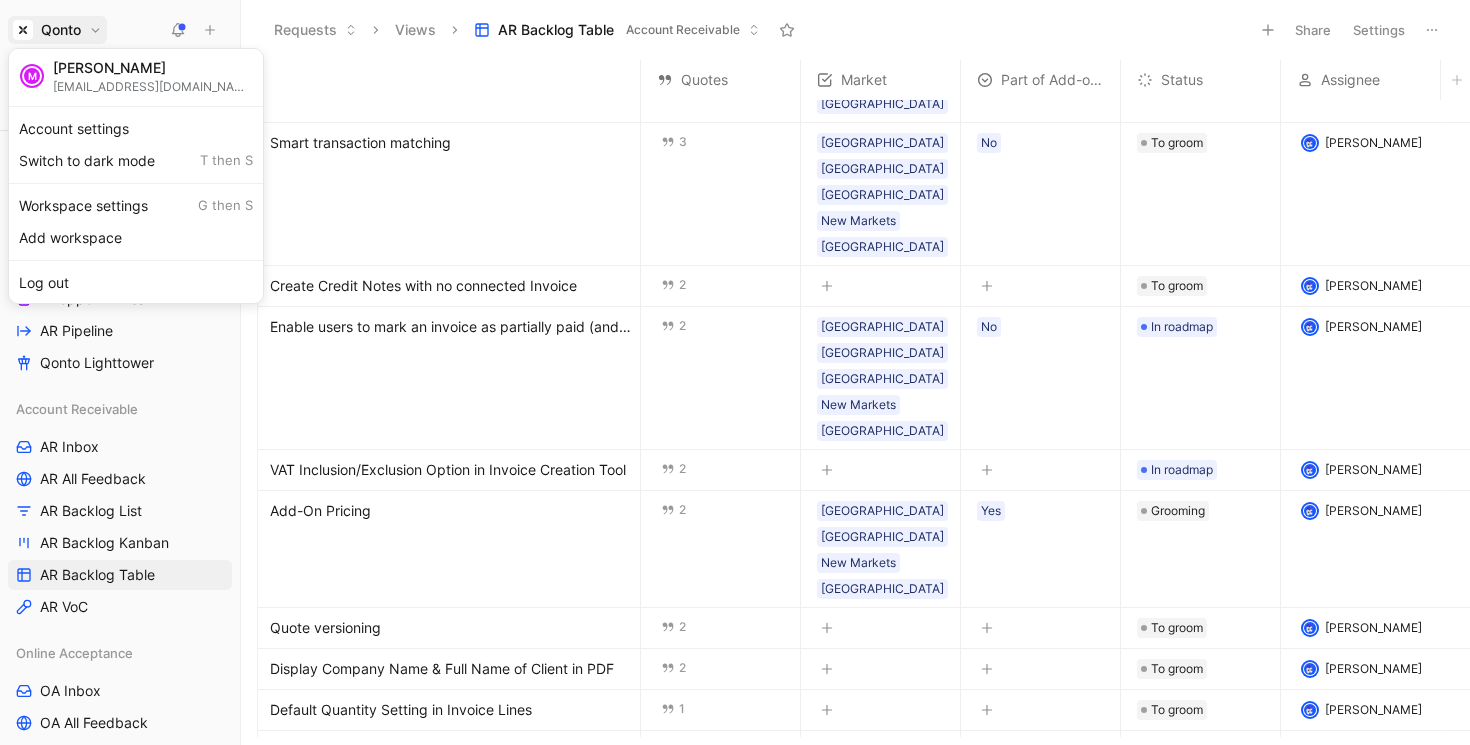 click at bounding box center (735, 372) 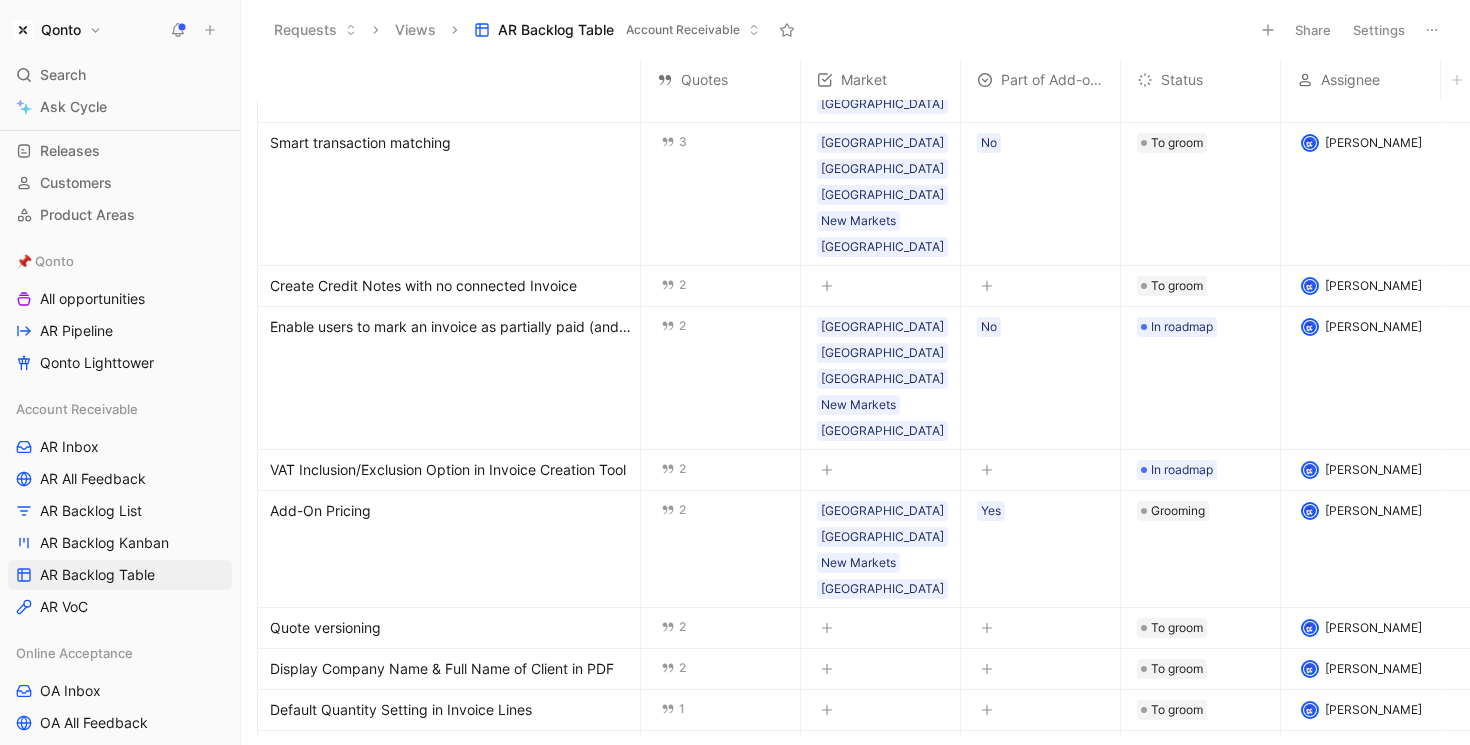 click 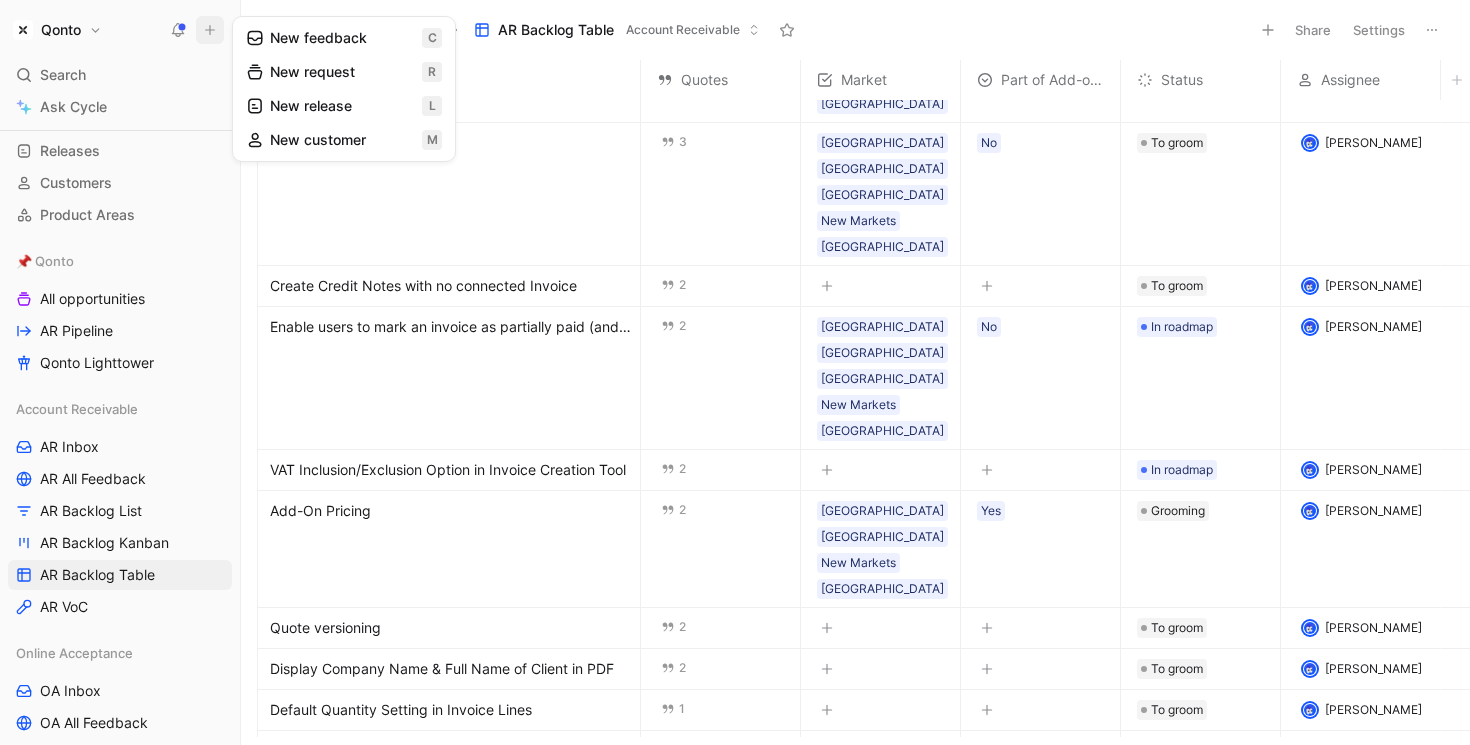 click on "New feedback c" at bounding box center [344, 38] 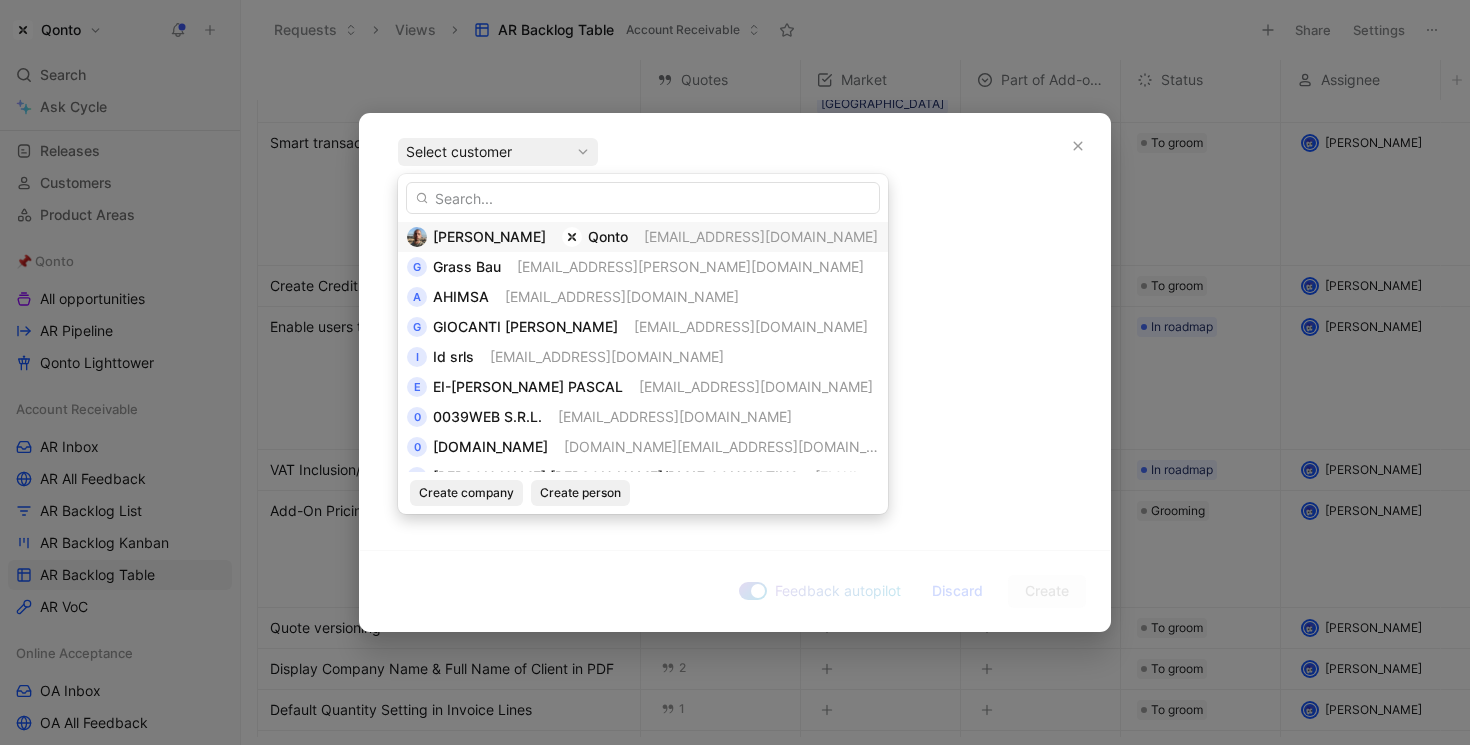 click at bounding box center (572, 237) 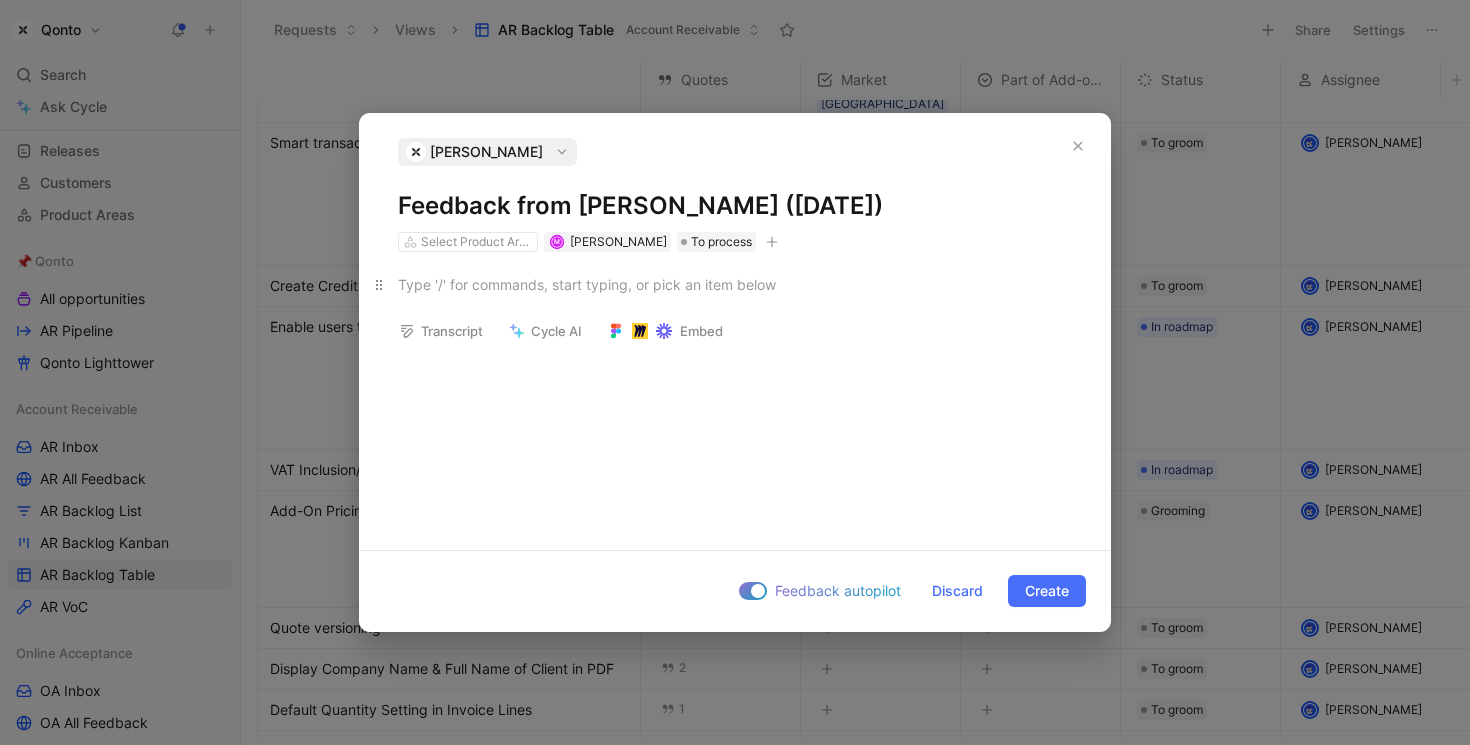 click at bounding box center (735, 284) 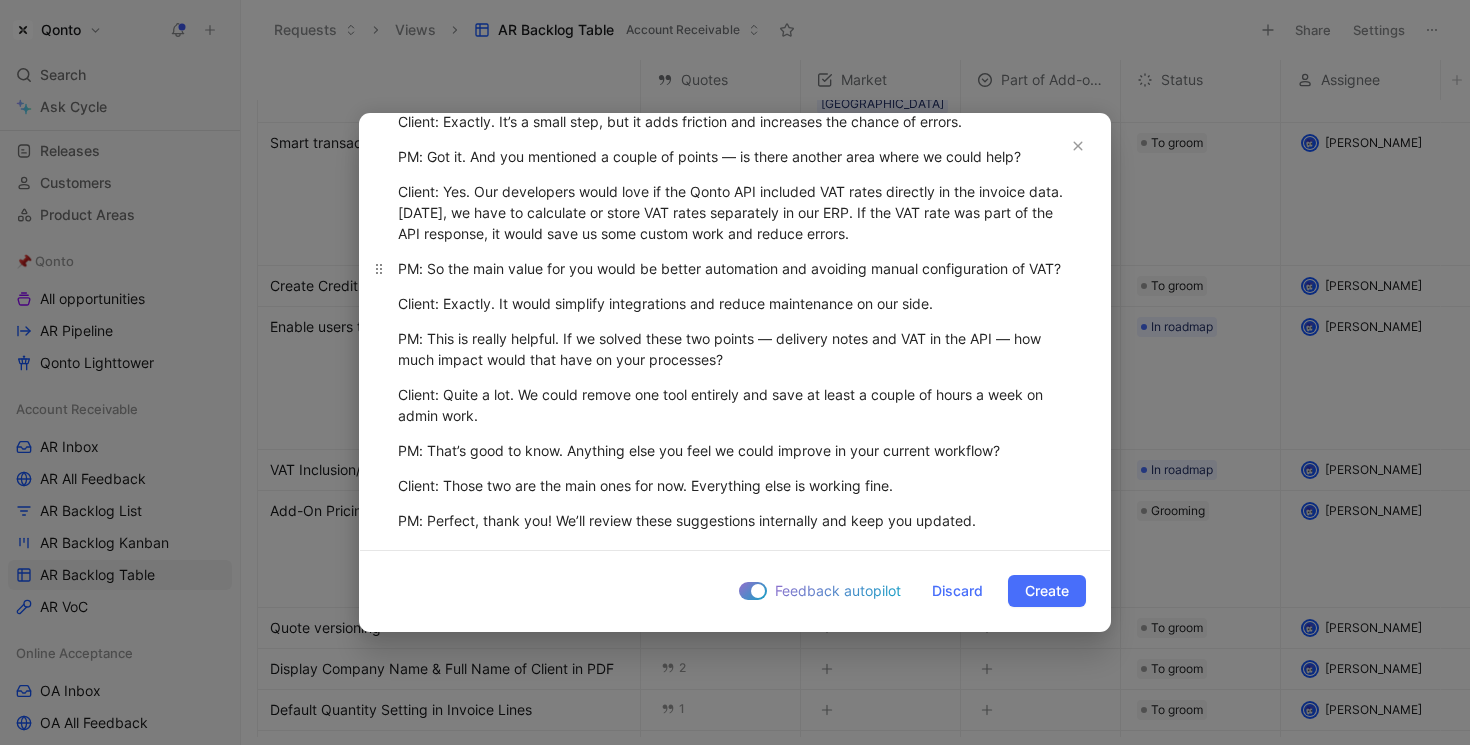 scroll, scrollTop: 0, scrollLeft: 0, axis: both 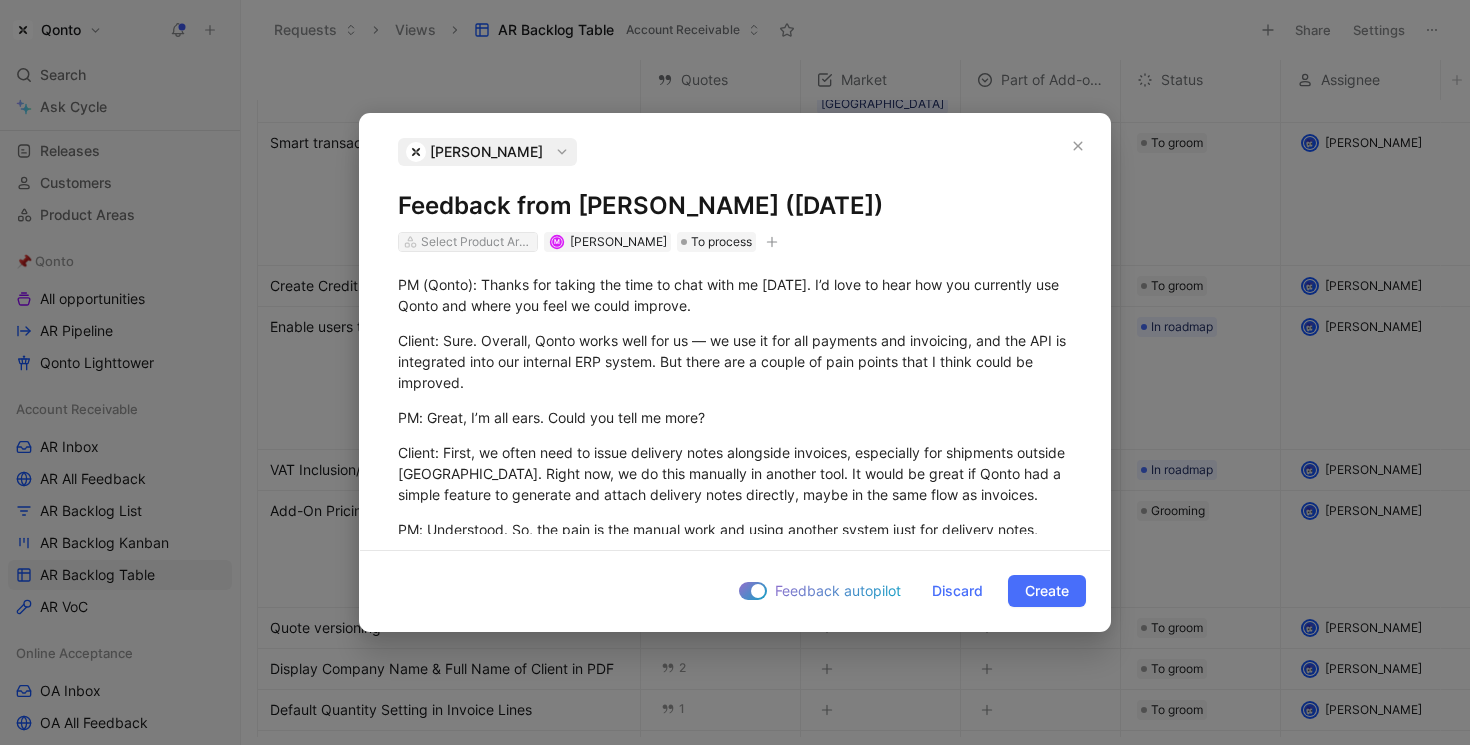 click on "Select Product Areas" at bounding box center (477, 242) 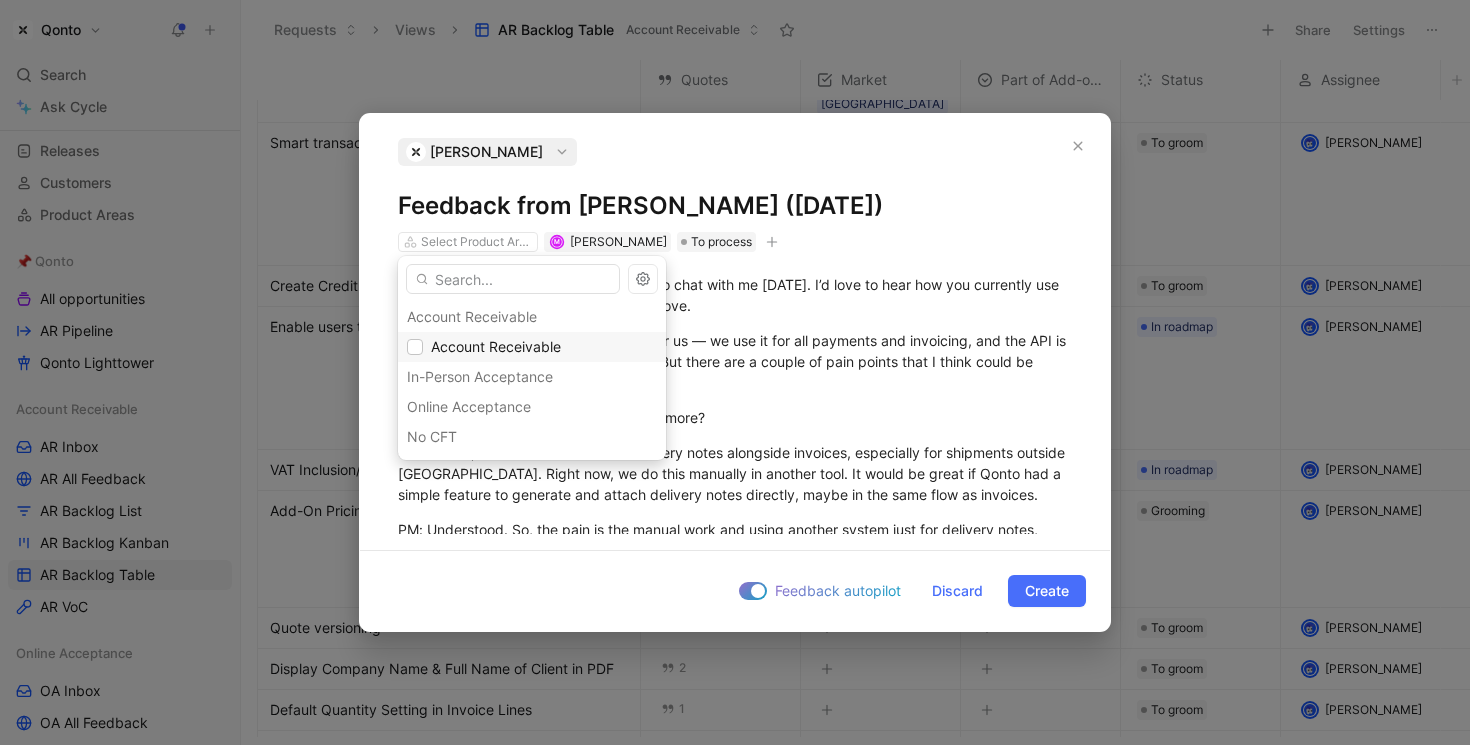 click on "Account Receivable" at bounding box center [496, 346] 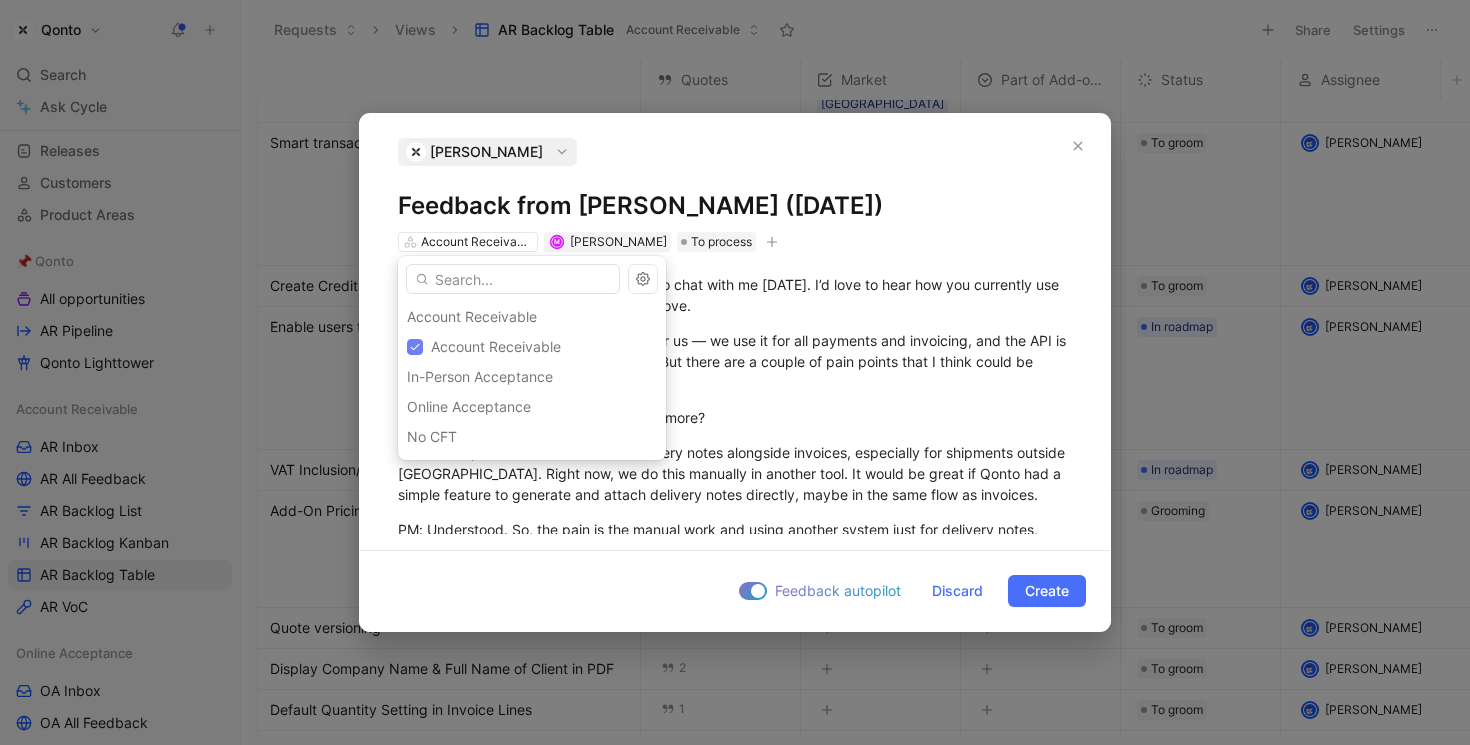 click on "Online Acceptance" at bounding box center [532, 407] 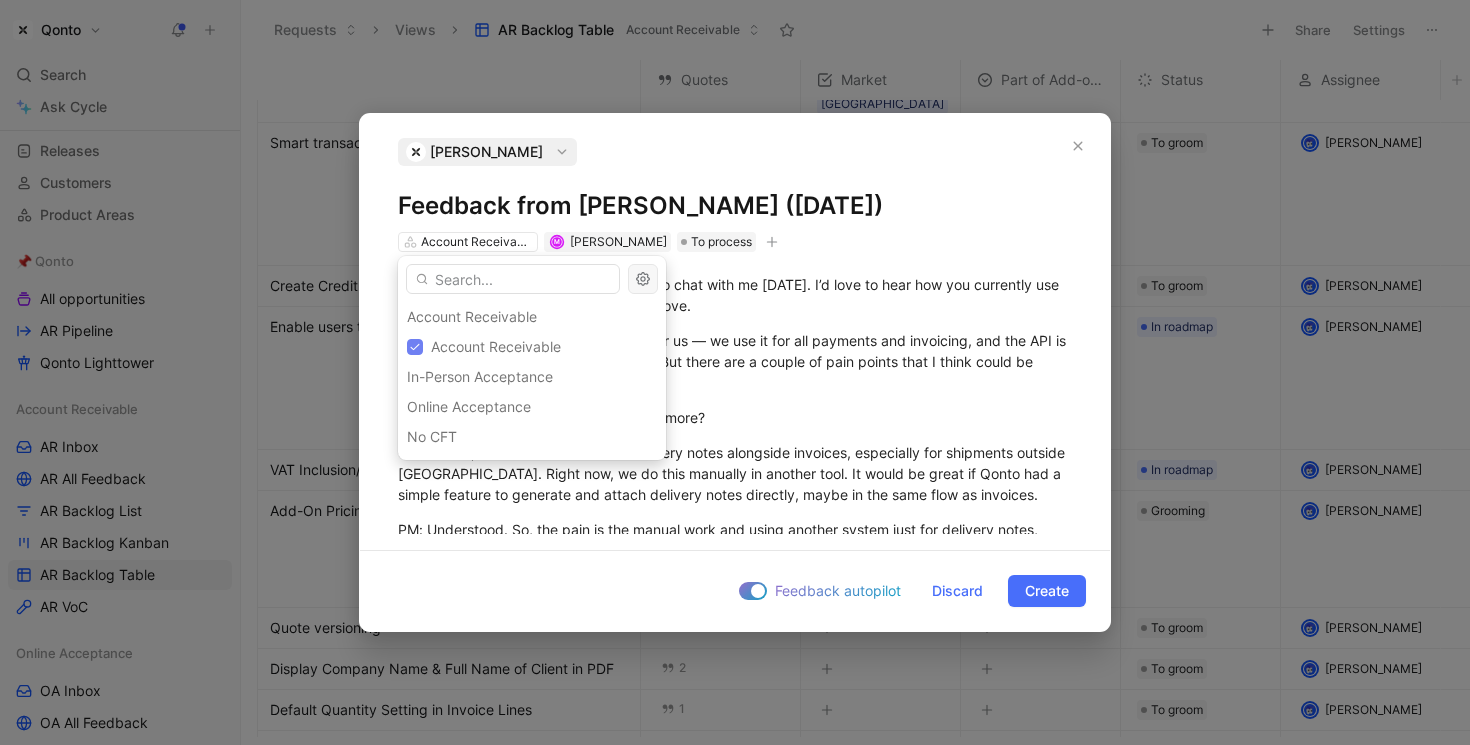 click 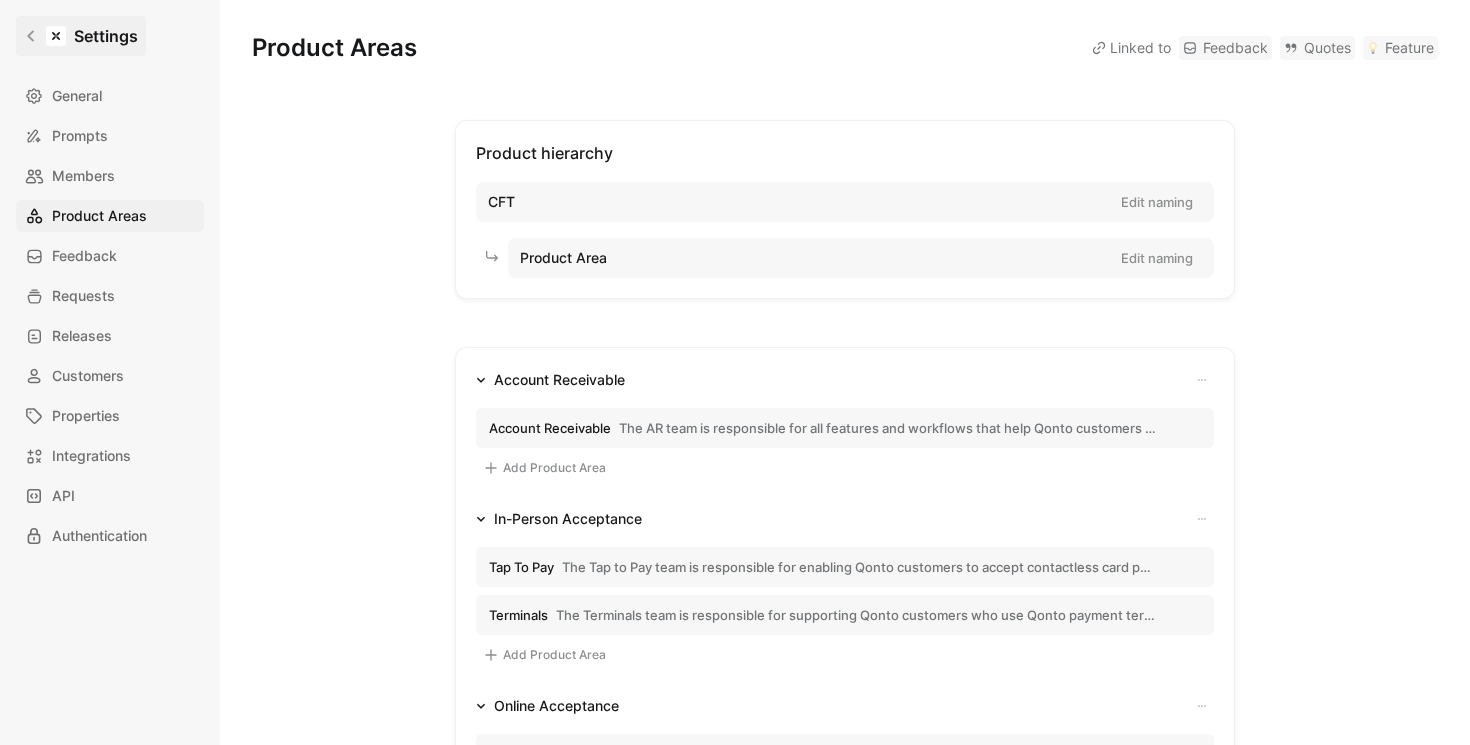 click on "Settings" at bounding box center [81, 36] 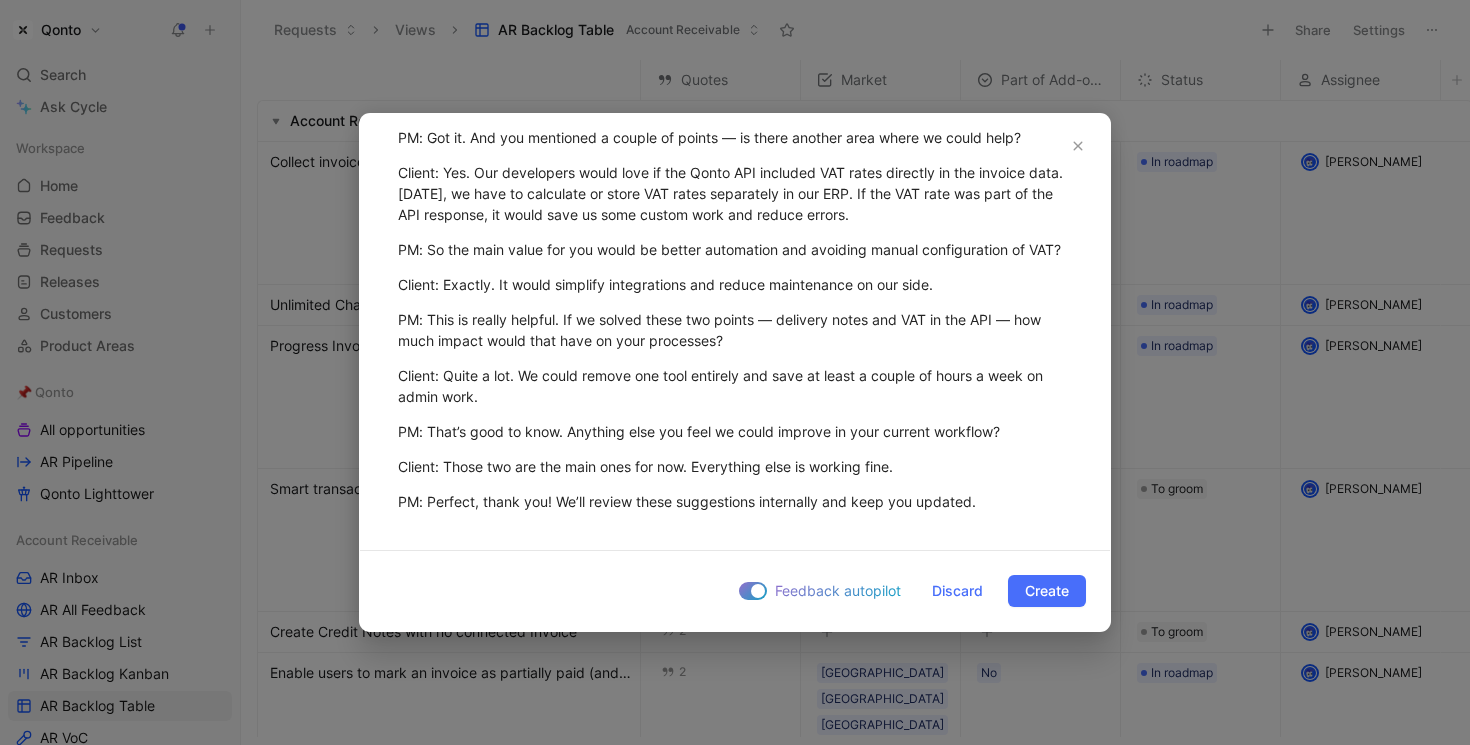 scroll, scrollTop: 0, scrollLeft: 0, axis: both 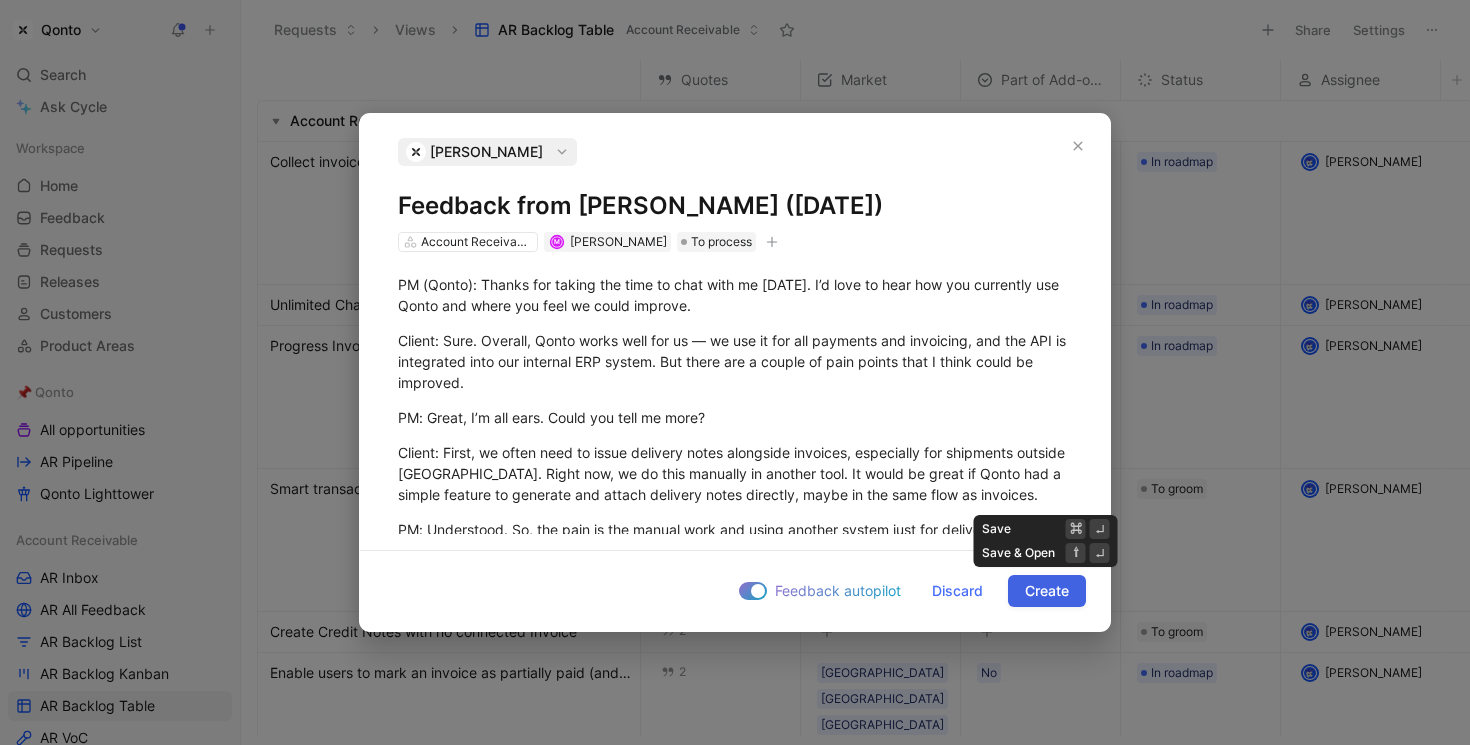 click on "Create" at bounding box center [1047, 591] 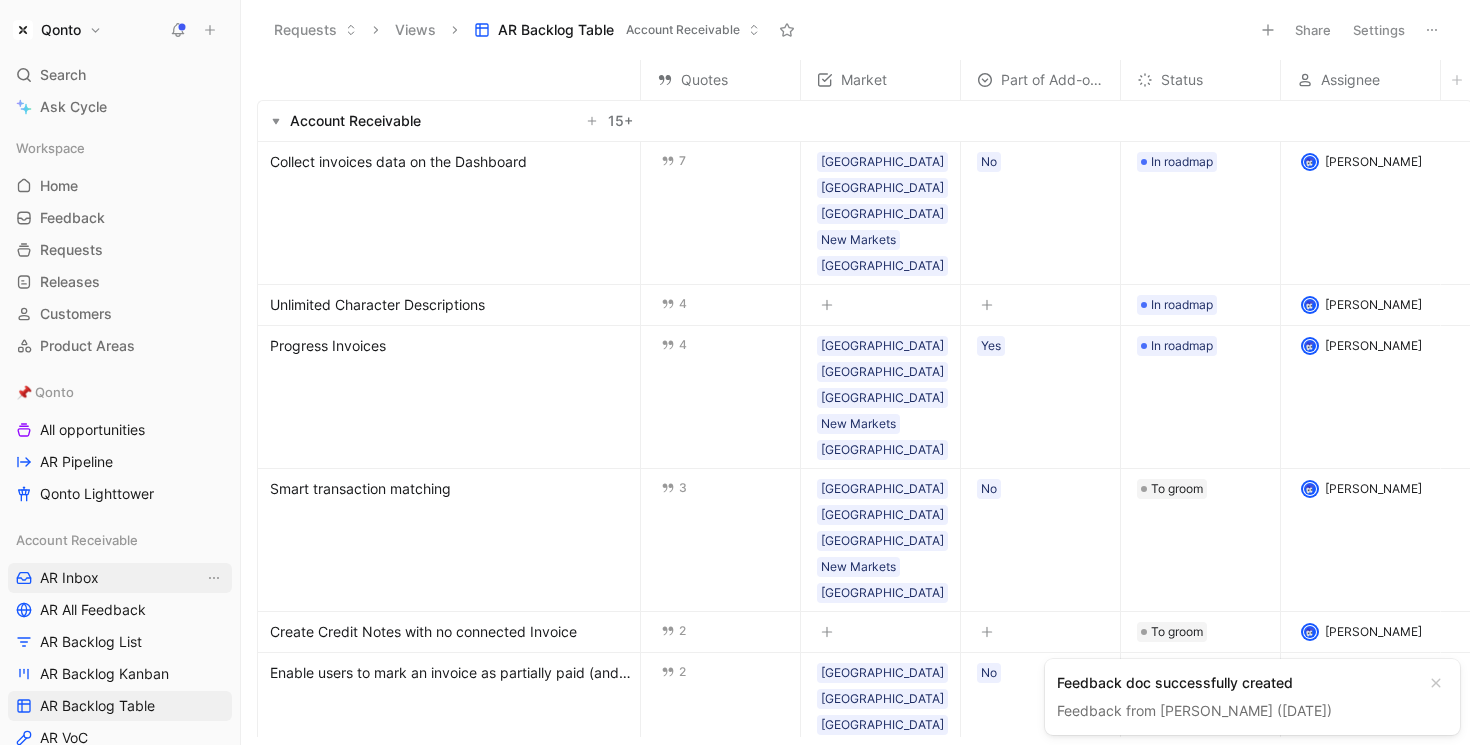click on "AR Inbox" at bounding box center [120, 578] 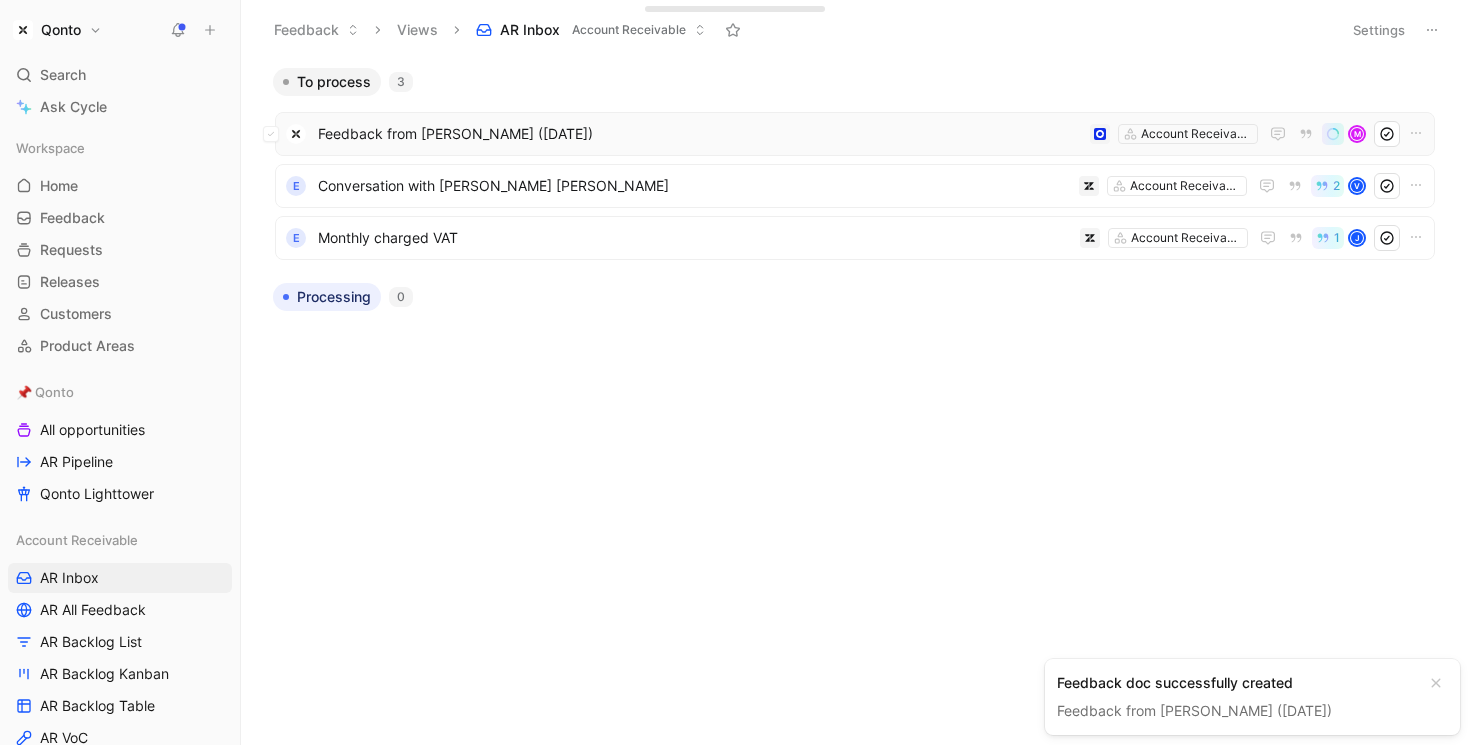 click on "Feedback from Mario Liverini (Jul 25, 2025)" at bounding box center [700, 134] 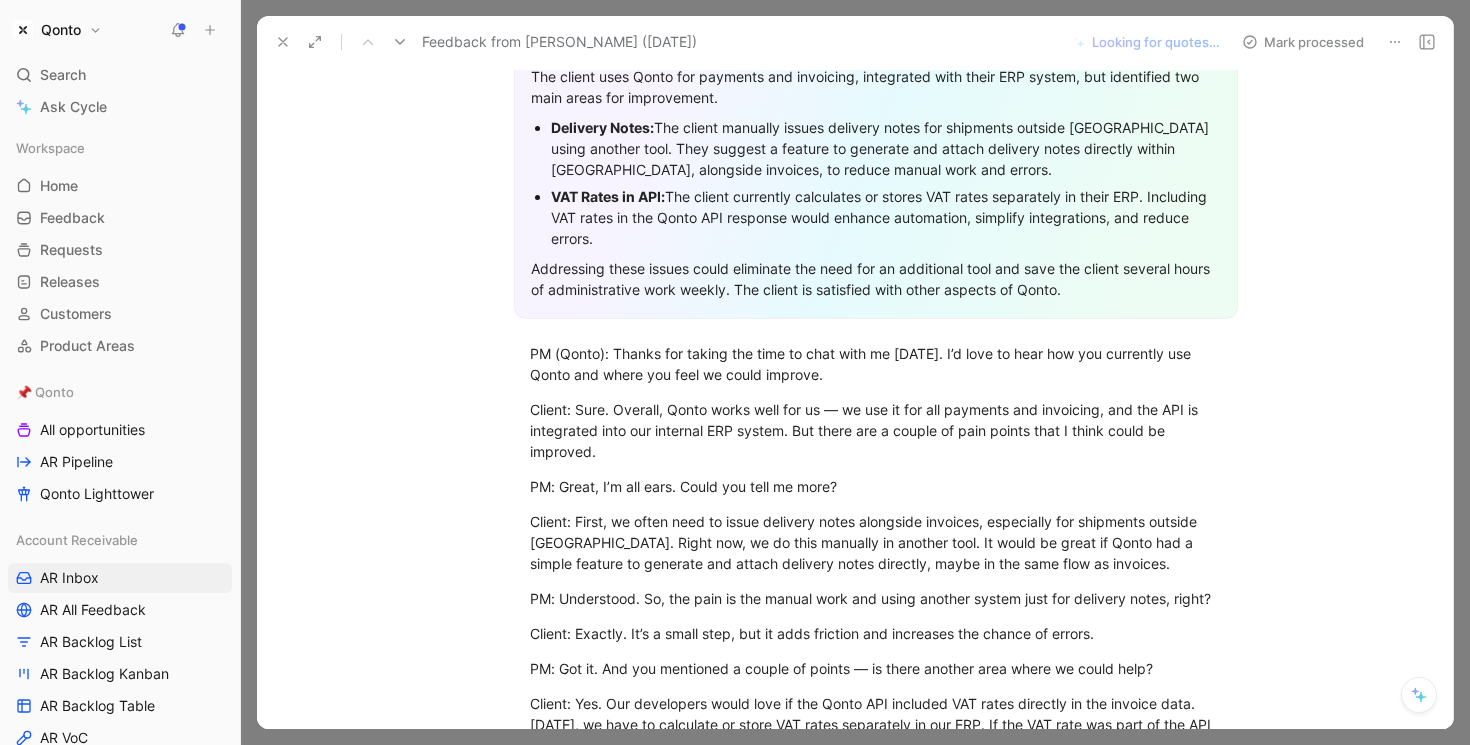 scroll, scrollTop: 0, scrollLeft: 0, axis: both 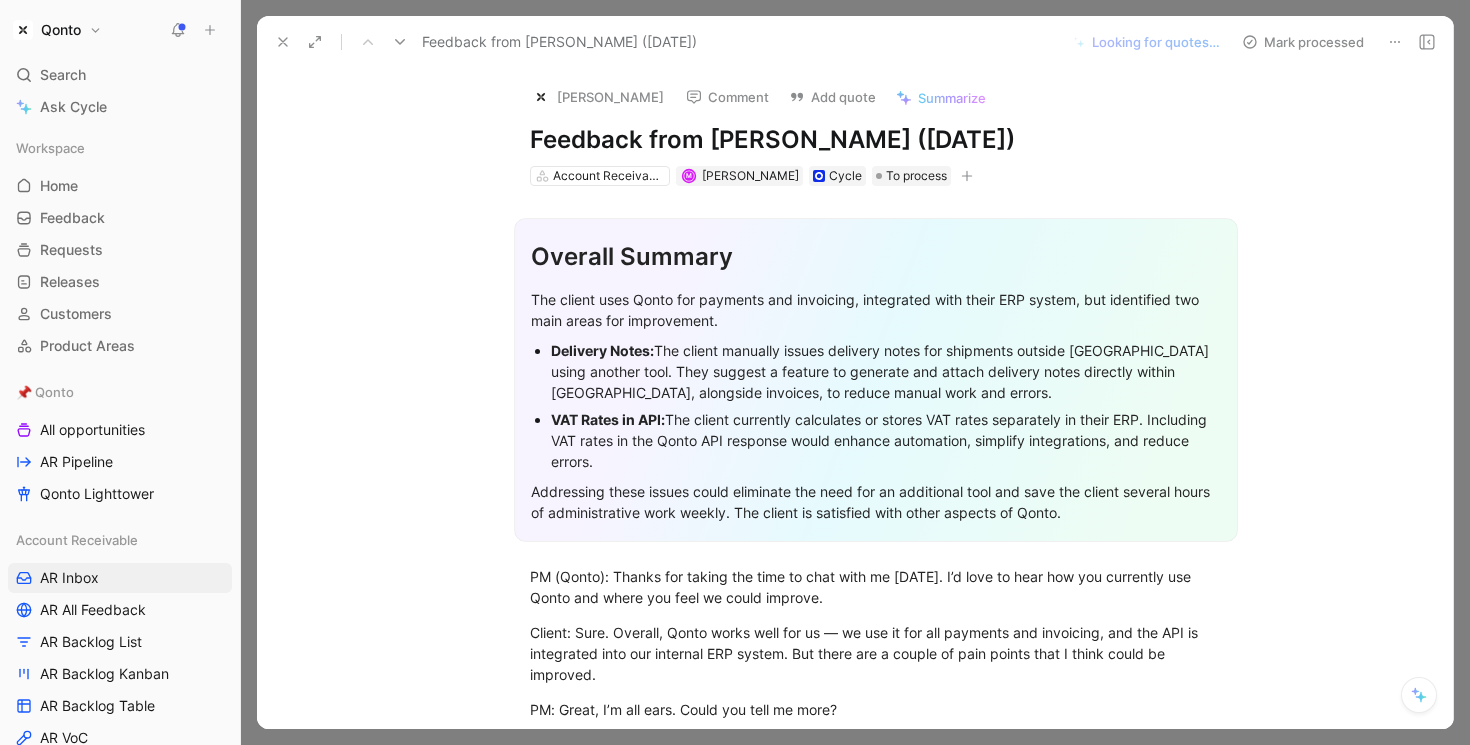 click on "Feedback from Mario Liverini (Jul 25, 2025)" at bounding box center (876, 140) 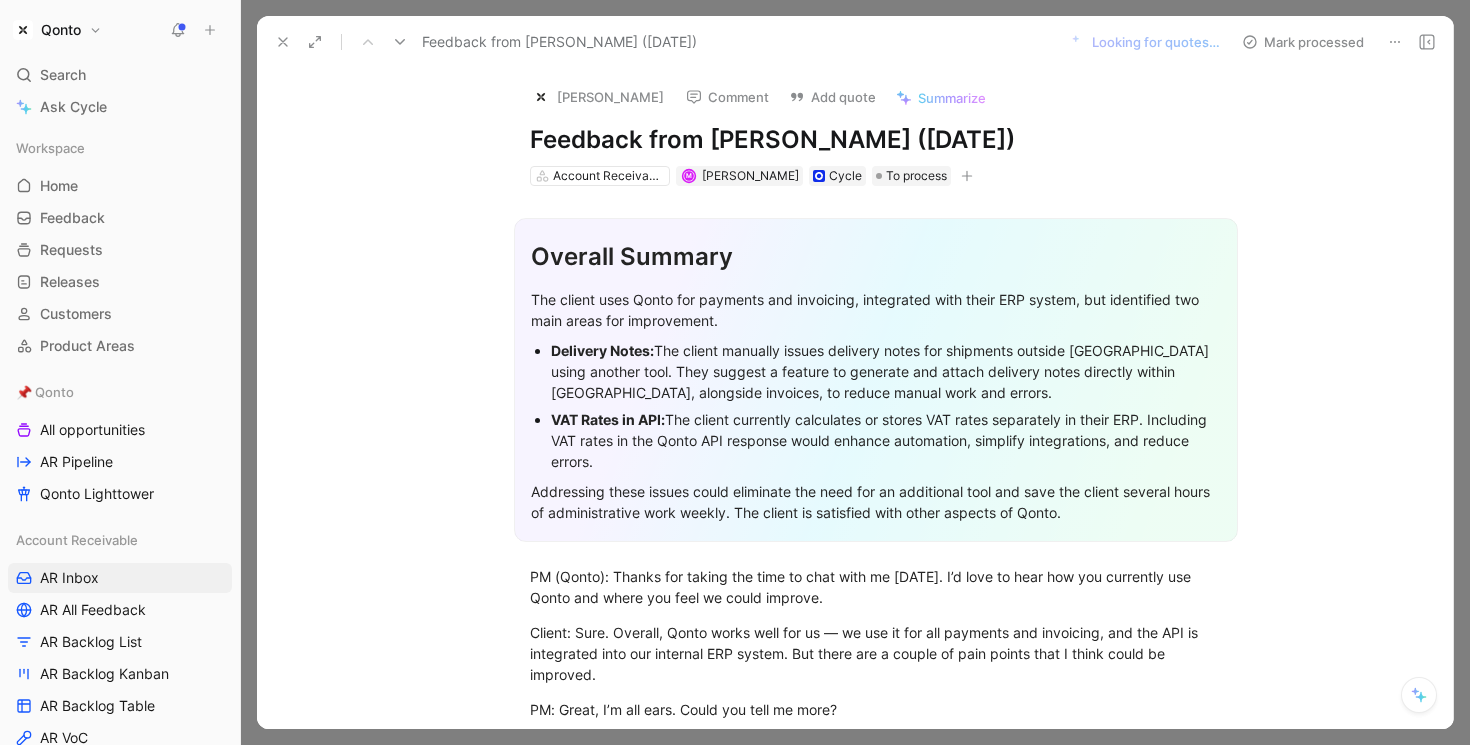 drag, startPoint x: 589, startPoint y: 147, endPoint x: 667, endPoint y: 148, distance: 78.00641 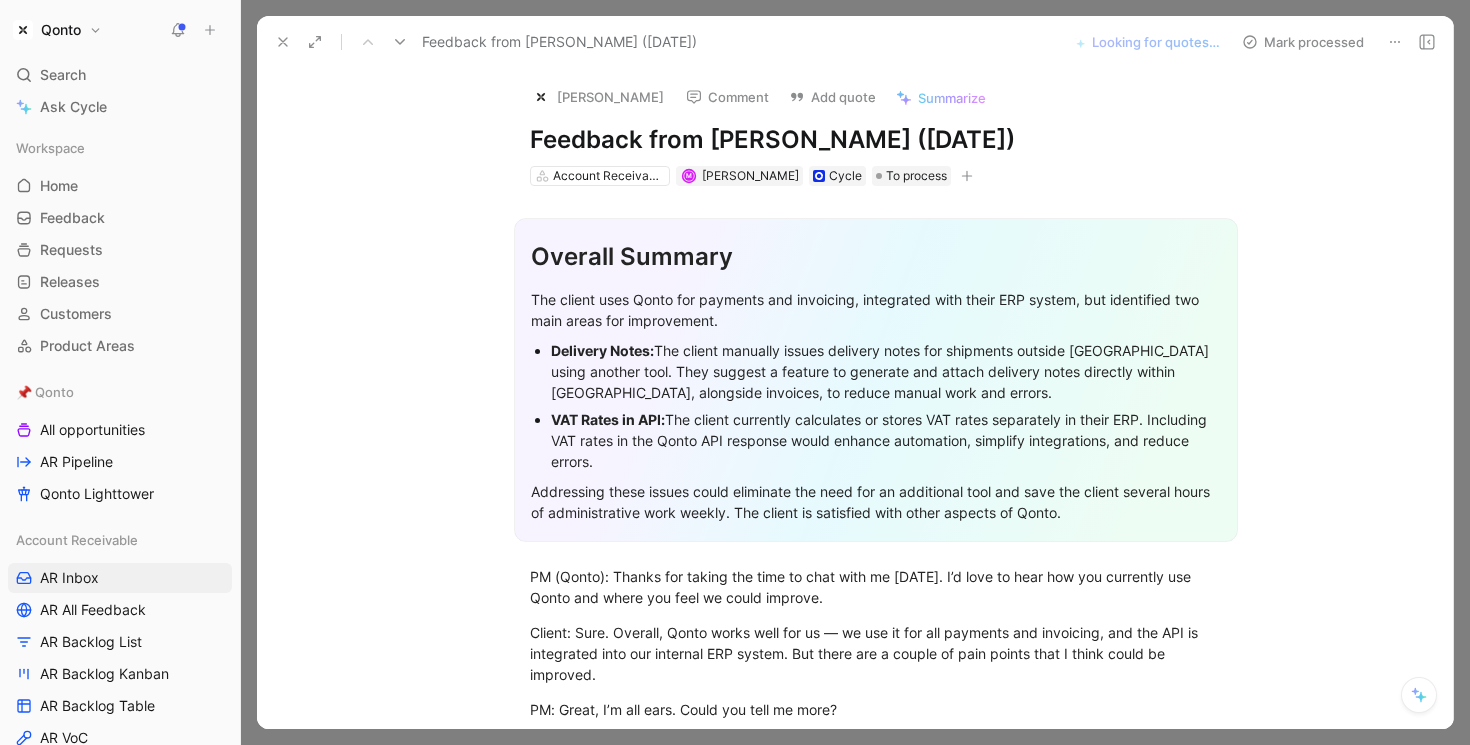 type 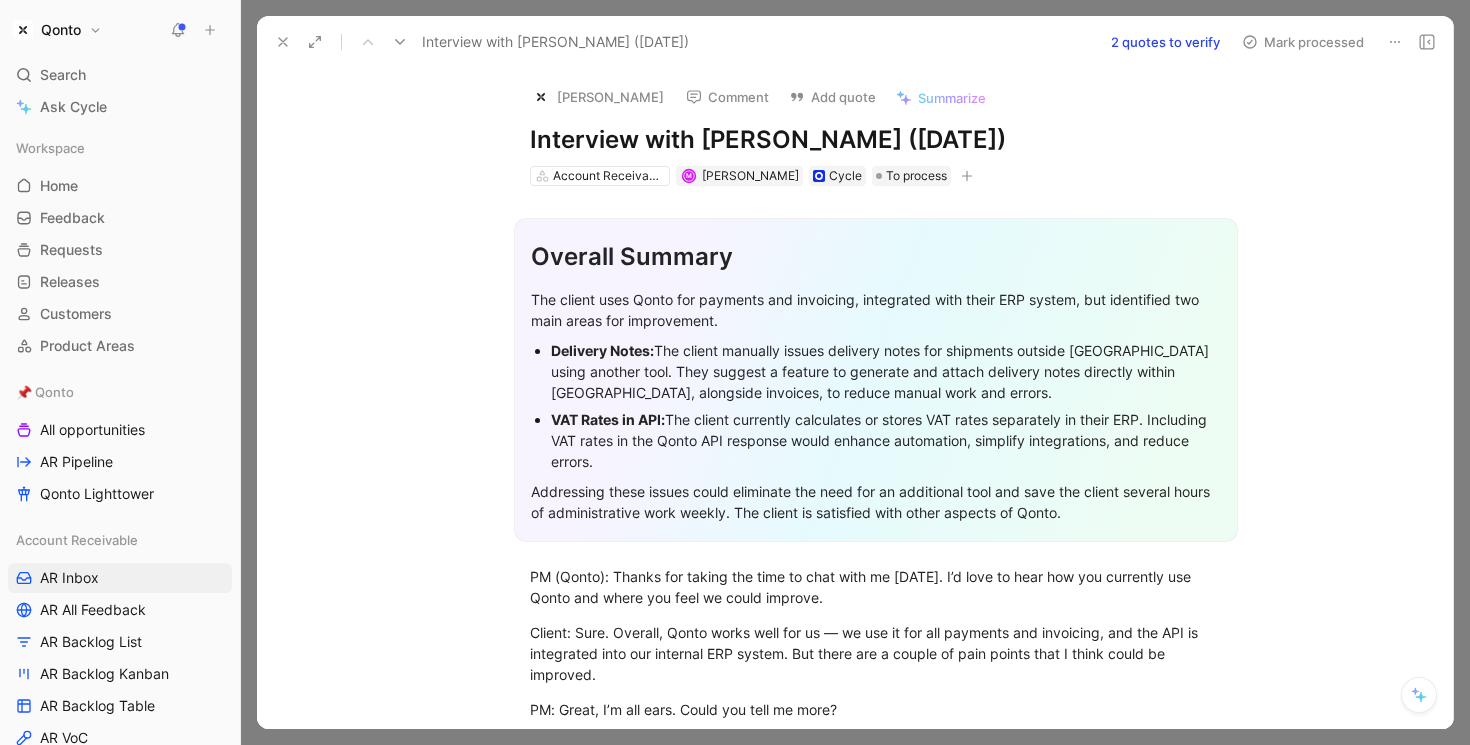 click on "Mario Liverini" at bounding box center [597, 97] 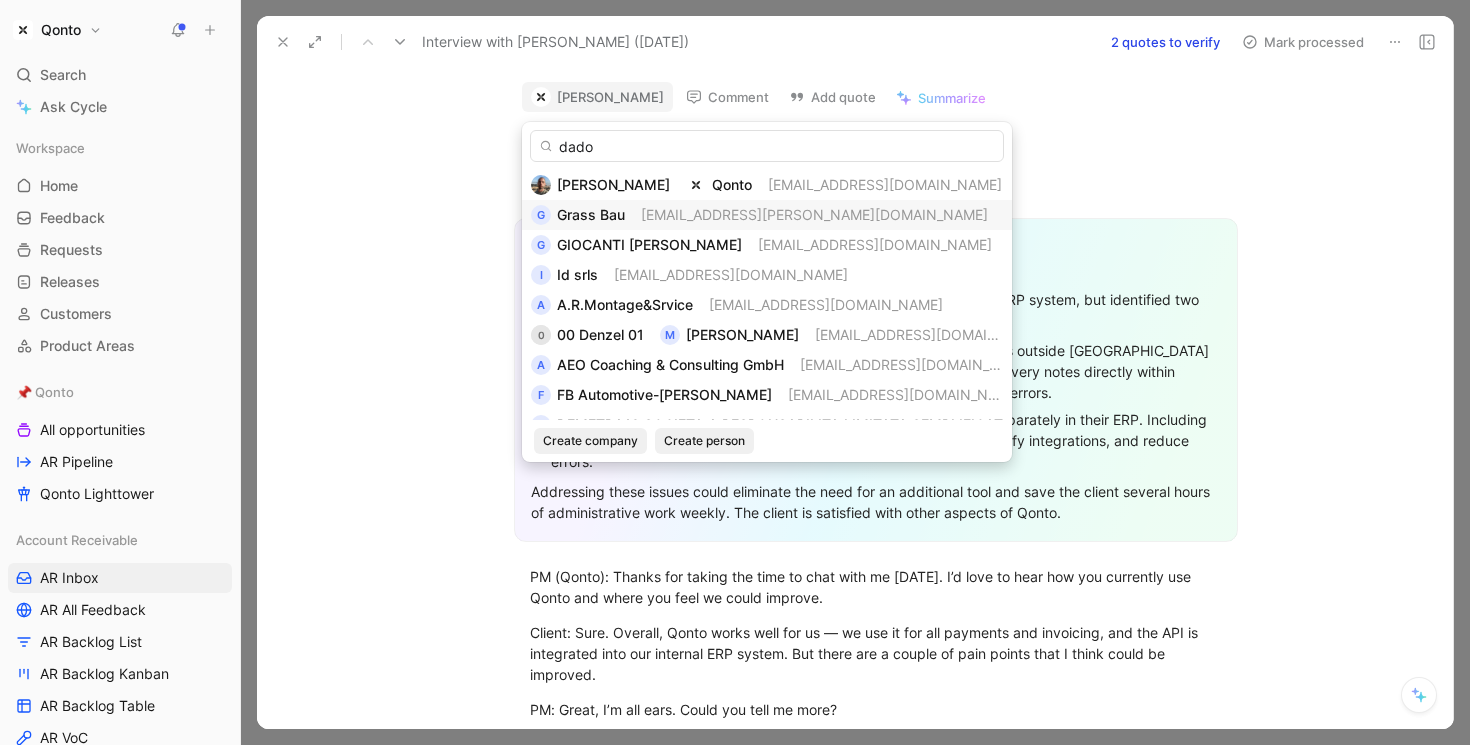 type on "dado" 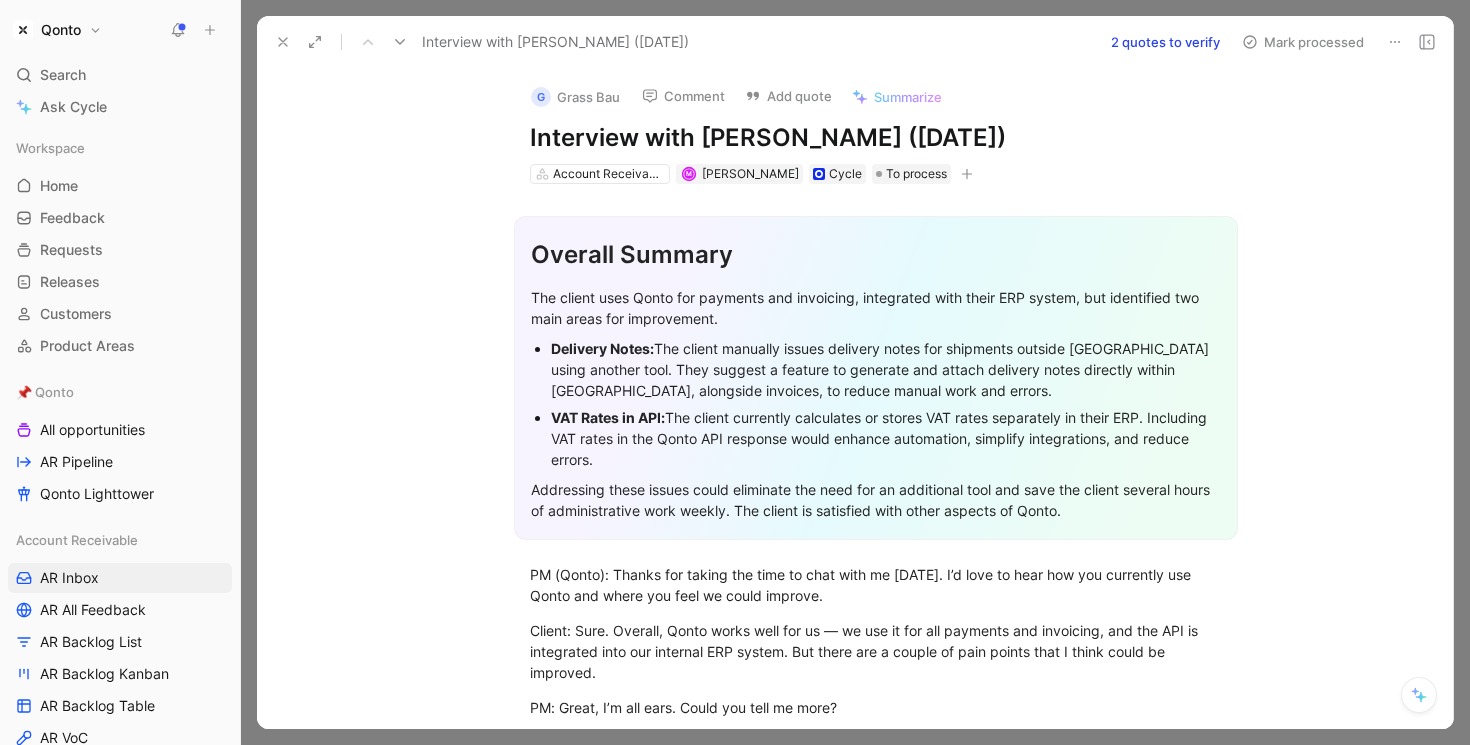 click on "Interview with Mario Liverini (Jul 25, 2025)" at bounding box center (876, 138) 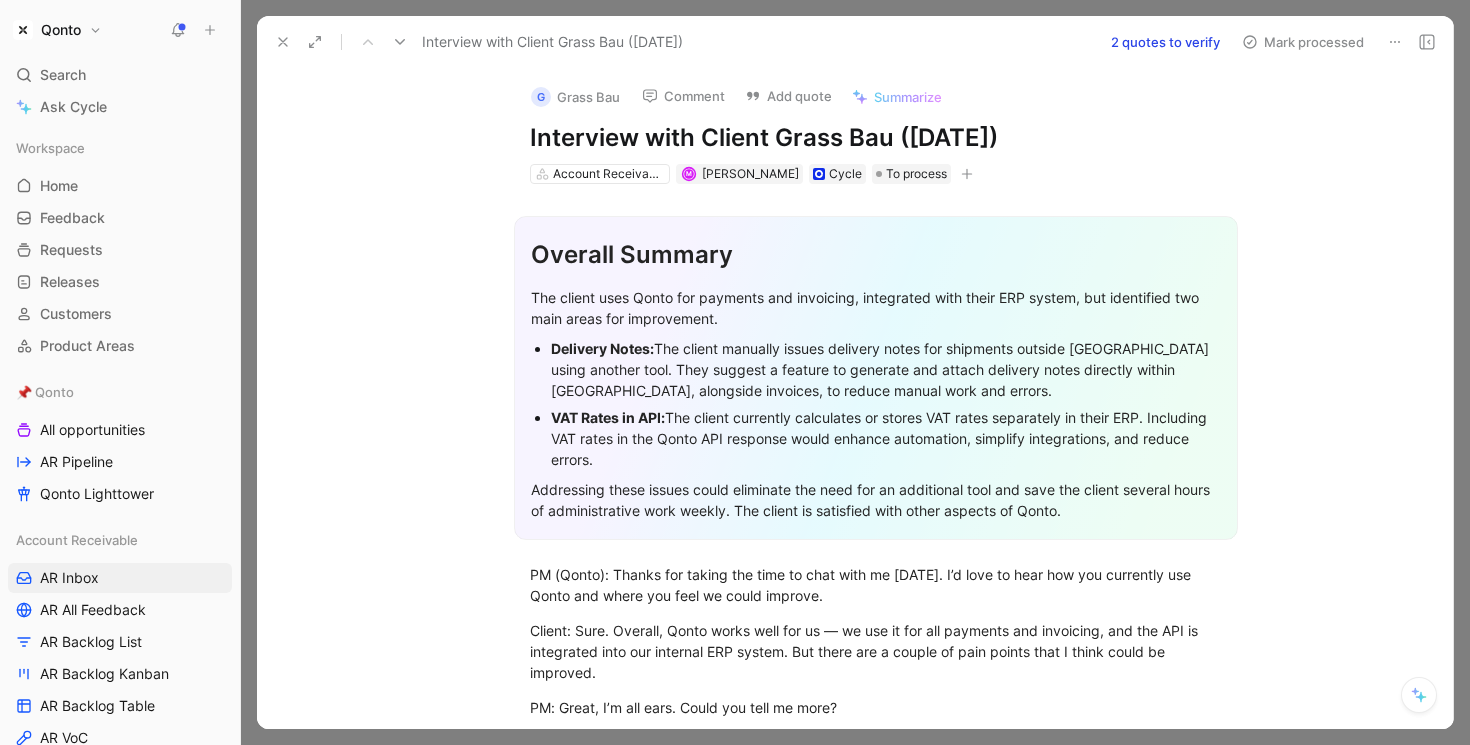 click on "Delivery Notes:  The client manually issues delivery notes for shipments outside France using another tool. They suggest a feature to generate and attach delivery notes directly within Qonto, alongside invoices, to reduce manual work and errors." at bounding box center [886, 369] 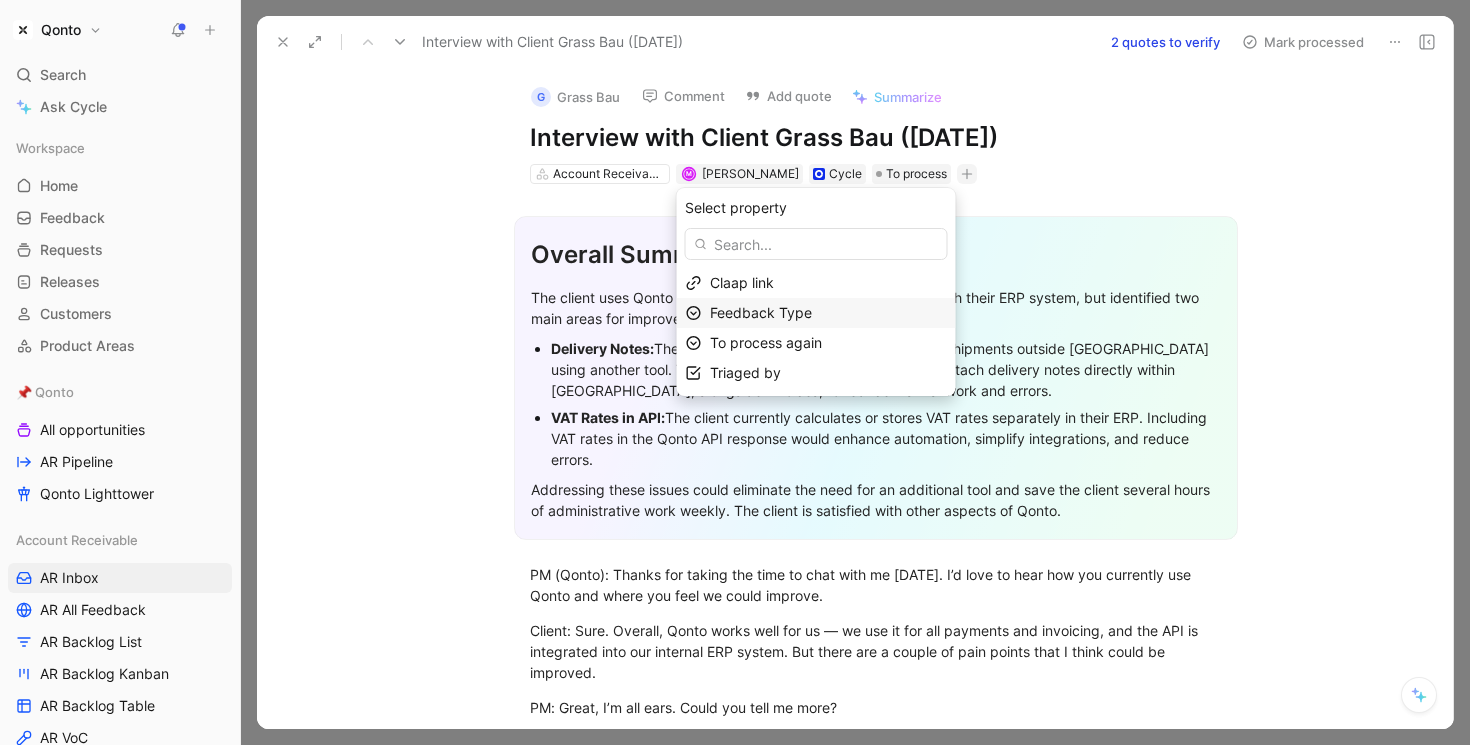 click on "Feedback Type" at bounding box center (761, 312) 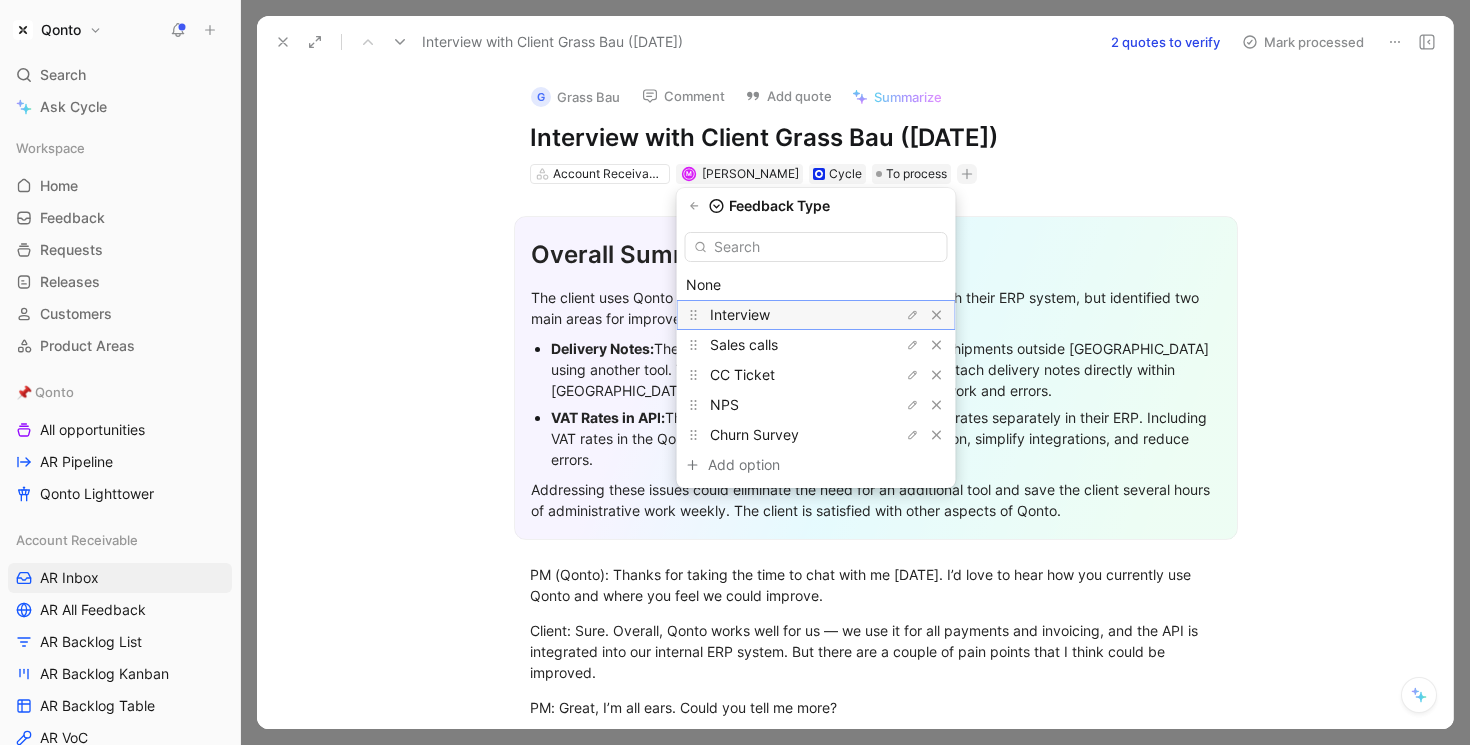 click on "Interview" at bounding box center [785, 315] 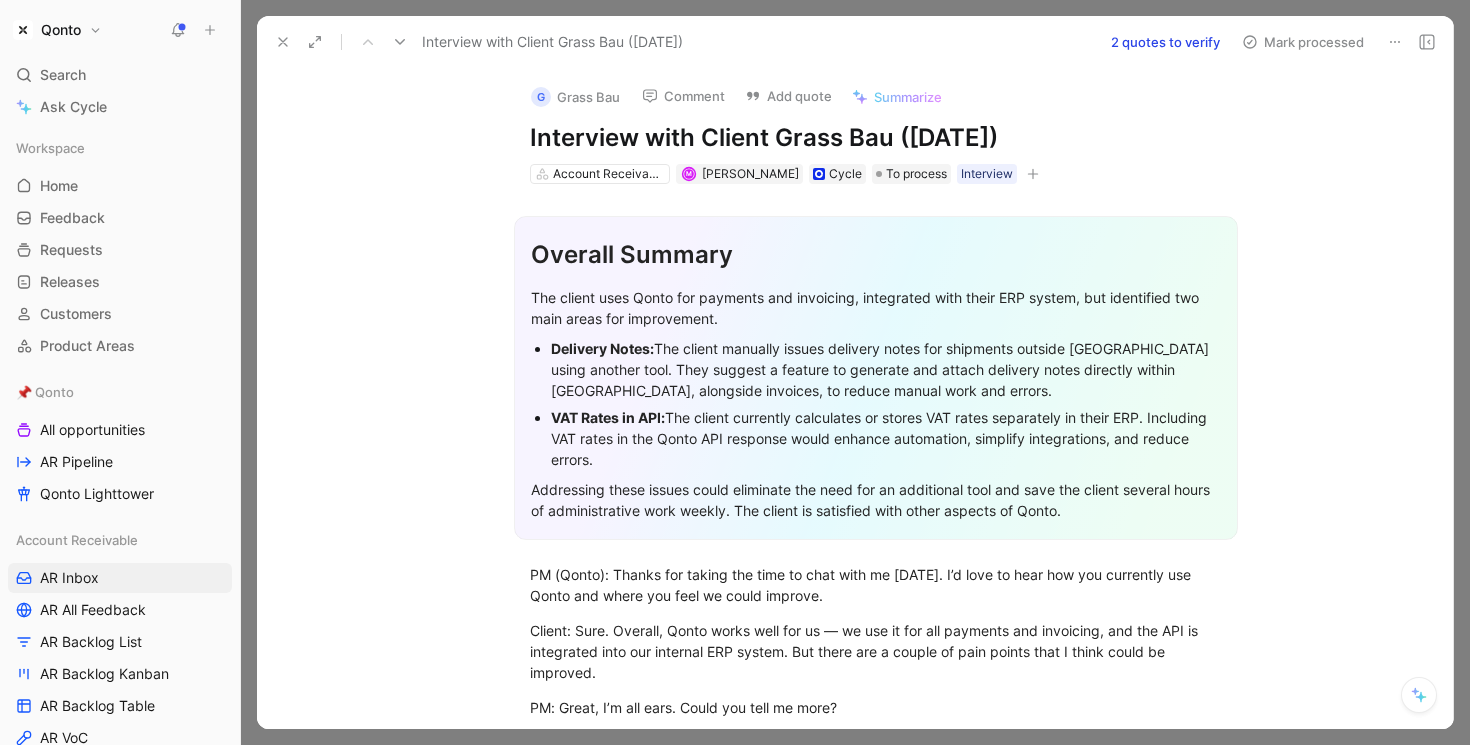 click 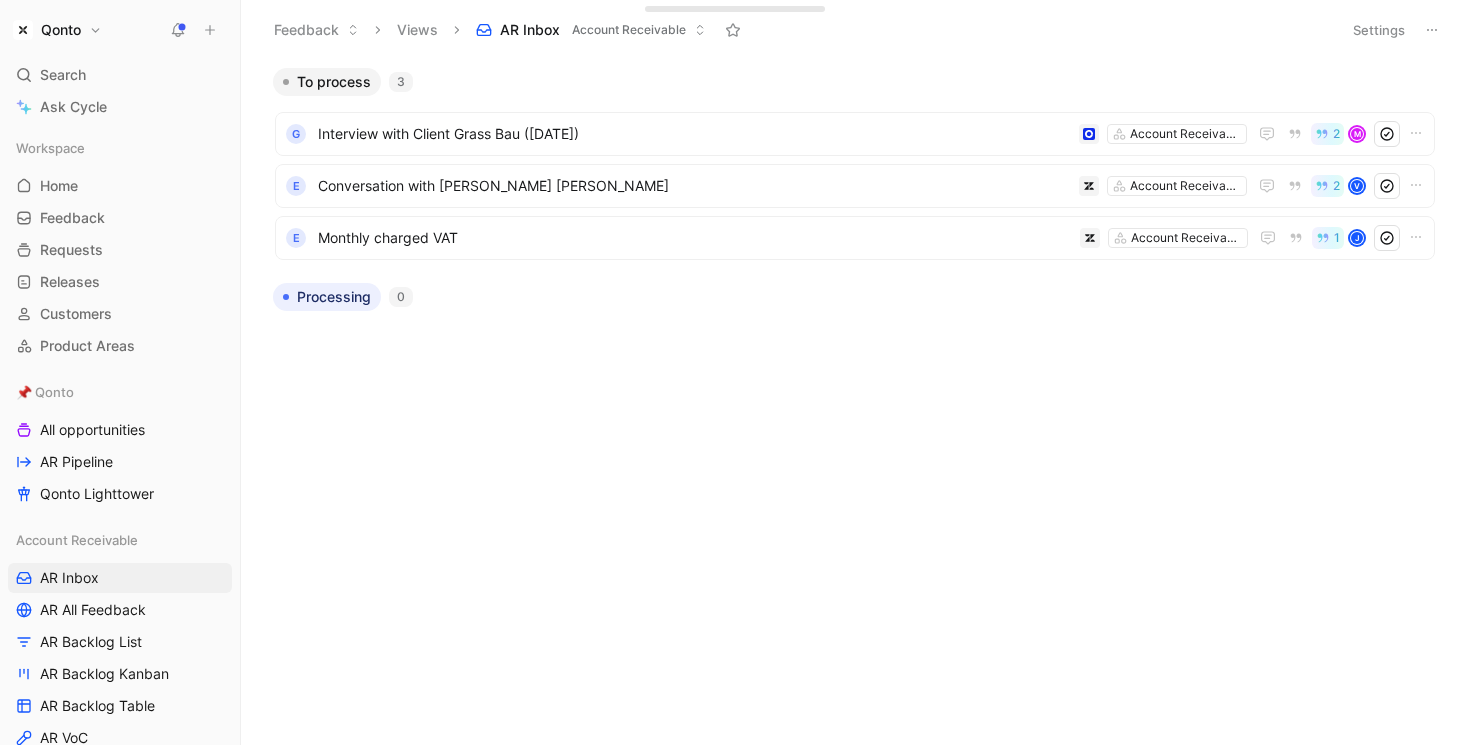 click on "Settings" at bounding box center (1379, 30) 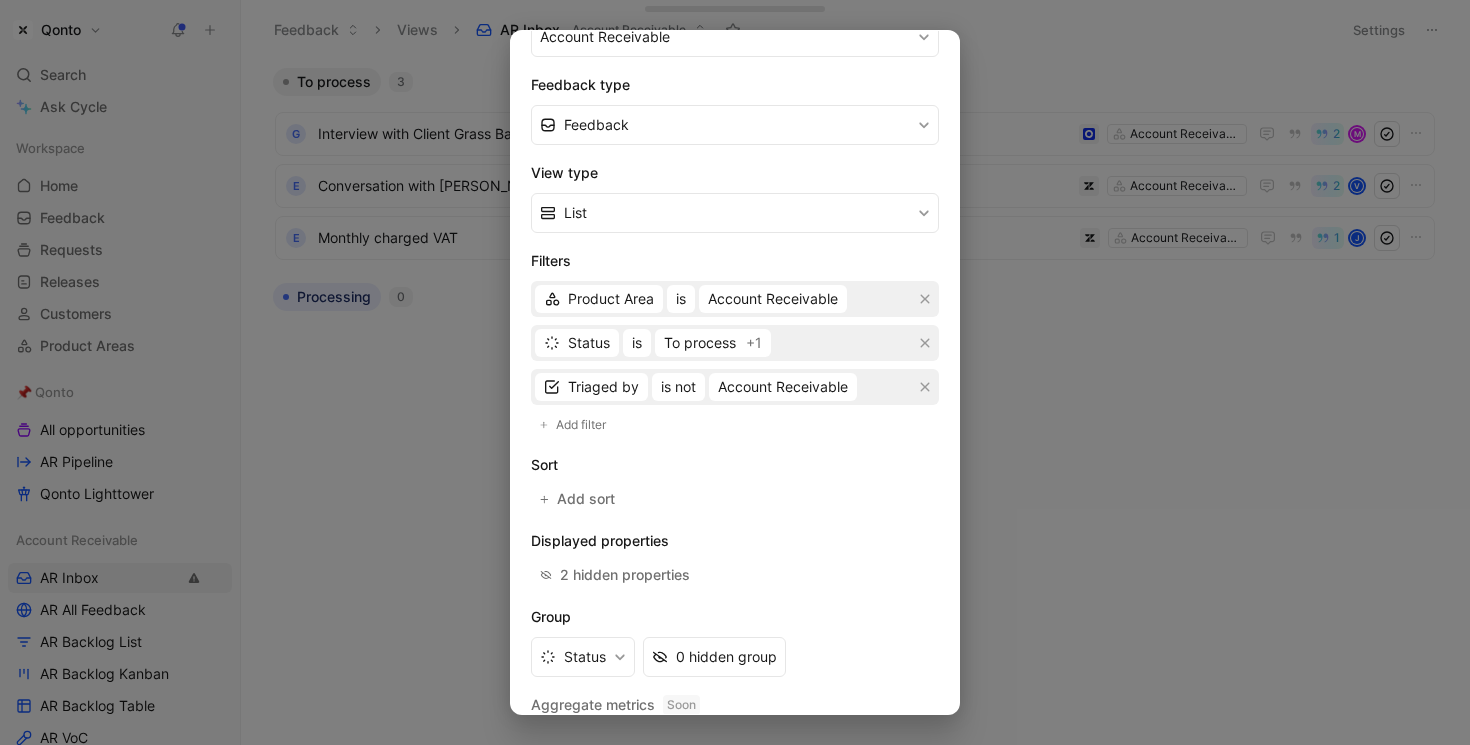 scroll, scrollTop: 347, scrollLeft: 0, axis: vertical 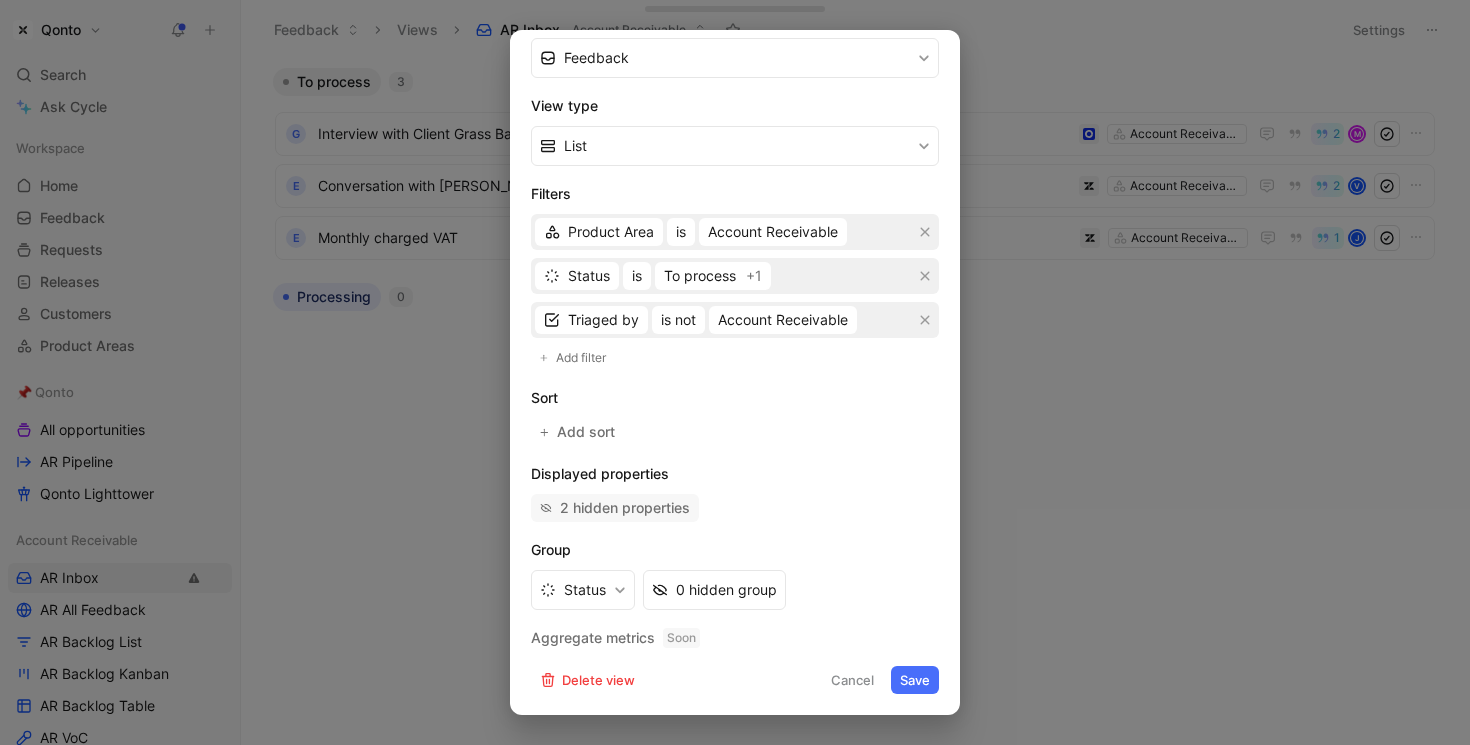 click on "2 hidden properties" at bounding box center [625, 508] 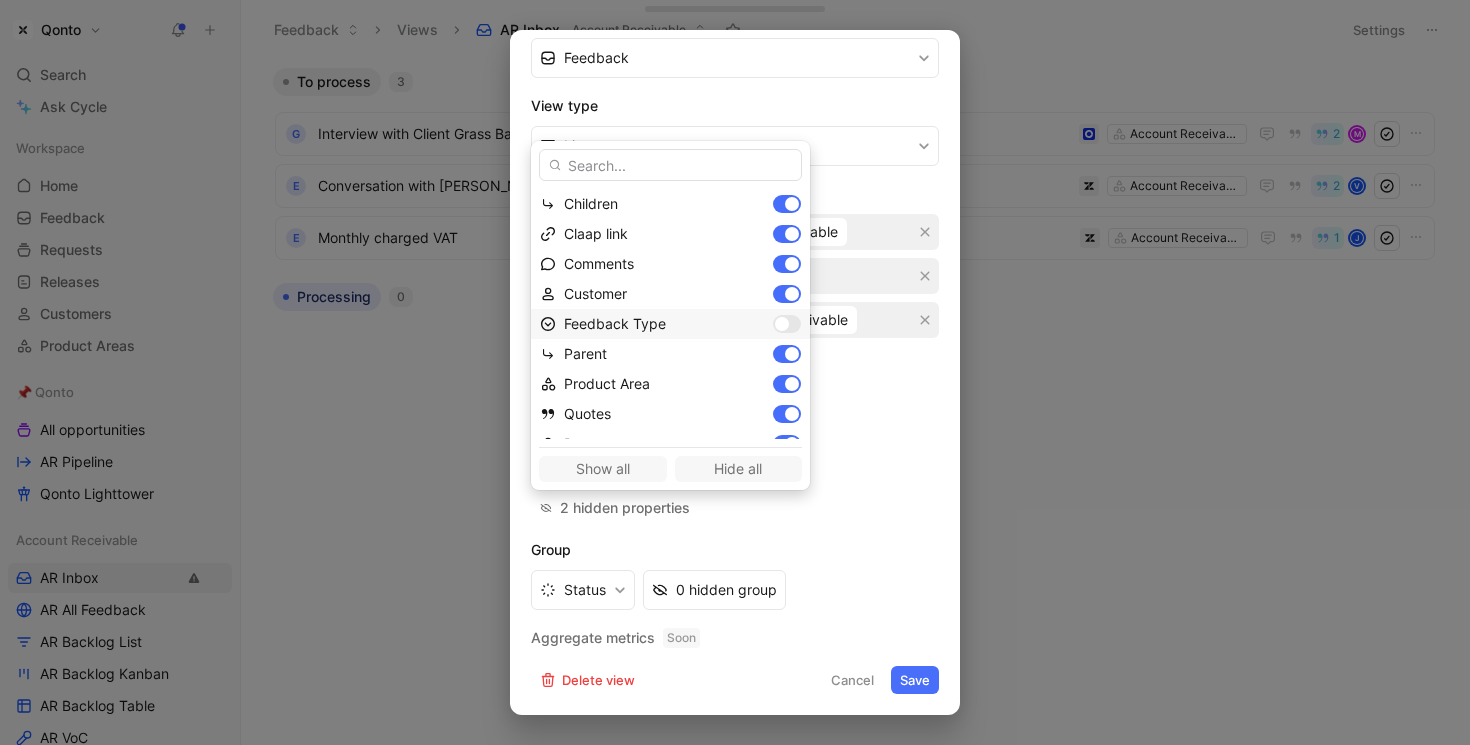 click at bounding box center (782, 324) 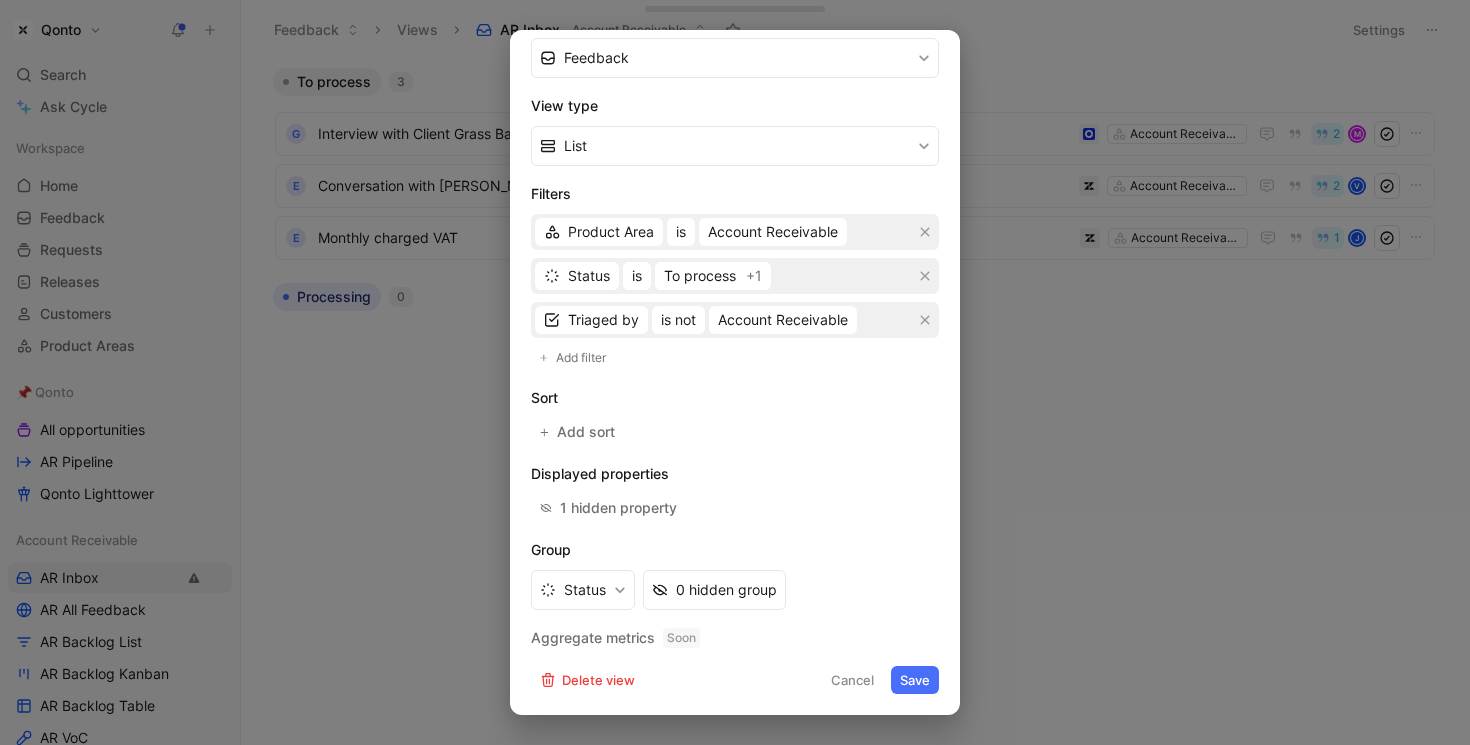 click on "Save" at bounding box center (915, 680) 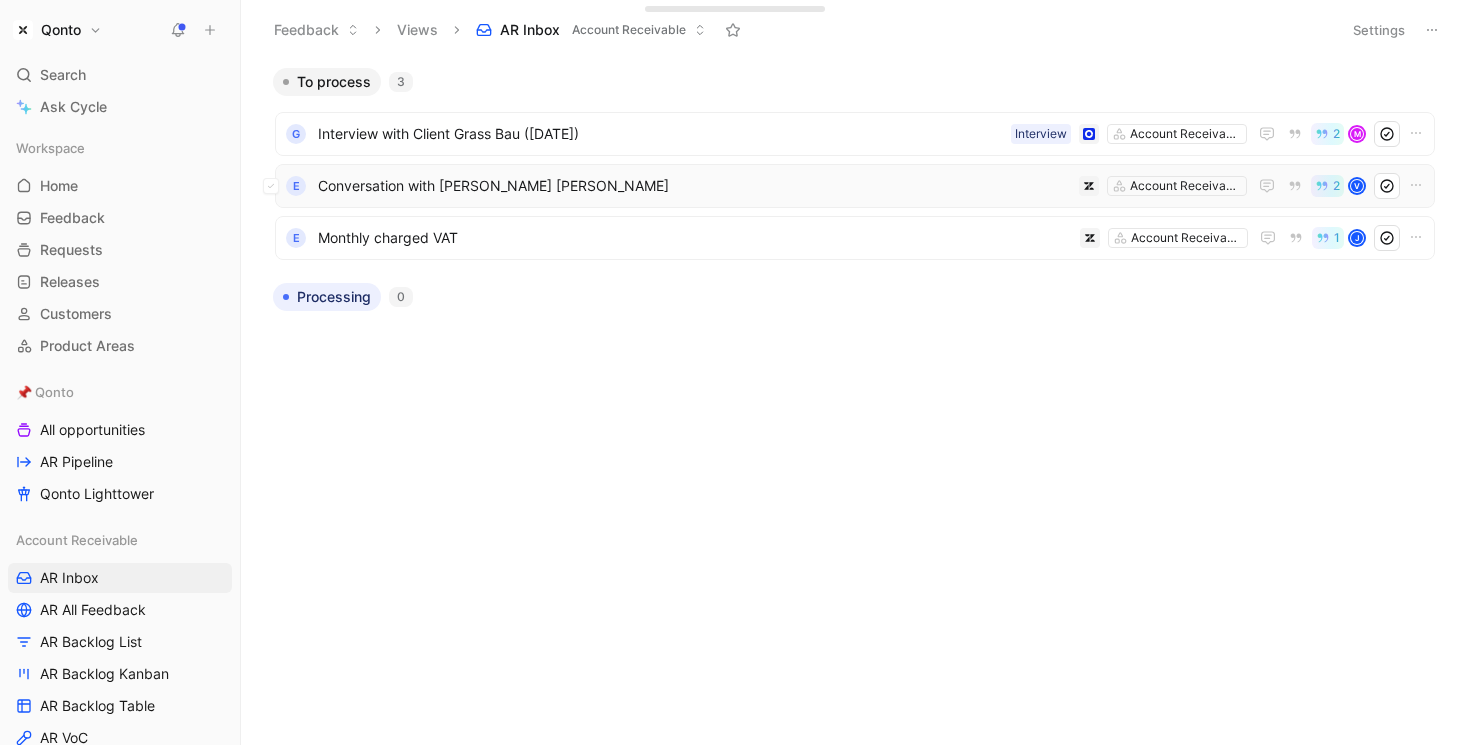 click on "Conversation with Melissa Victoria Marie Joseph" at bounding box center (694, 186) 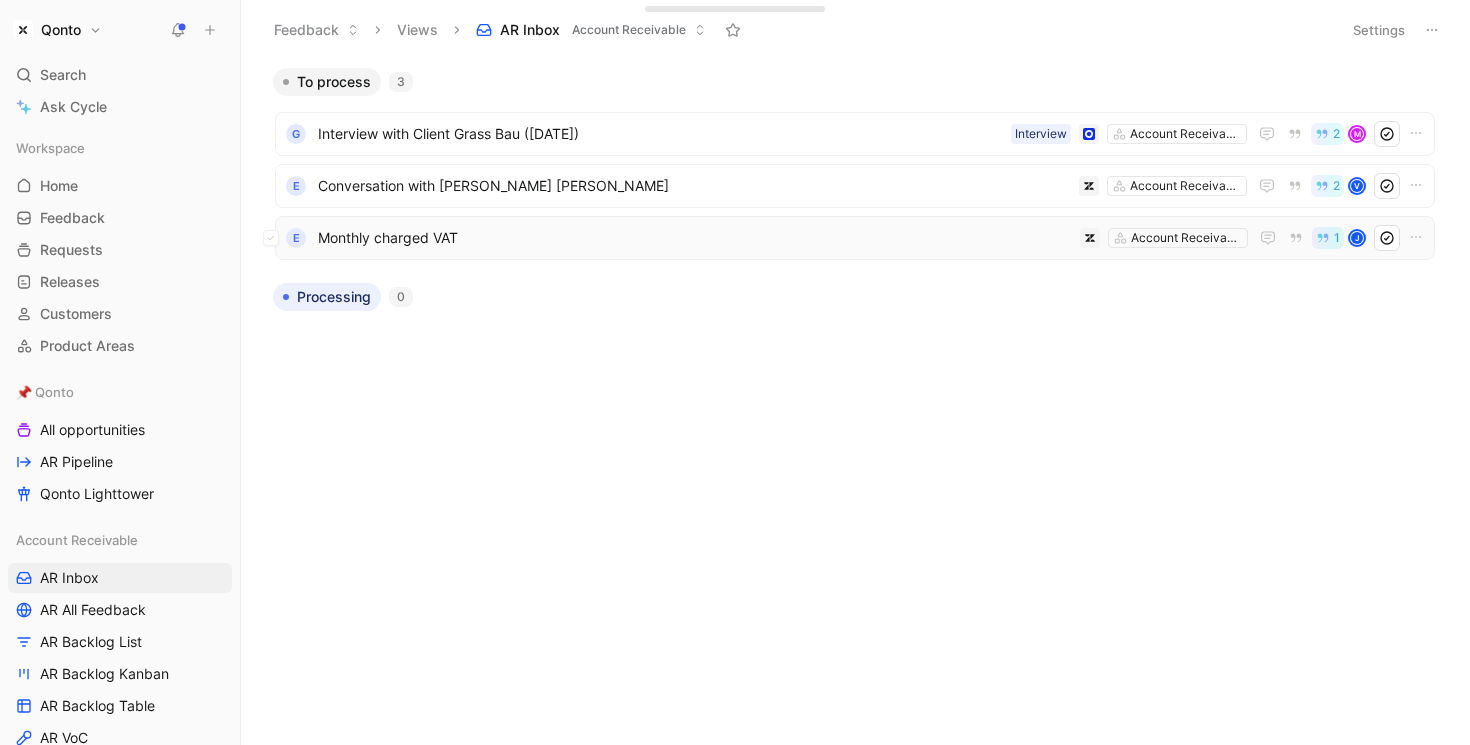 click on "Monthly charged VAT" at bounding box center (695, 238) 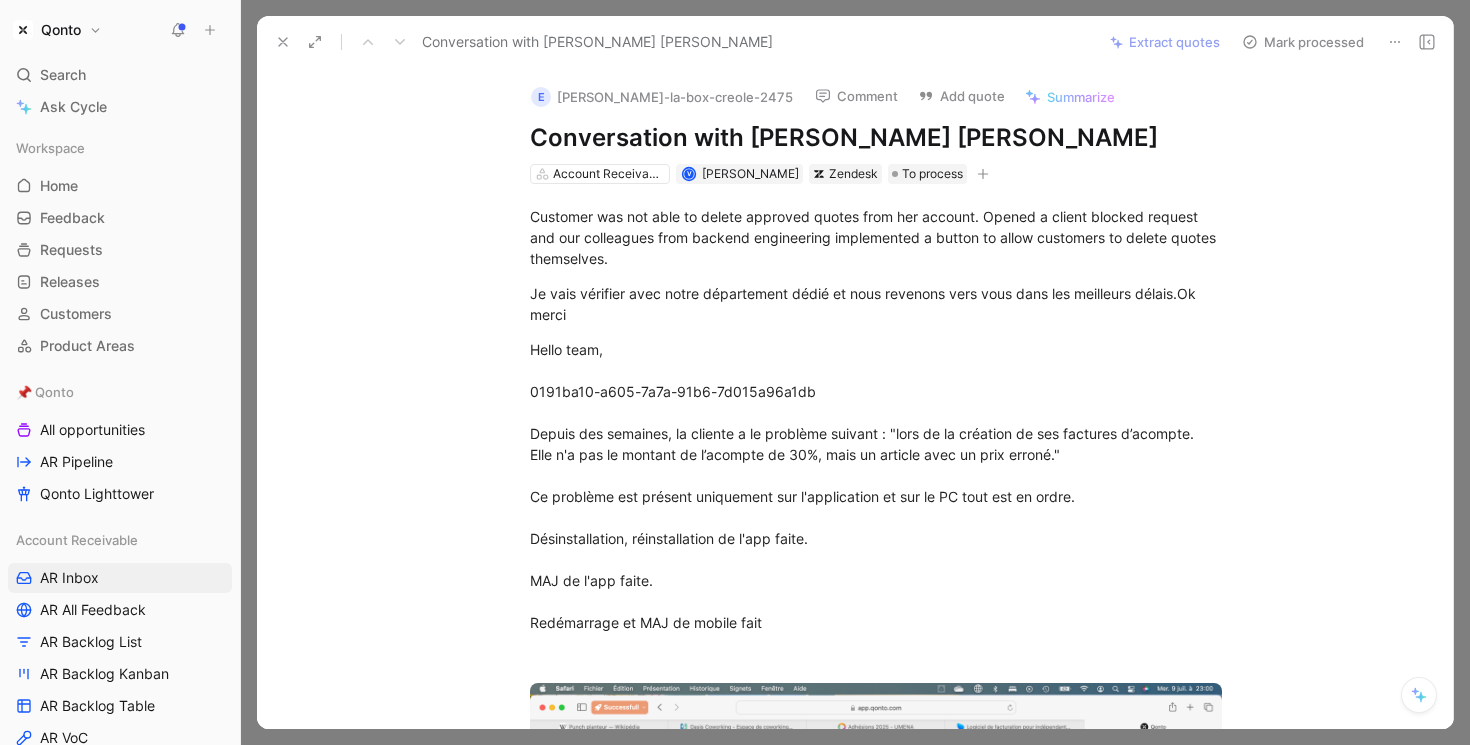 scroll, scrollTop: 0, scrollLeft: 0, axis: both 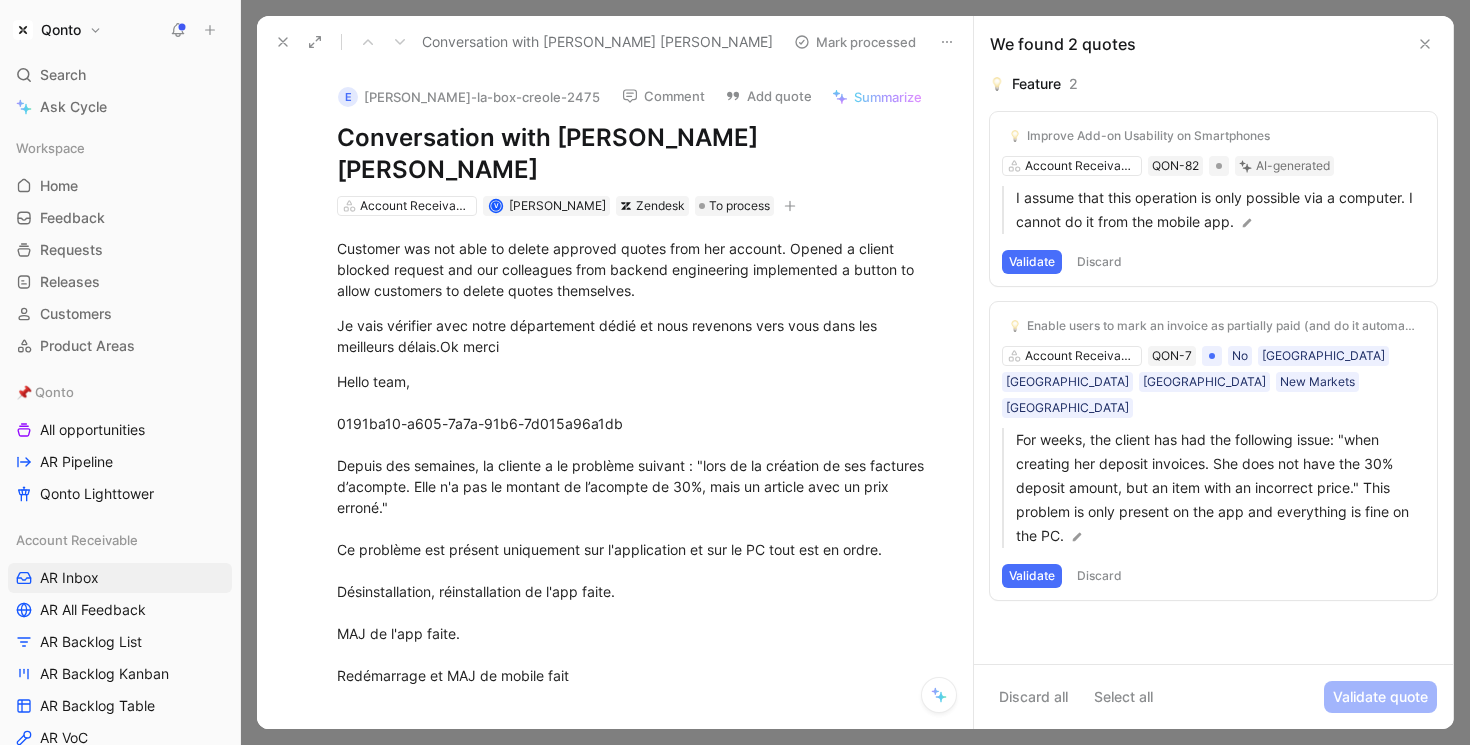 click on "Account Receivable V Volkan Tepekoy Zendesk To process" at bounding box center (636, 206) 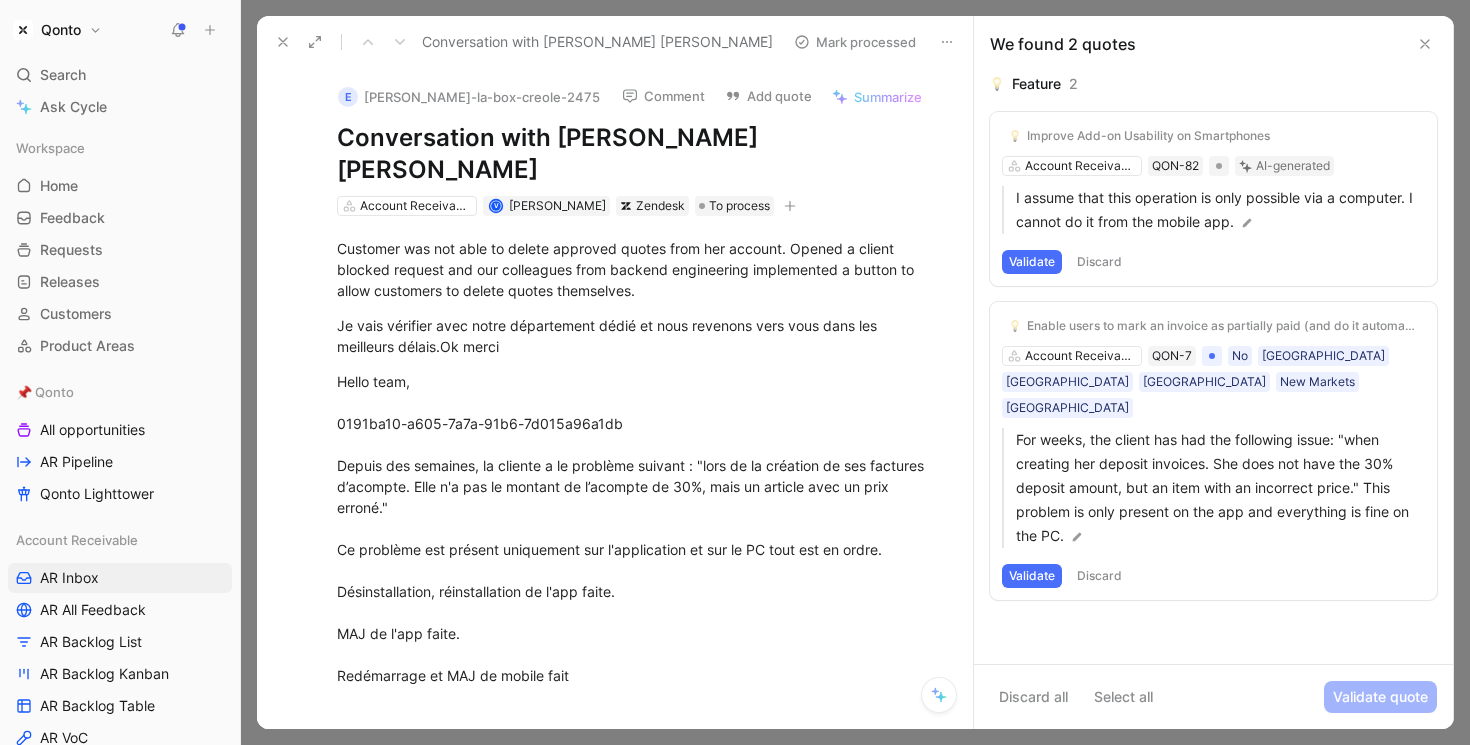 click 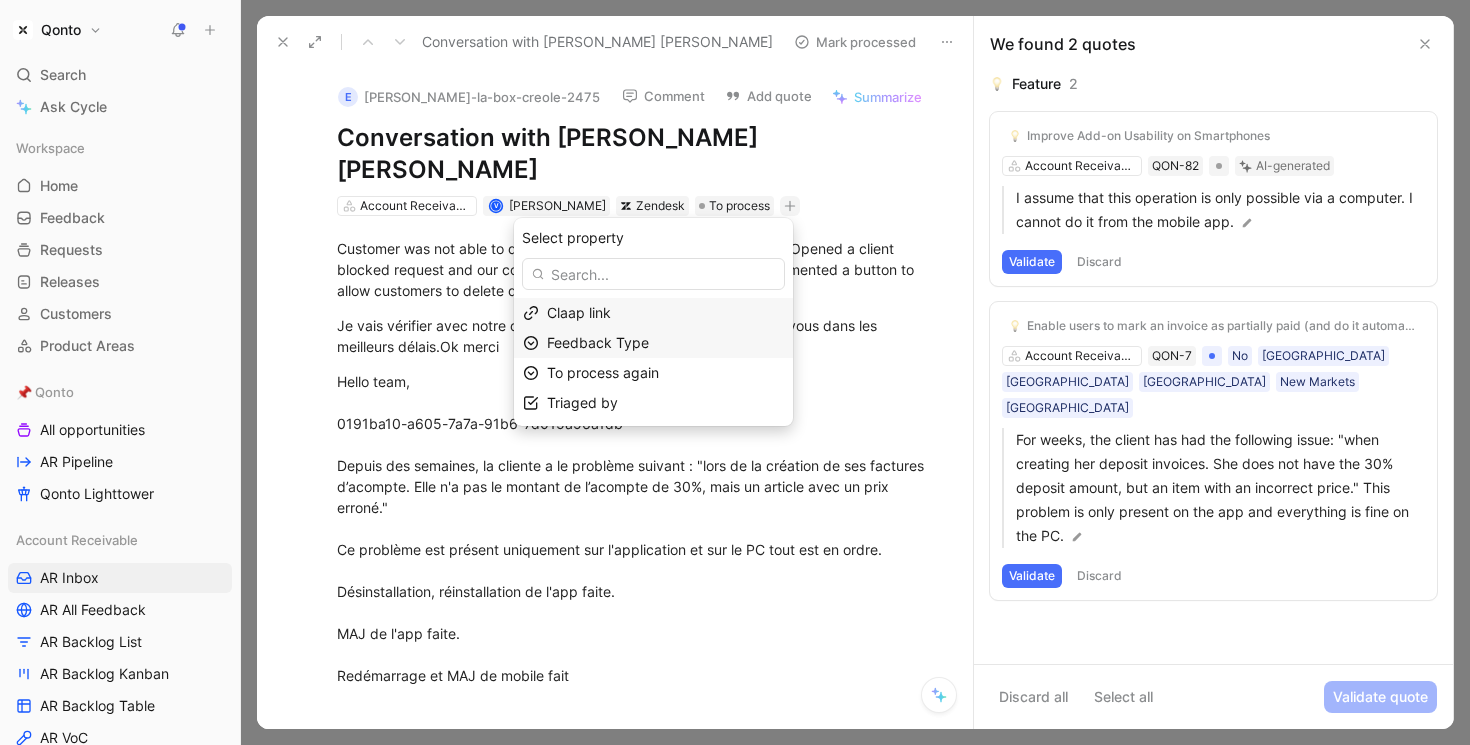 click on "Feedback Type" at bounding box center (665, 343) 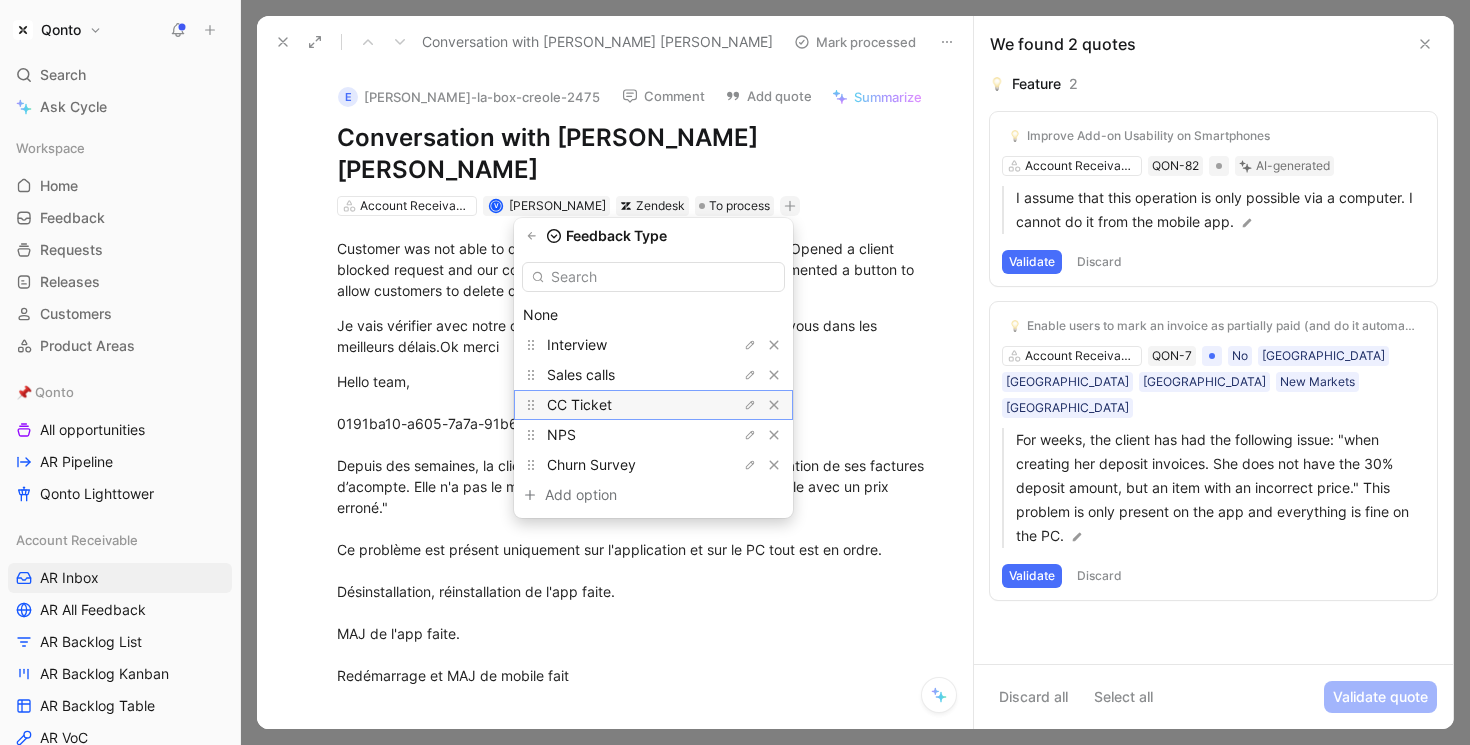 click on "CC Ticket" at bounding box center (622, 405) 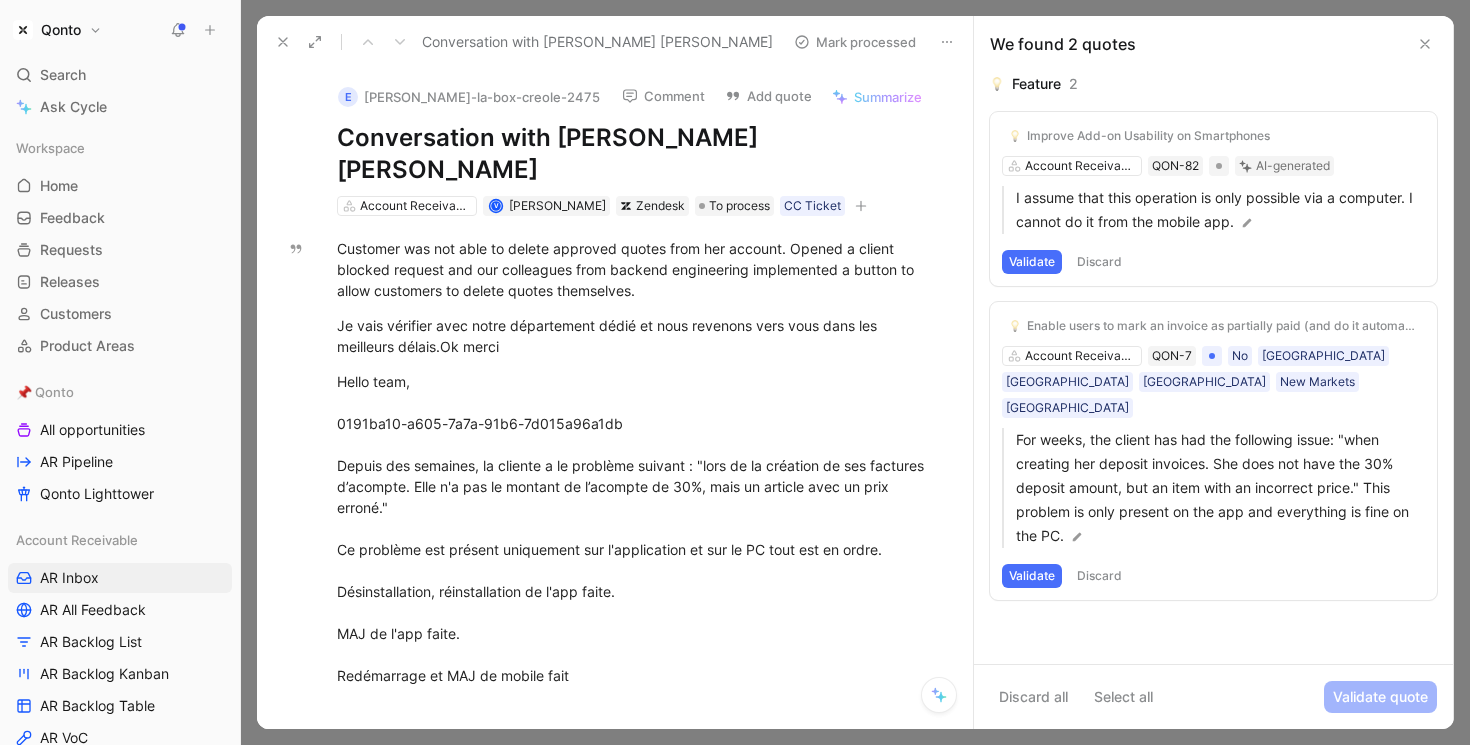 click at bounding box center [1425, 44] 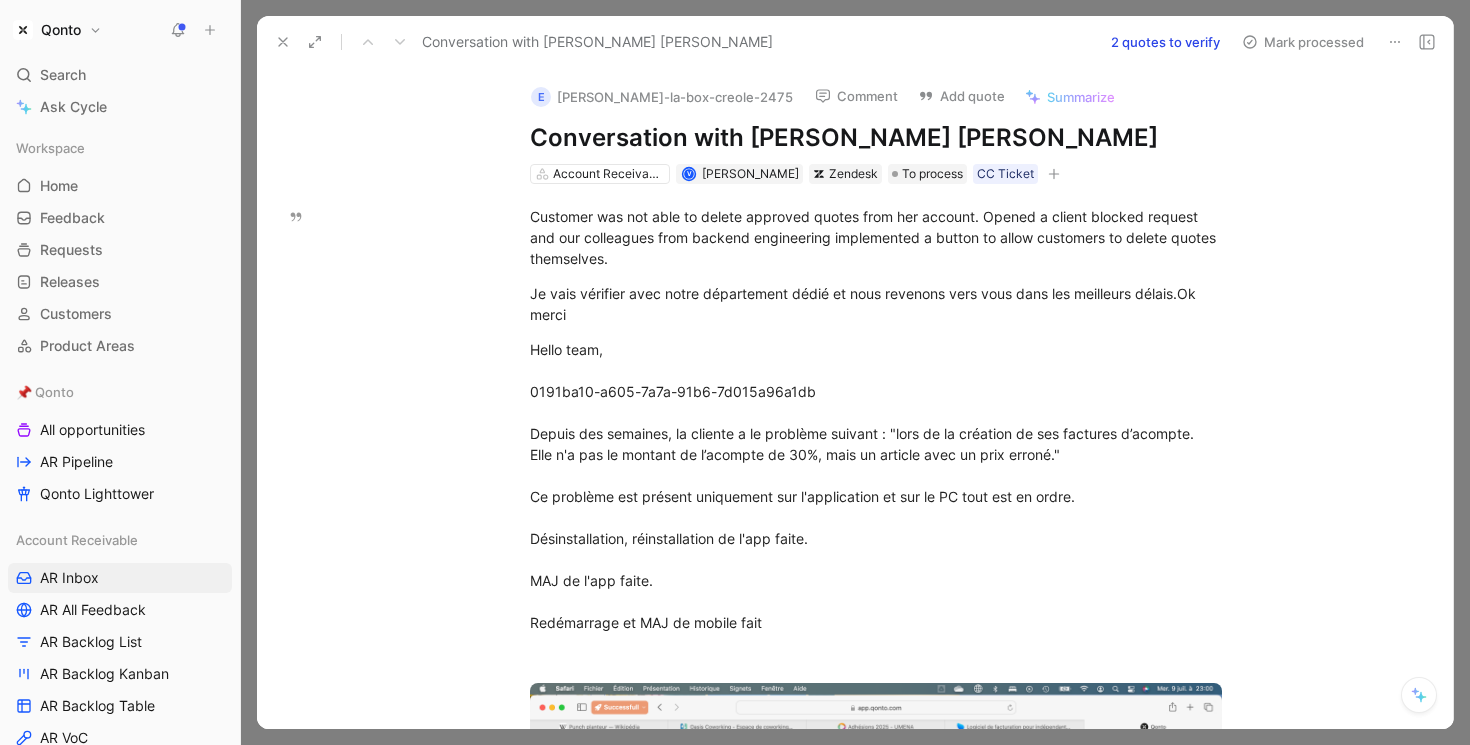 click 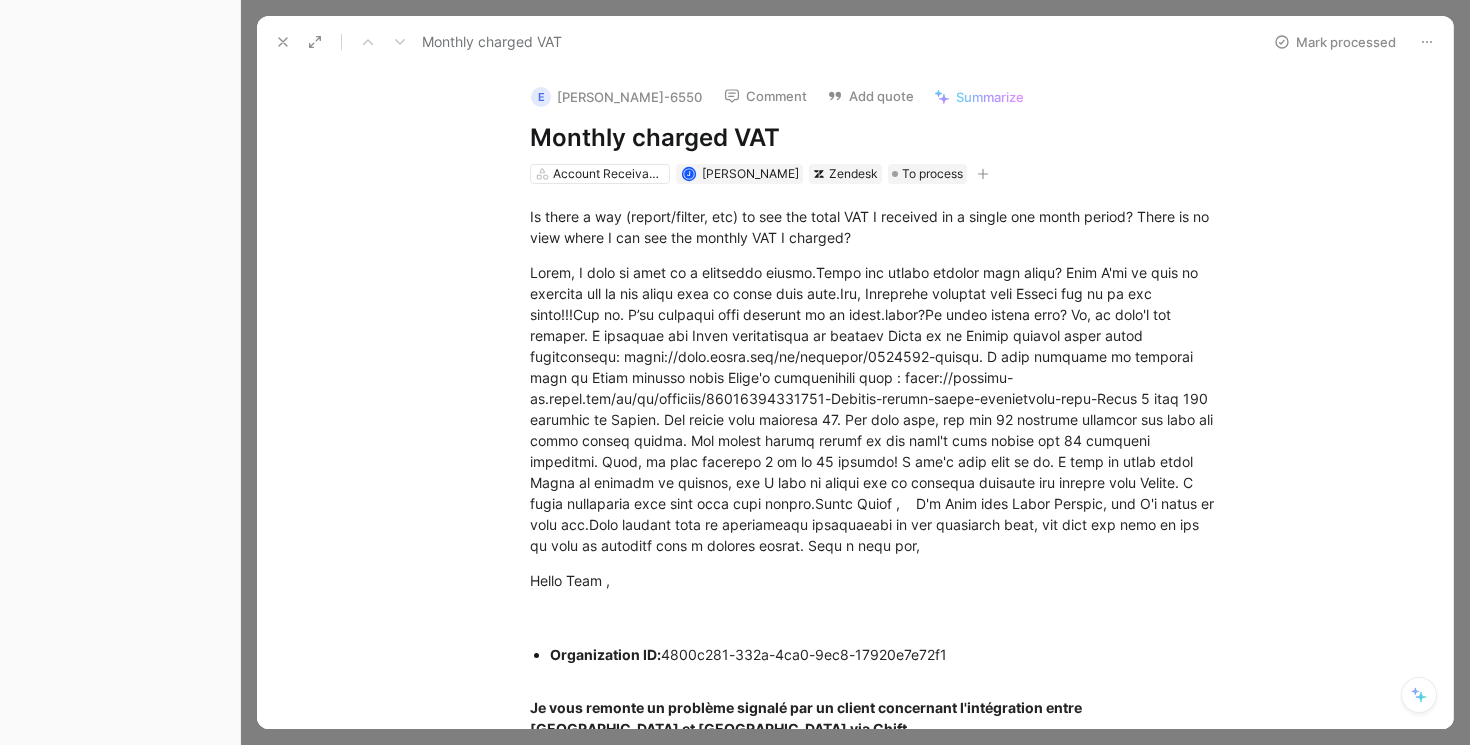 scroll, scrollTop: 0, scrollLeft: 0, axis: both 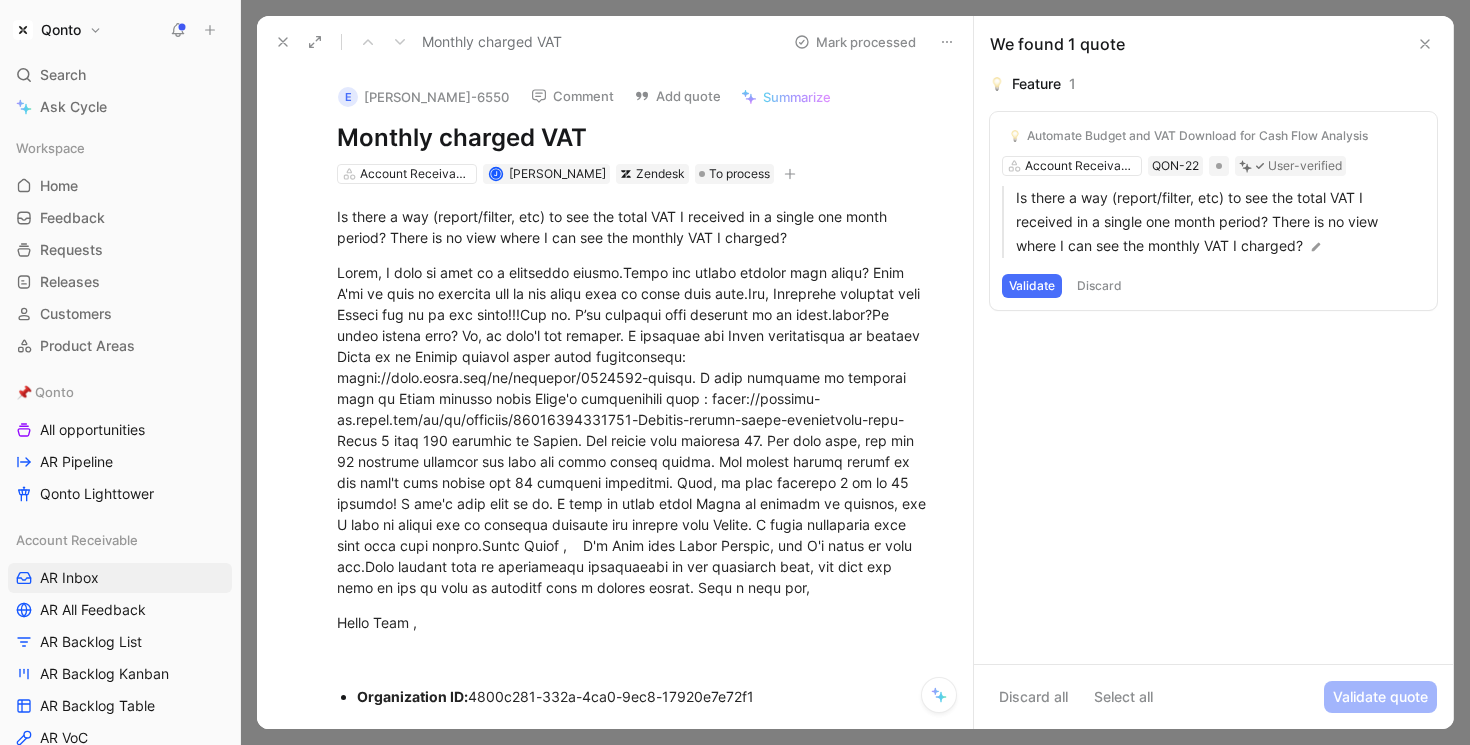 click 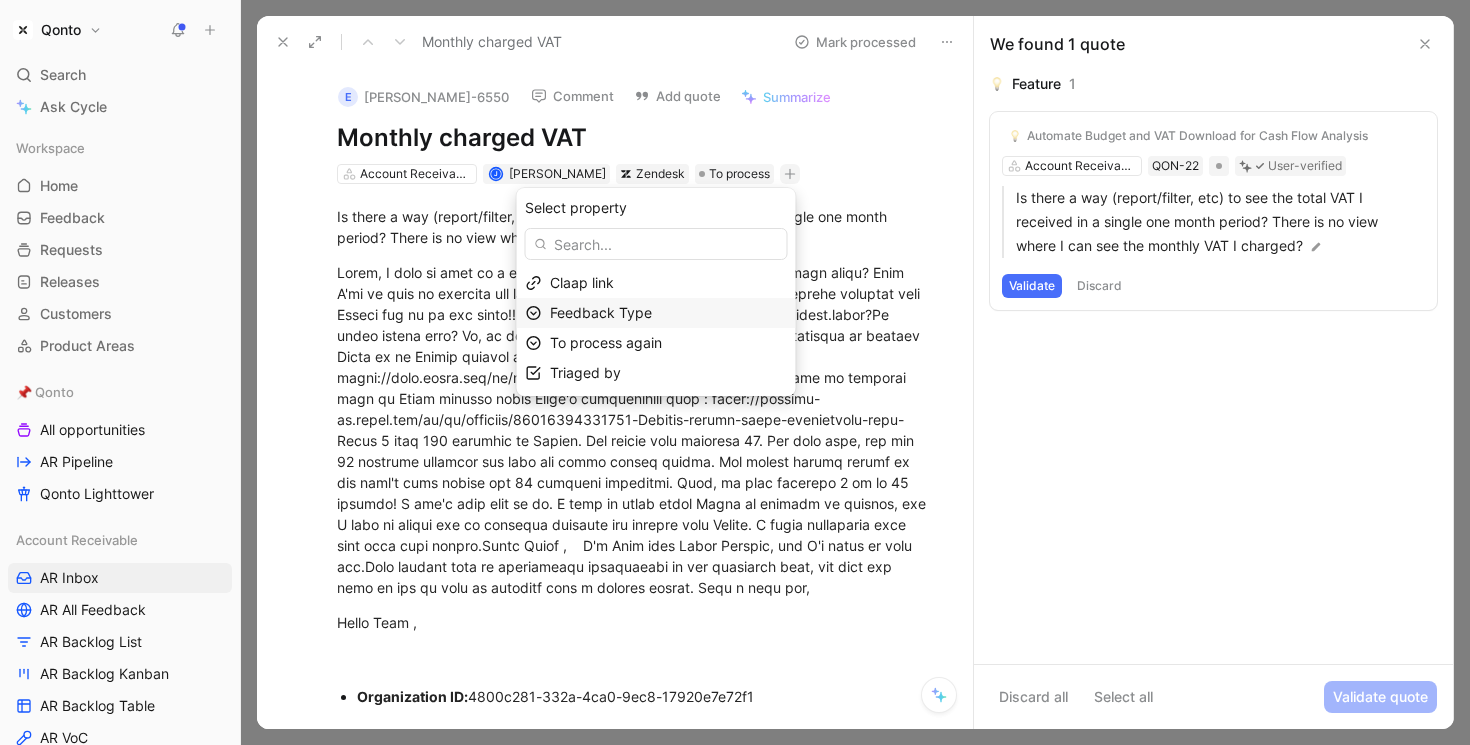 click on "Feedback Type" at bounding box center [668, 313] 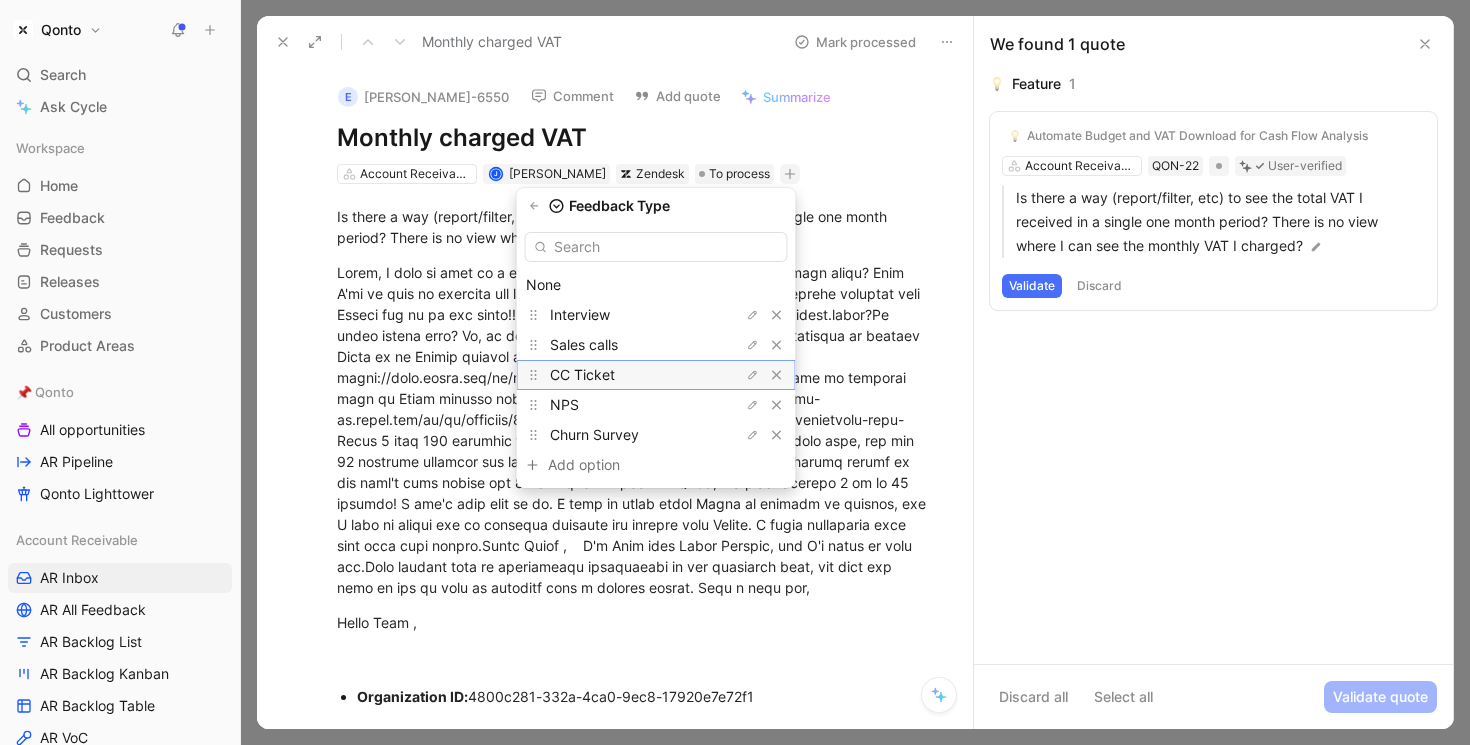 click on "CC Ticket" at bounding box center [625, 375] 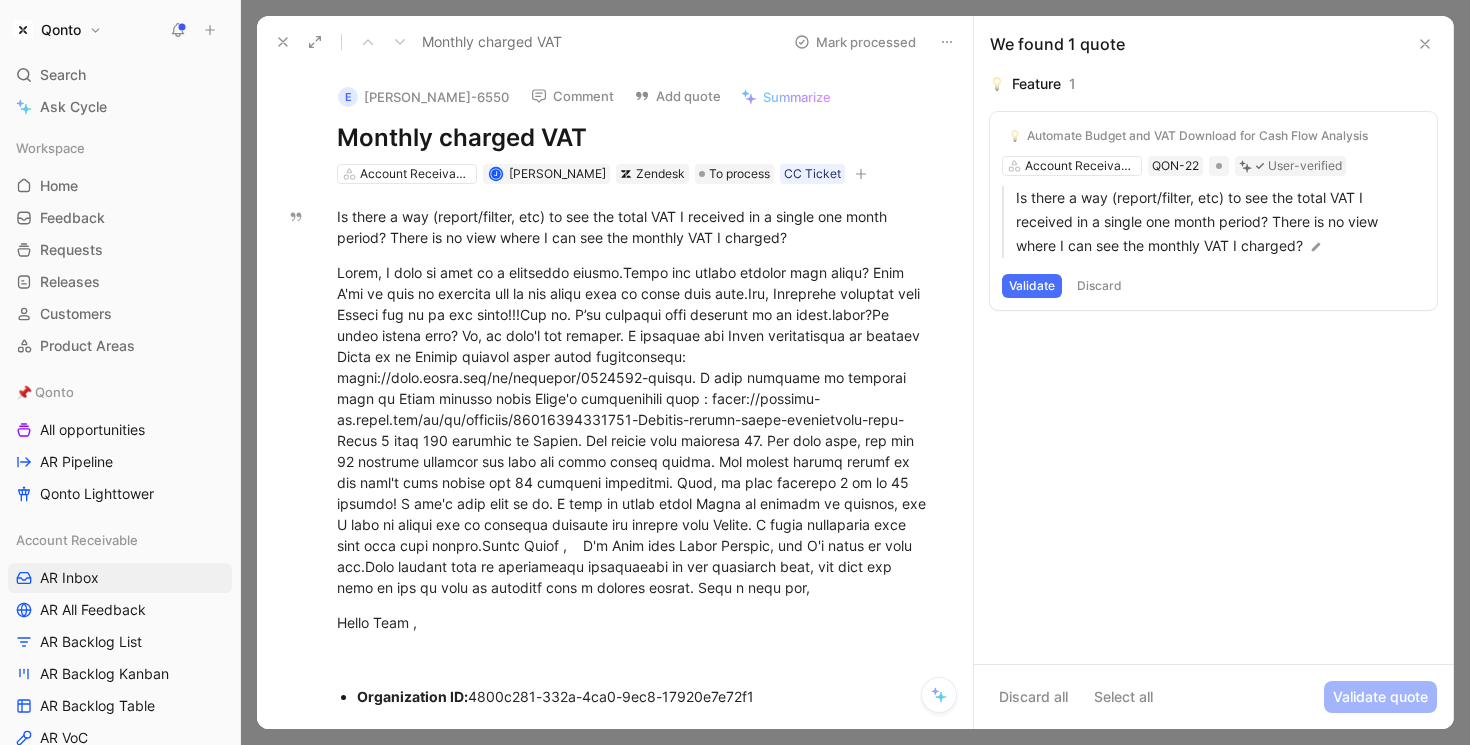 click at bounding box center (283, 42) 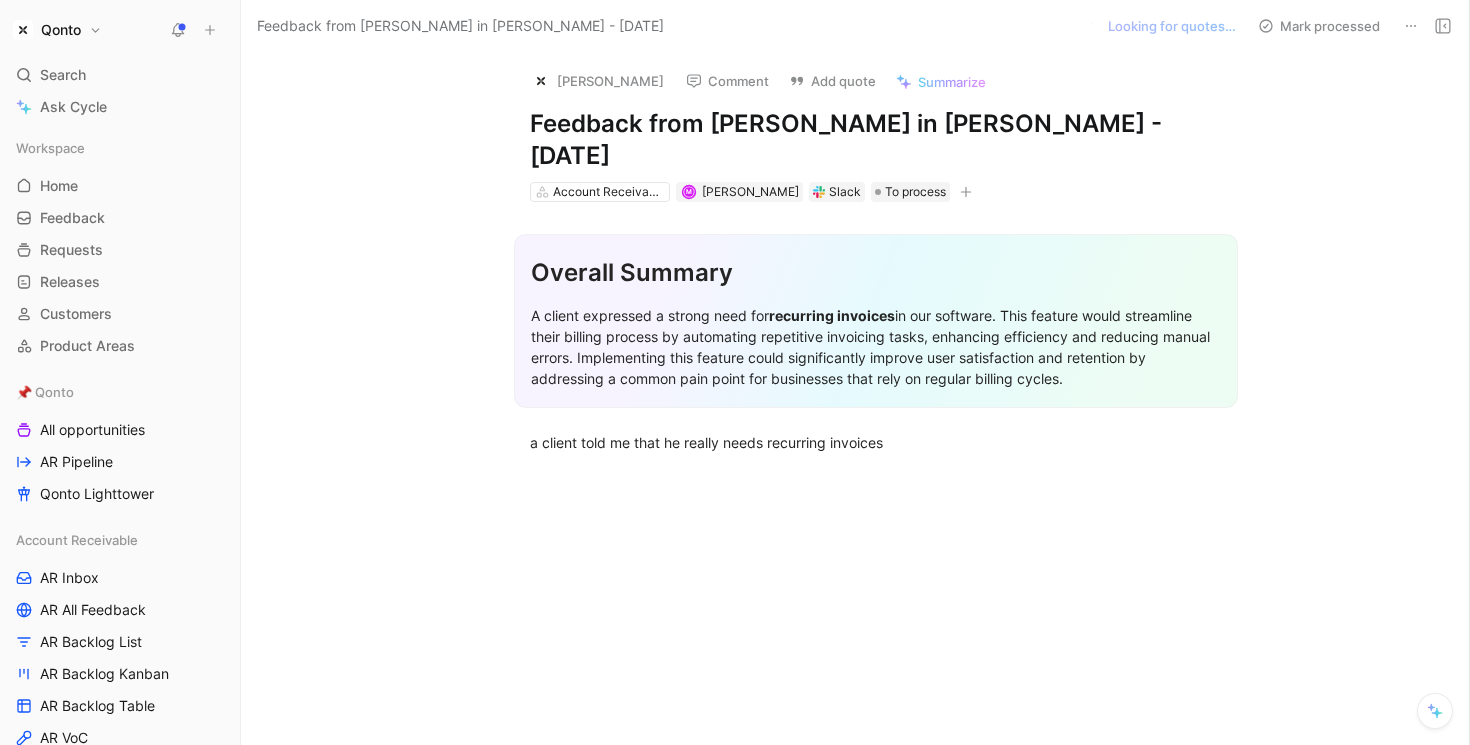 scroll, scrollTop: 0, scrollLeft: 0, axis: both 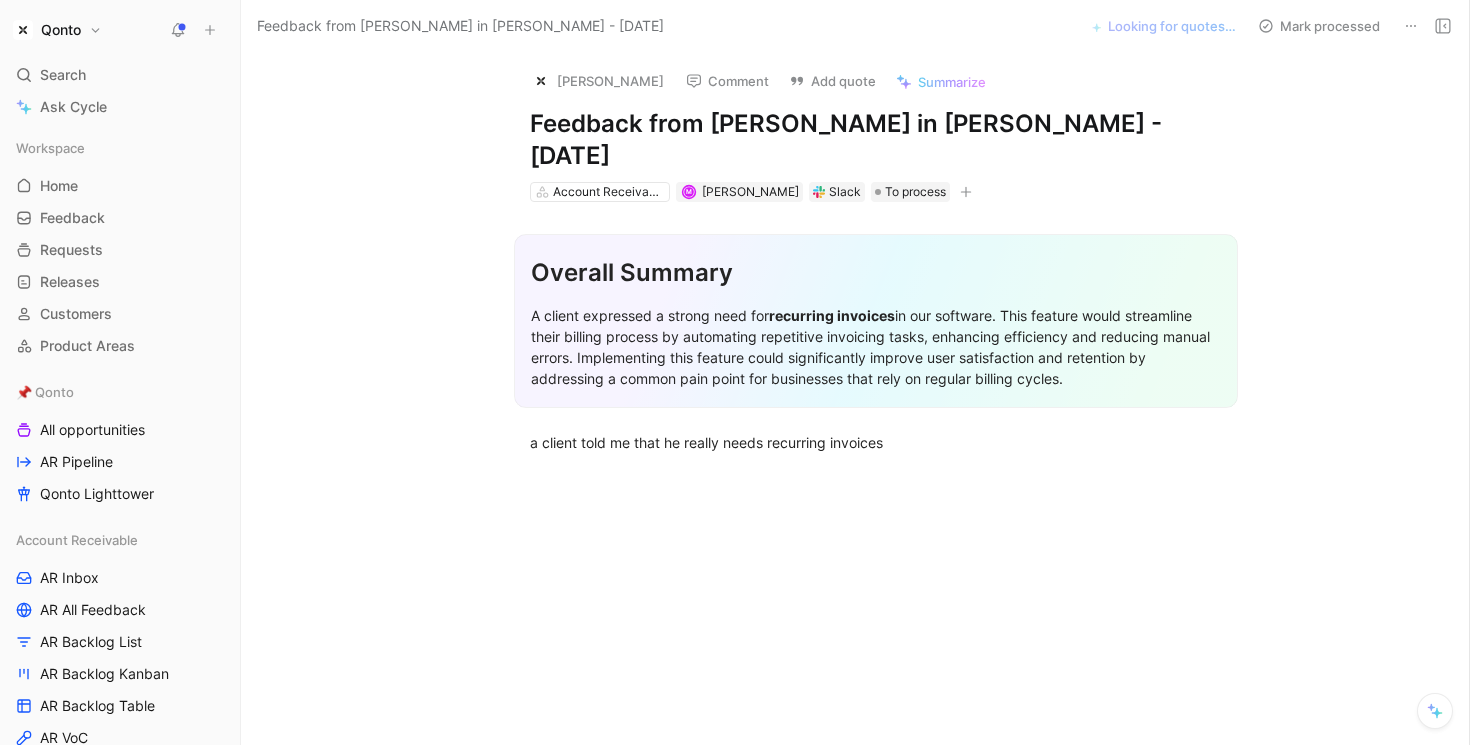 click on "A client expressed a strong need for  recurring invoices  in our software. This feature would streamline their billing process by automating repetitive invoicing tasks, enhancing efficiency and reducing manual errors. Implementing this feature could significantly improve user satisfaction and retention by addressing a common pain point for businesses that rely on regular billing cycles." at bounding box center [876, 347] 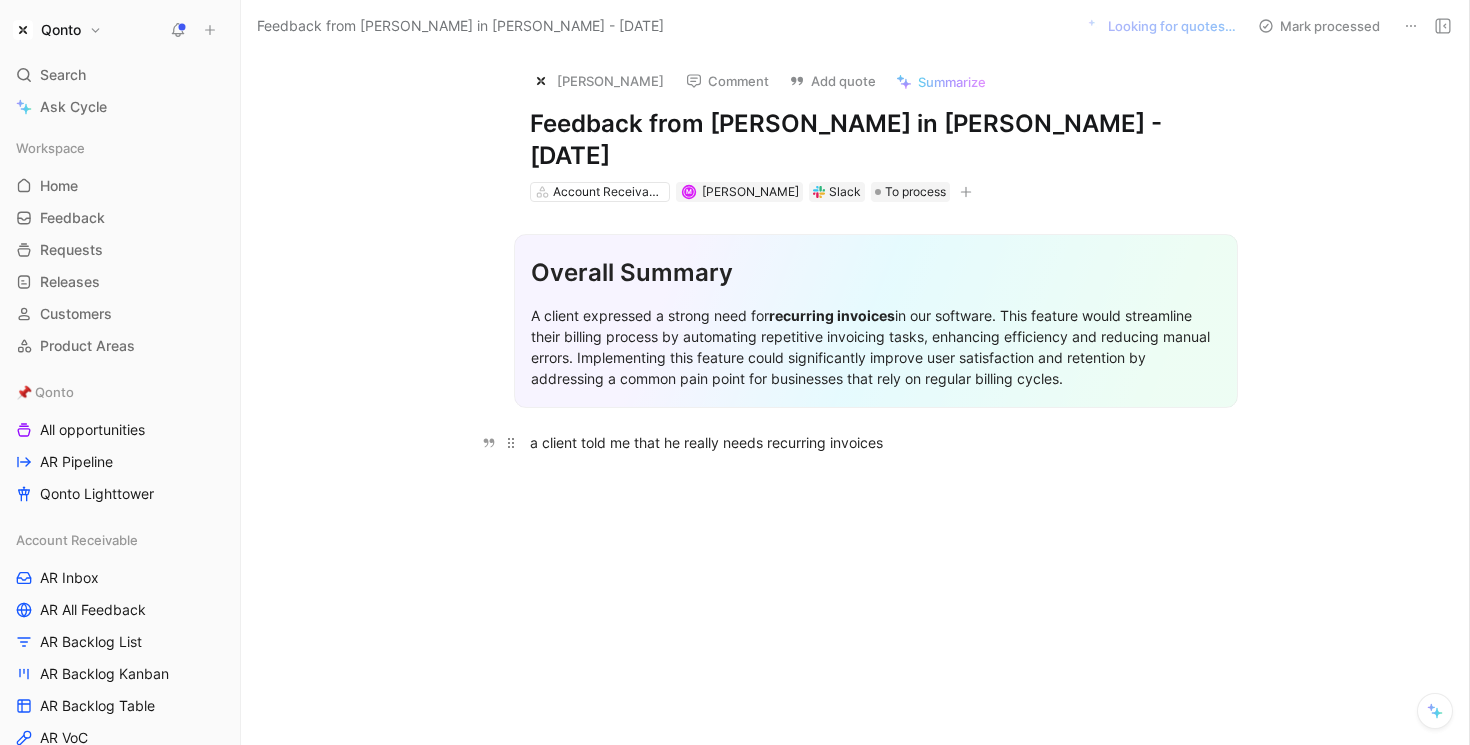 click on "a client told me that he really needs recurring invoices" at bounding box center (876, 442) 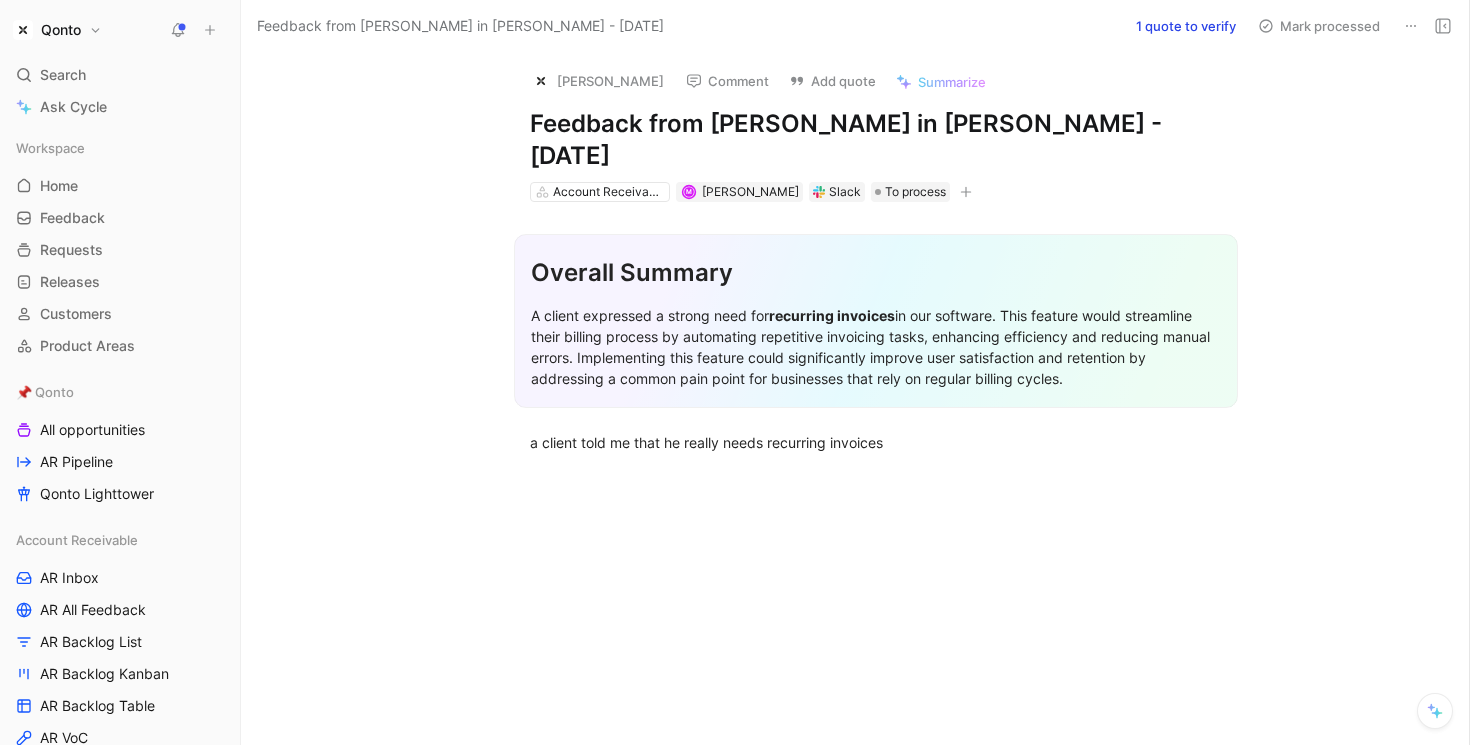 click on "1 quote to verify" at bounding box center (1186, 26) 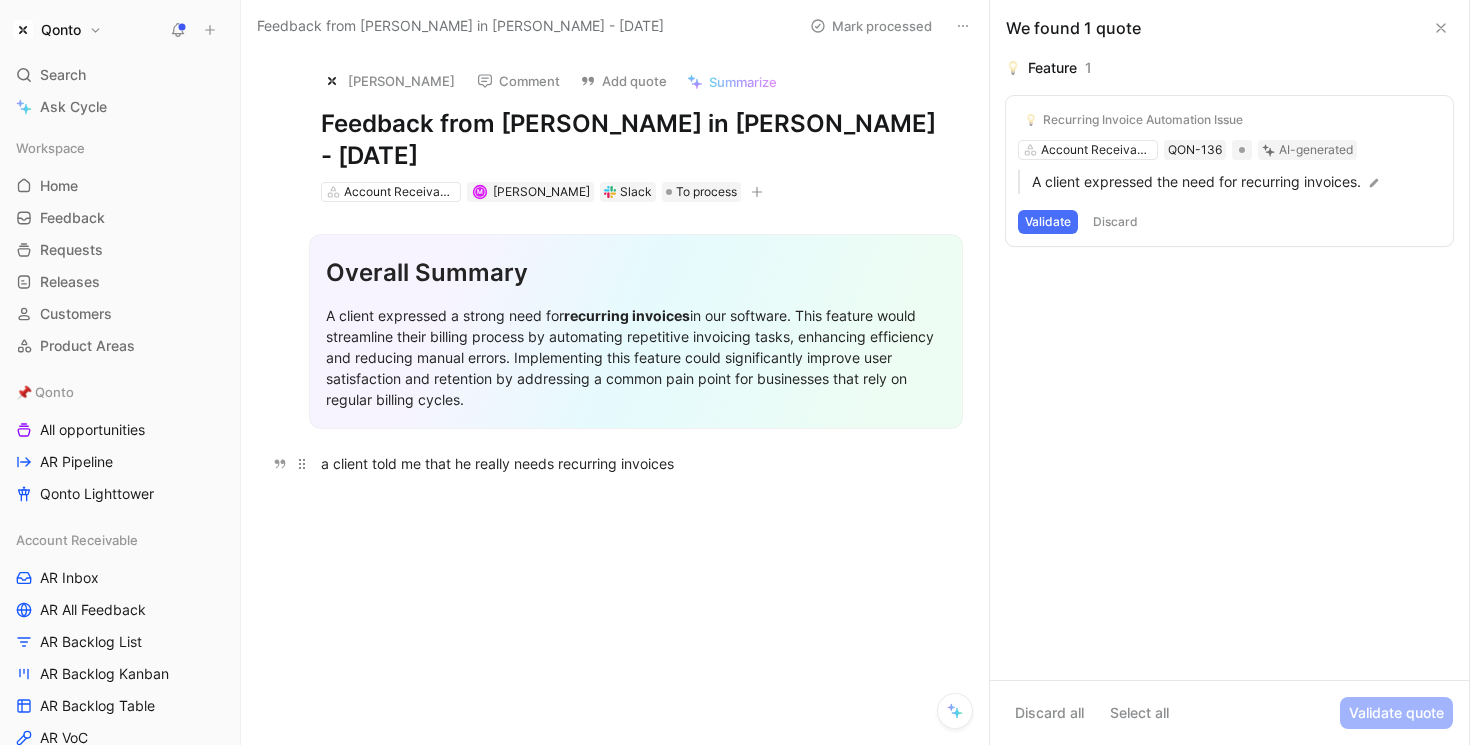 click on "a client told me that he really needs recurring invoices" at bounding box center [636, 463] 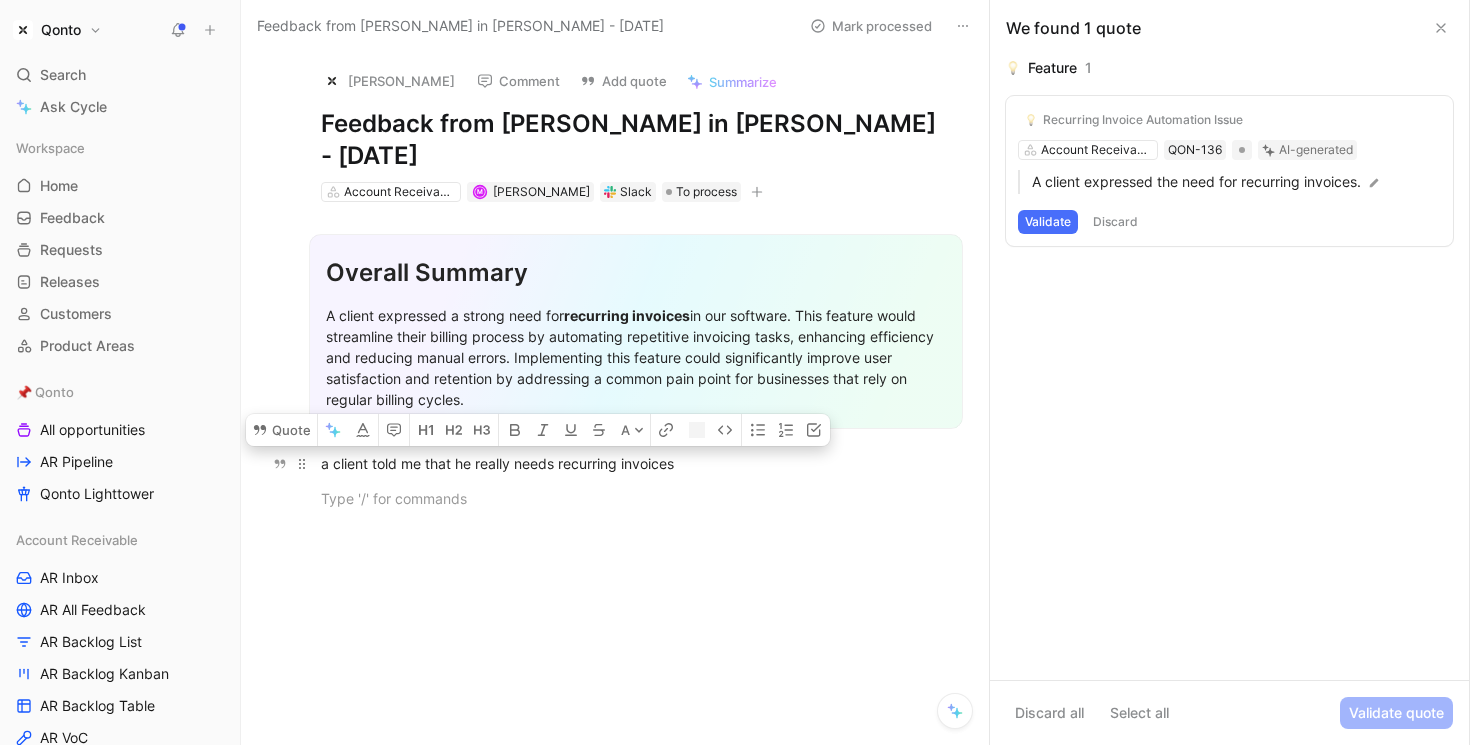 drag, startPoint x: 674, startPoint y: 442, endPoint x: 486, endPoint y: 440, distance: 188.01064 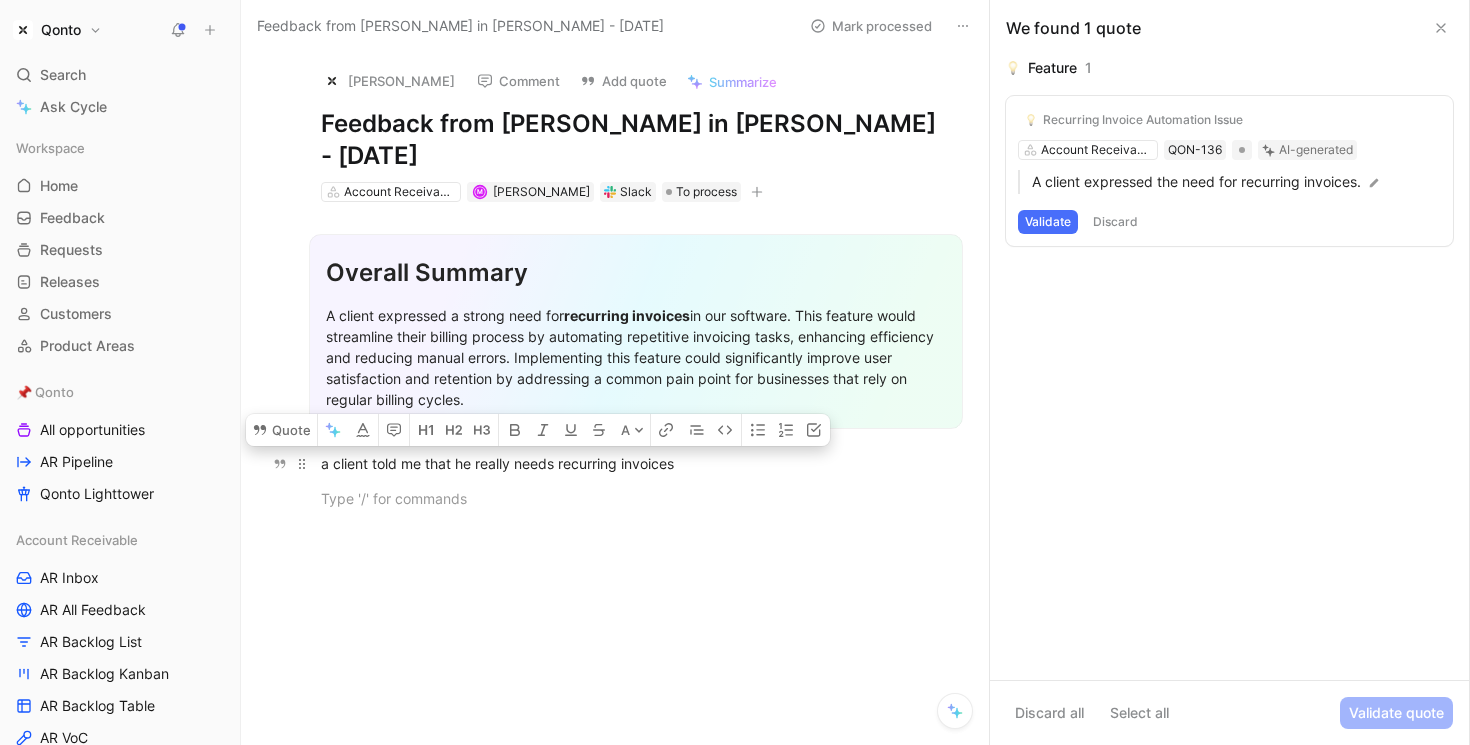 type 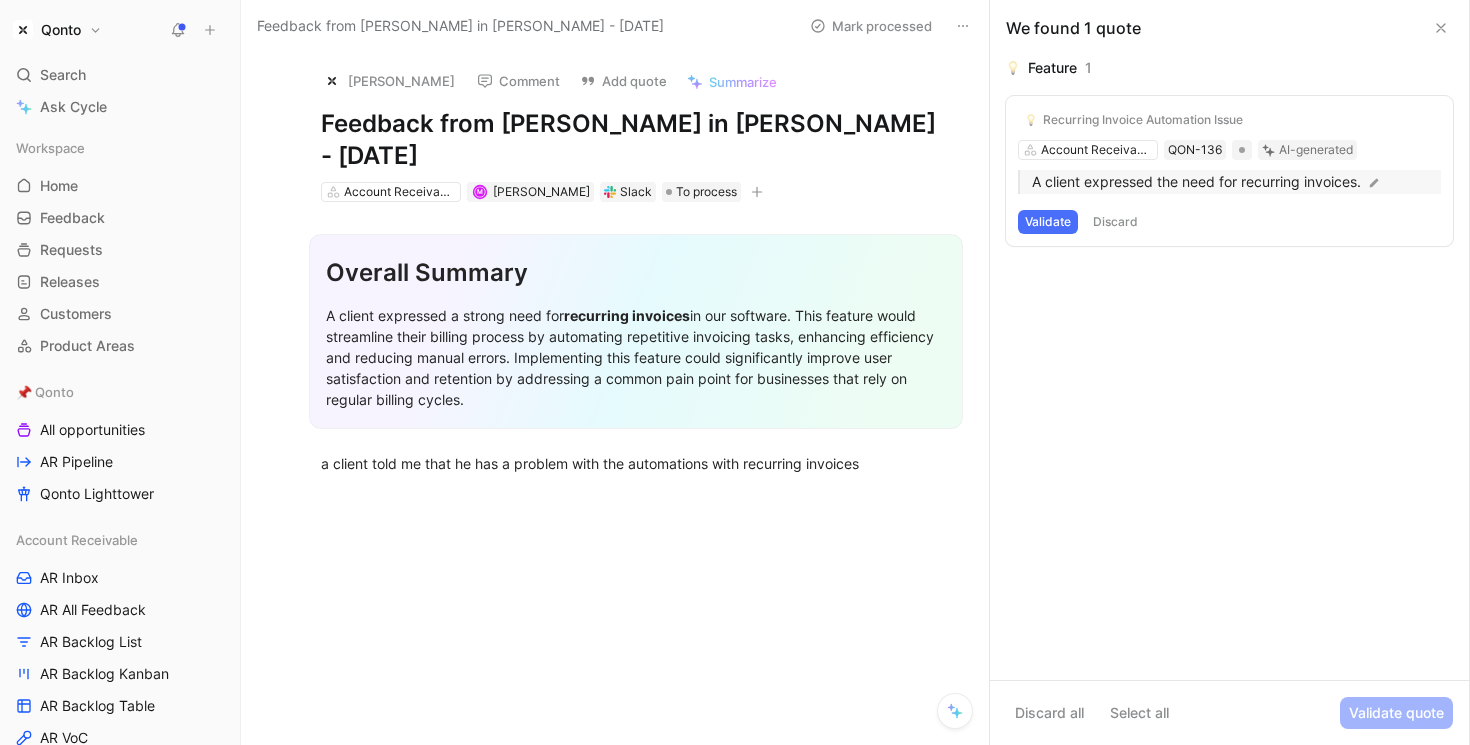 click on "A client expressed the need for recurring invoices." at bounding box center [1236, 182] 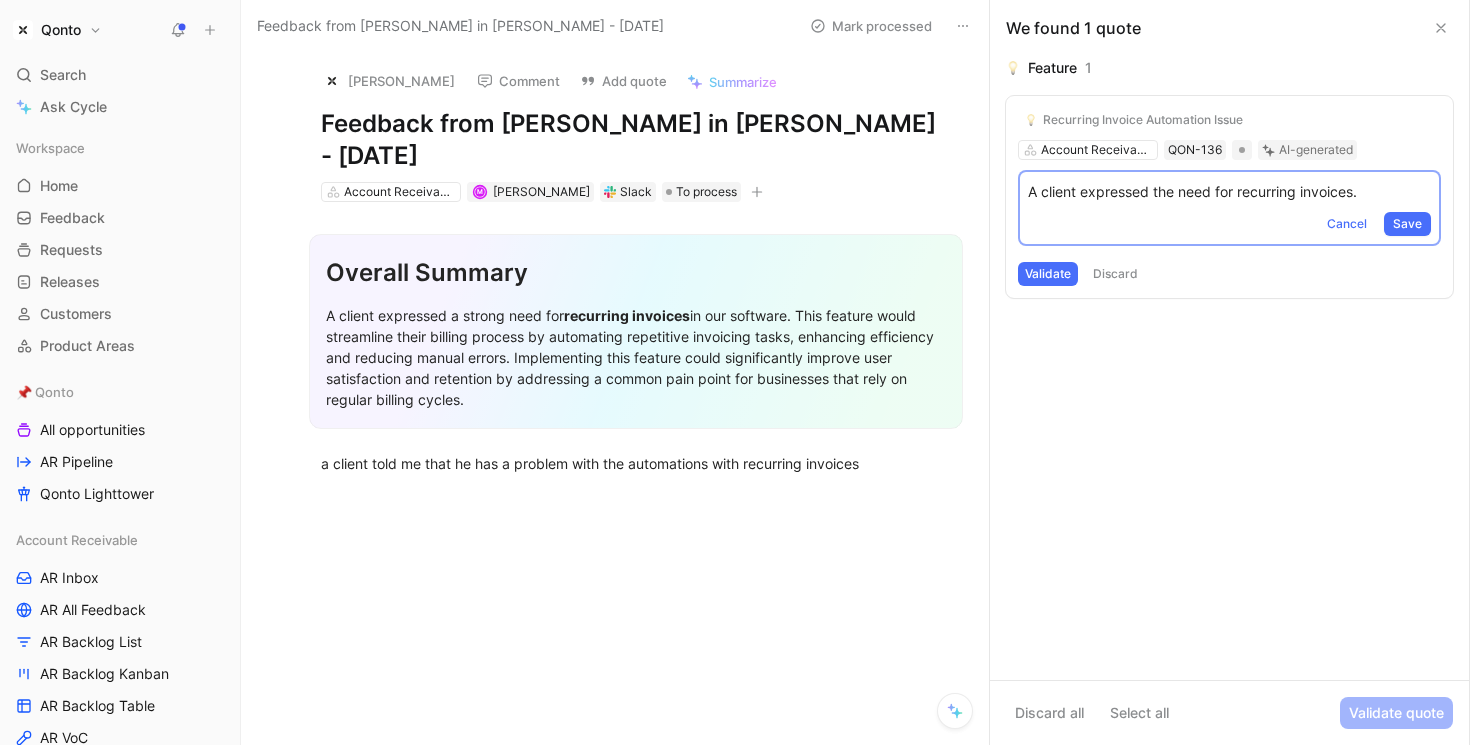 click on "A client expressed the need for recurring invoices." at bounding box center (1229, 192) 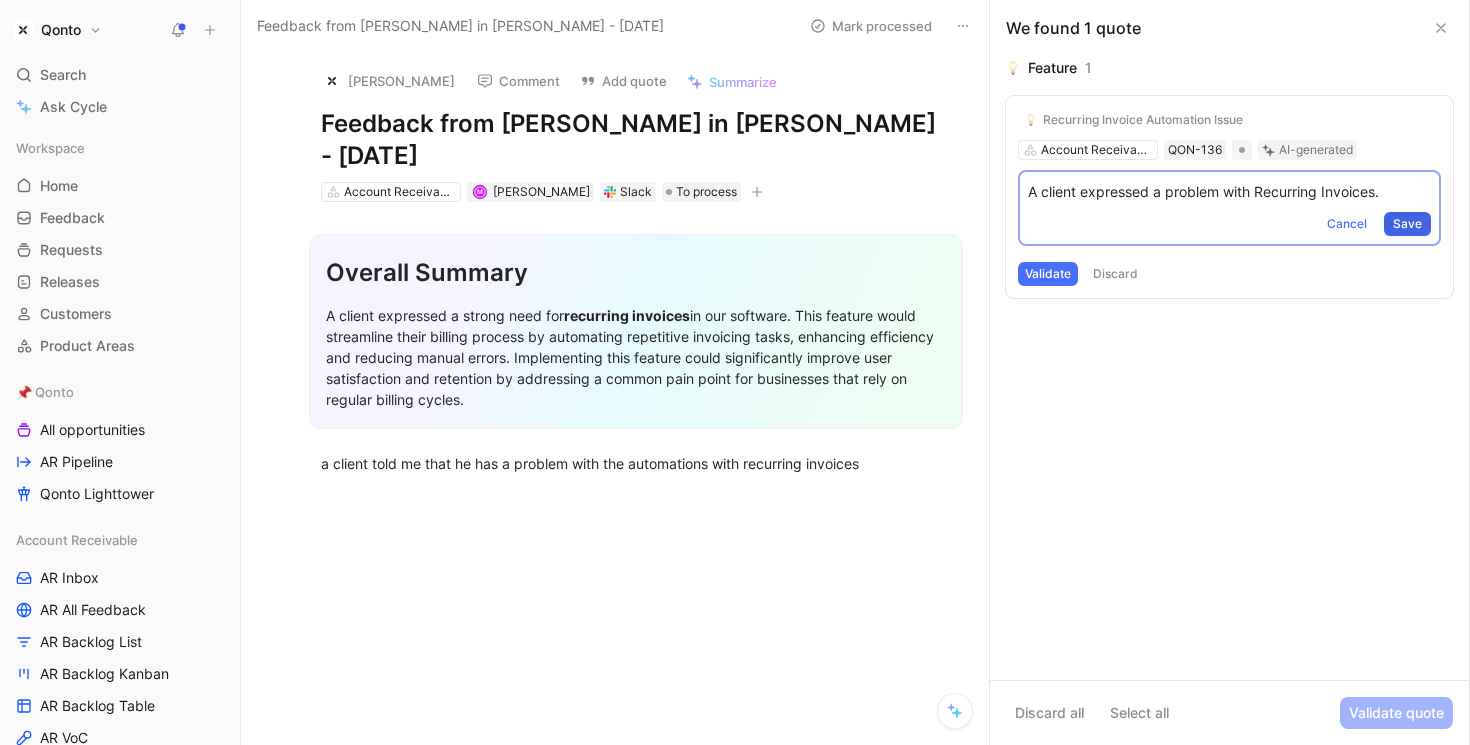 click on "Save" at bounding box center (1407, 224) 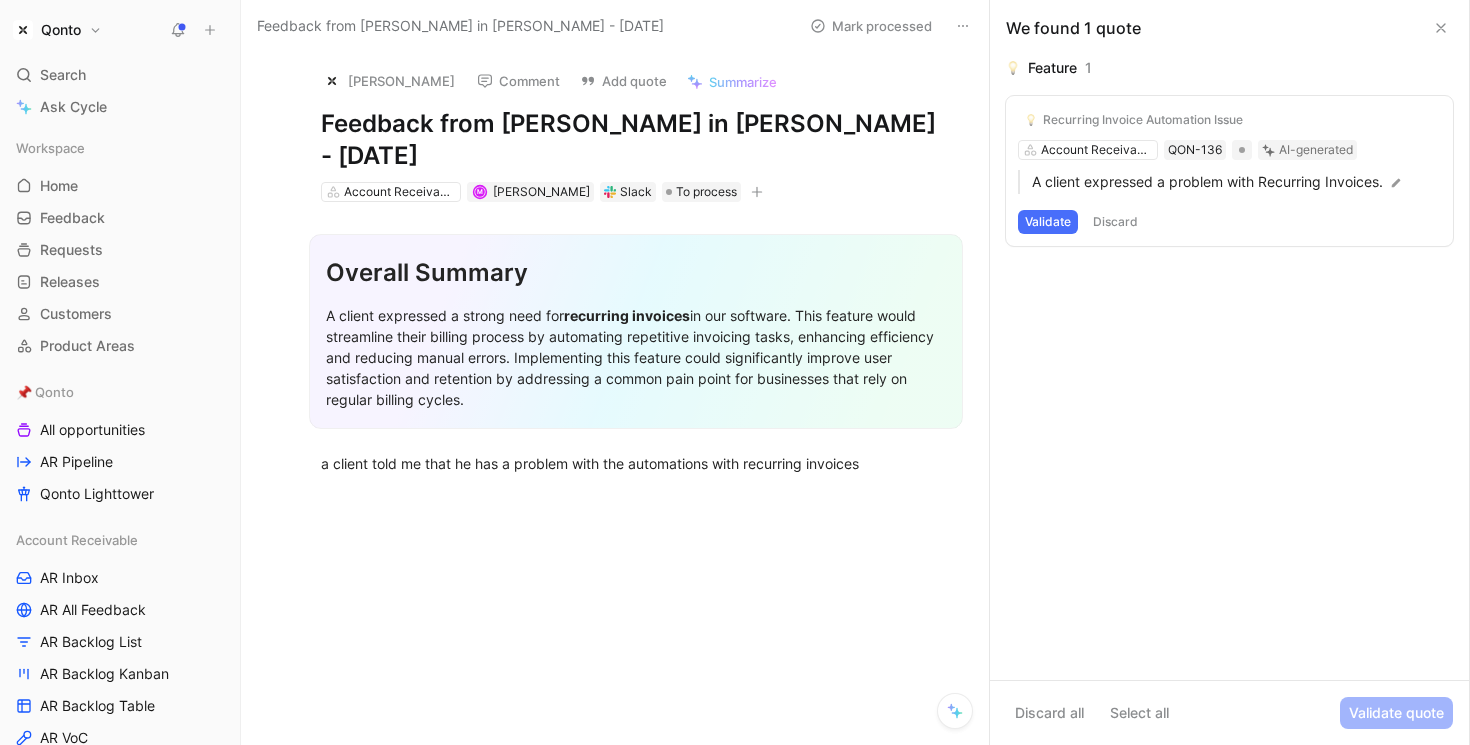 click 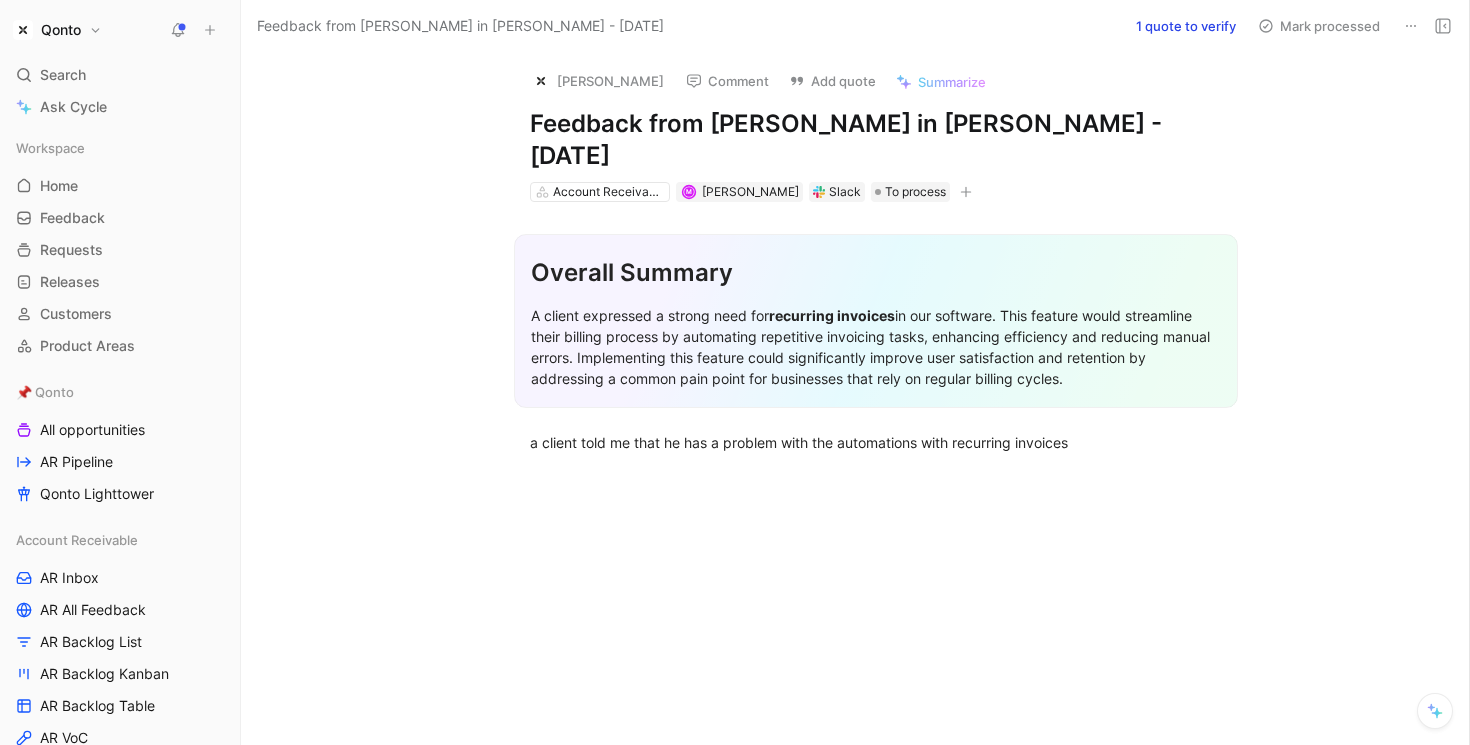 click on "Overall Summary A client expressed a strong need for  recurring invoices  in our software. This feature would streamline their billing process by automating repetitive invoicing tasks, enhancing efficiency and reducing manual errors. Implementing this feature could significantly improve user satisfaction and retention by addressing a common pain point for businesses that rely on regular billing cycles. a client told me that he has a problem with the automations with recurring invoices" at bounding box center (876, 338) 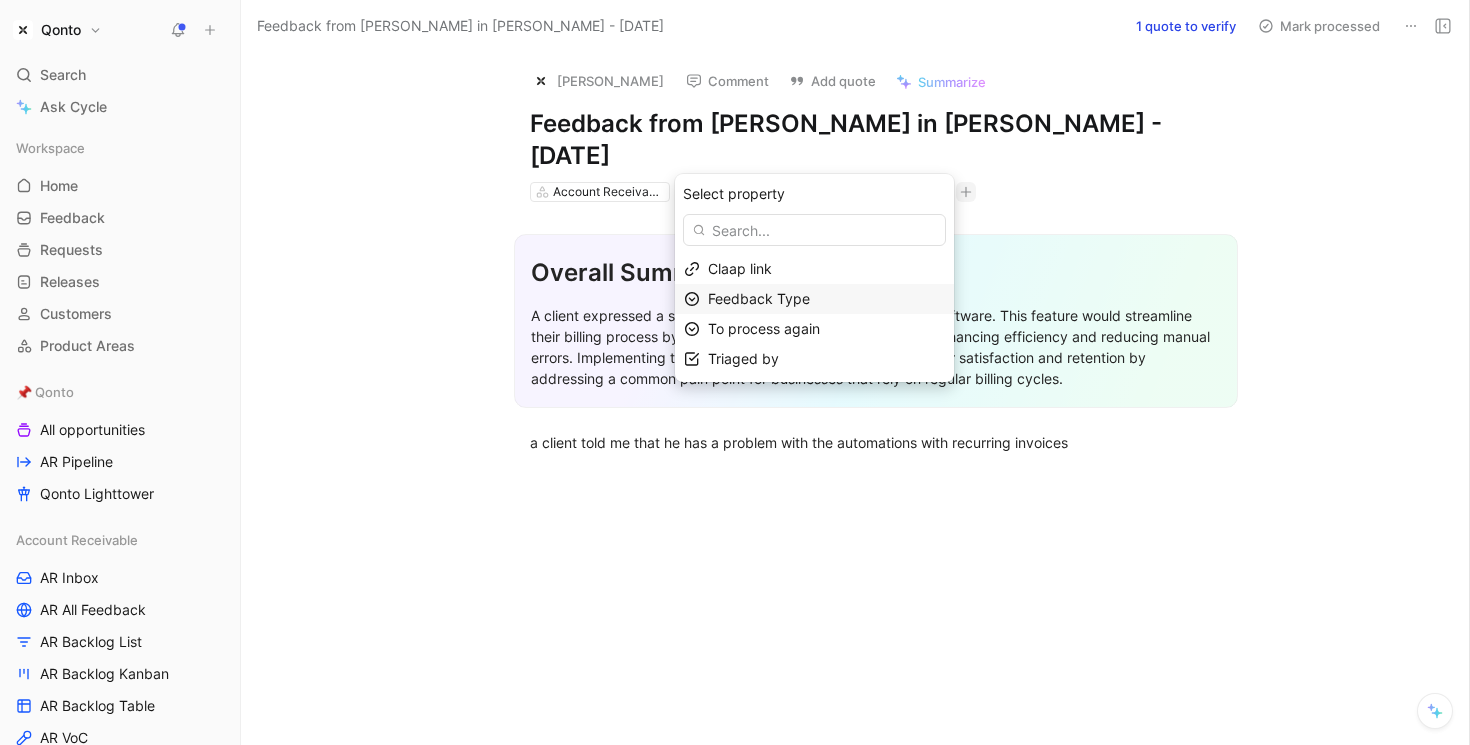 click on "Feedback Type" at bounding box center [759, 298] 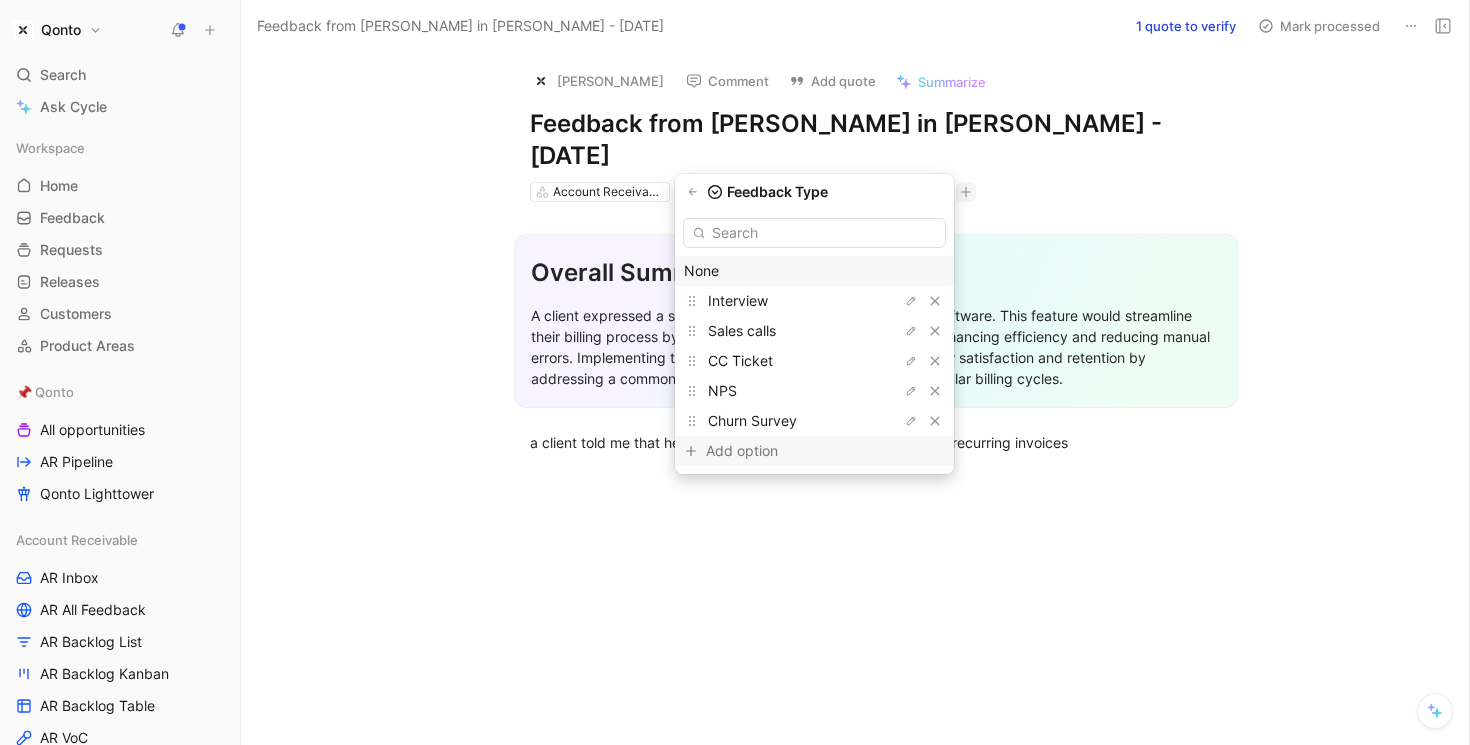 click on "Add option" at bounding box center (781, 451) 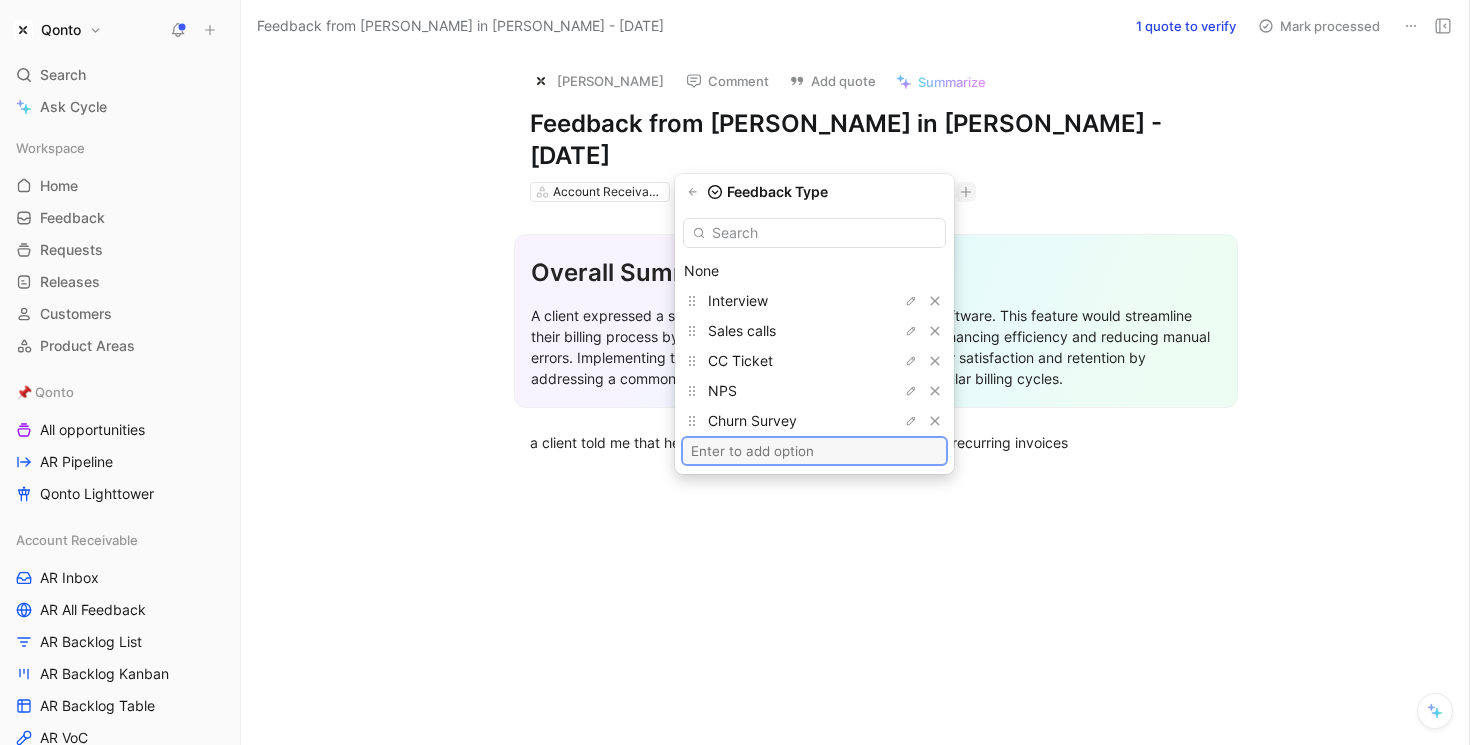 type on "S" 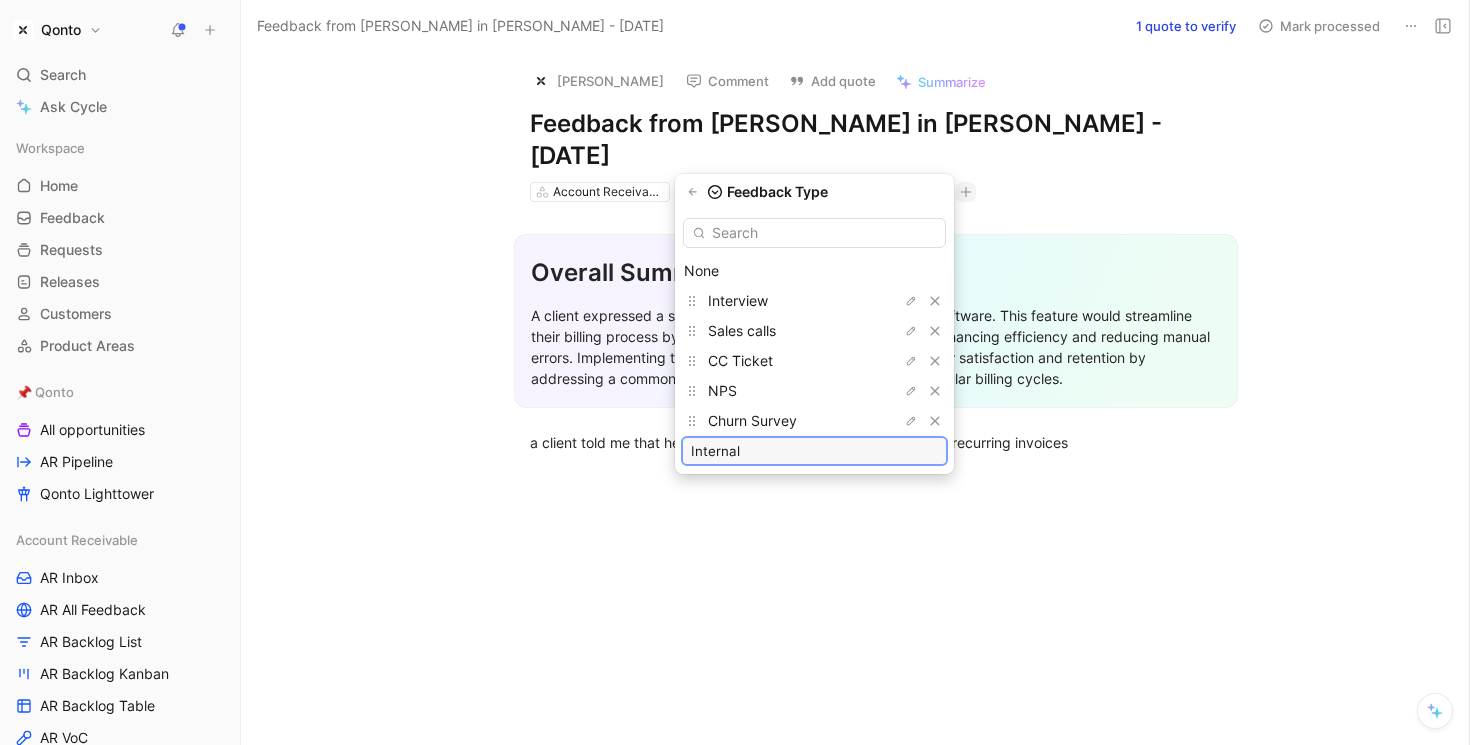 type on "Internal" 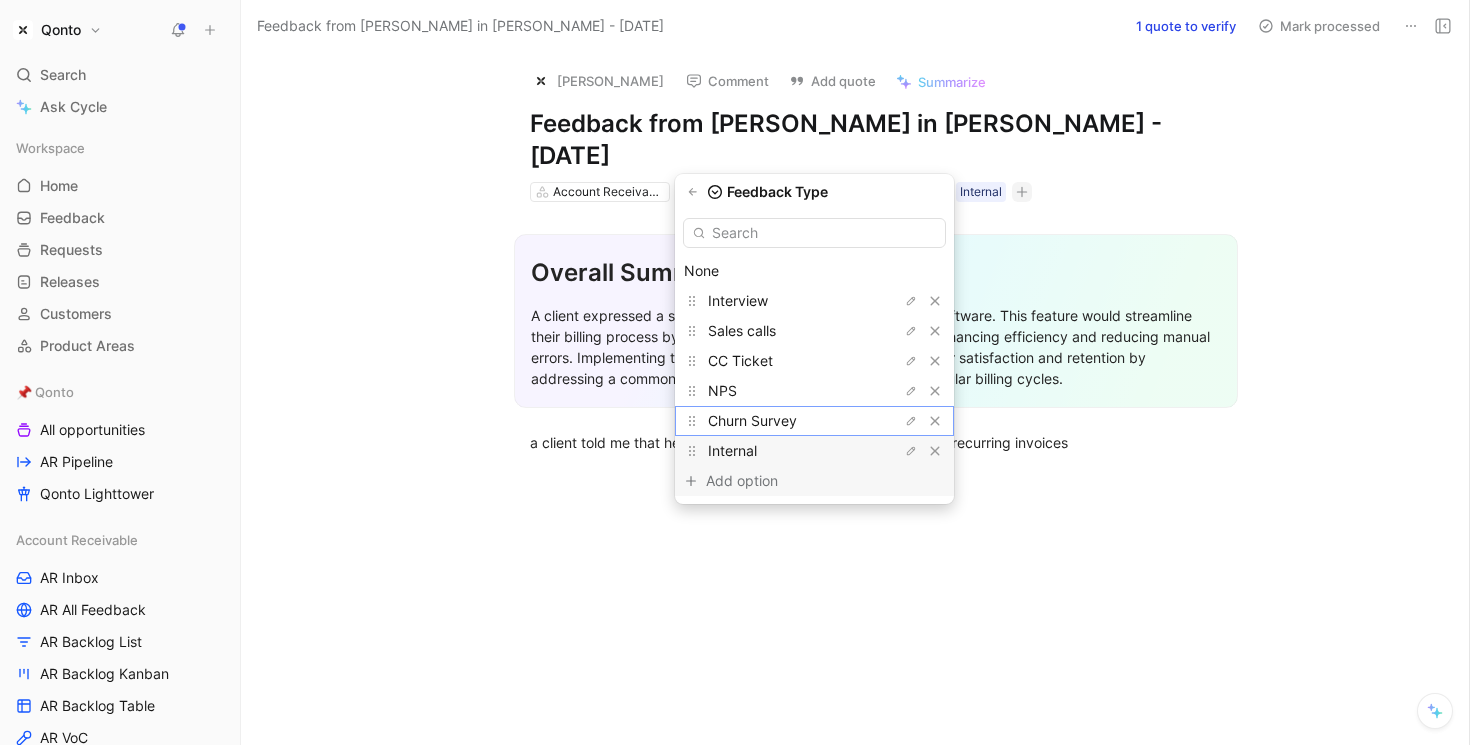 drag, startPoint x: 795, startPoint y: 431, endPoint x: 788, endPoint y: 447, distance: 17.464249 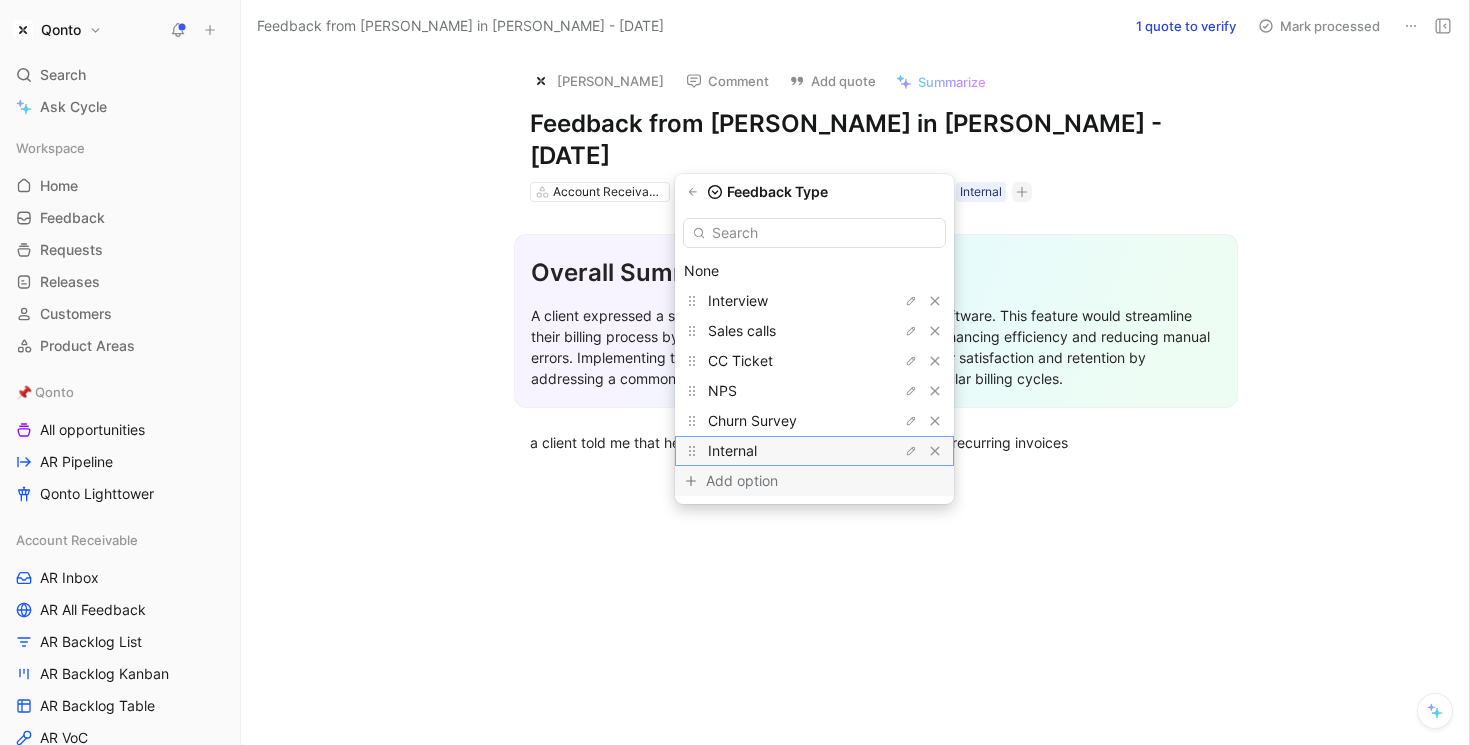 click on "Internal" at bounding box center (783, 451) 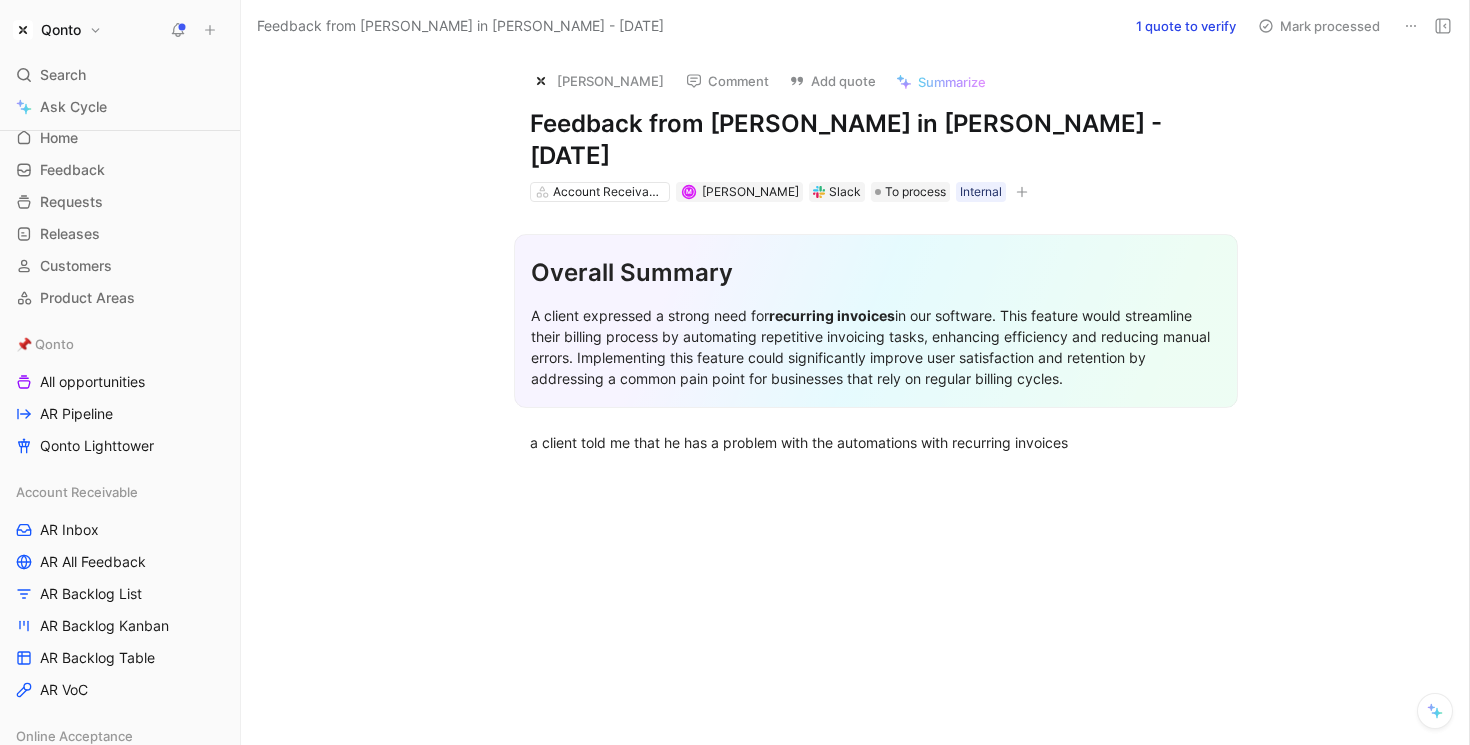 scroll, scrollTop: 51, scrollLeft: 0, axis: vertical 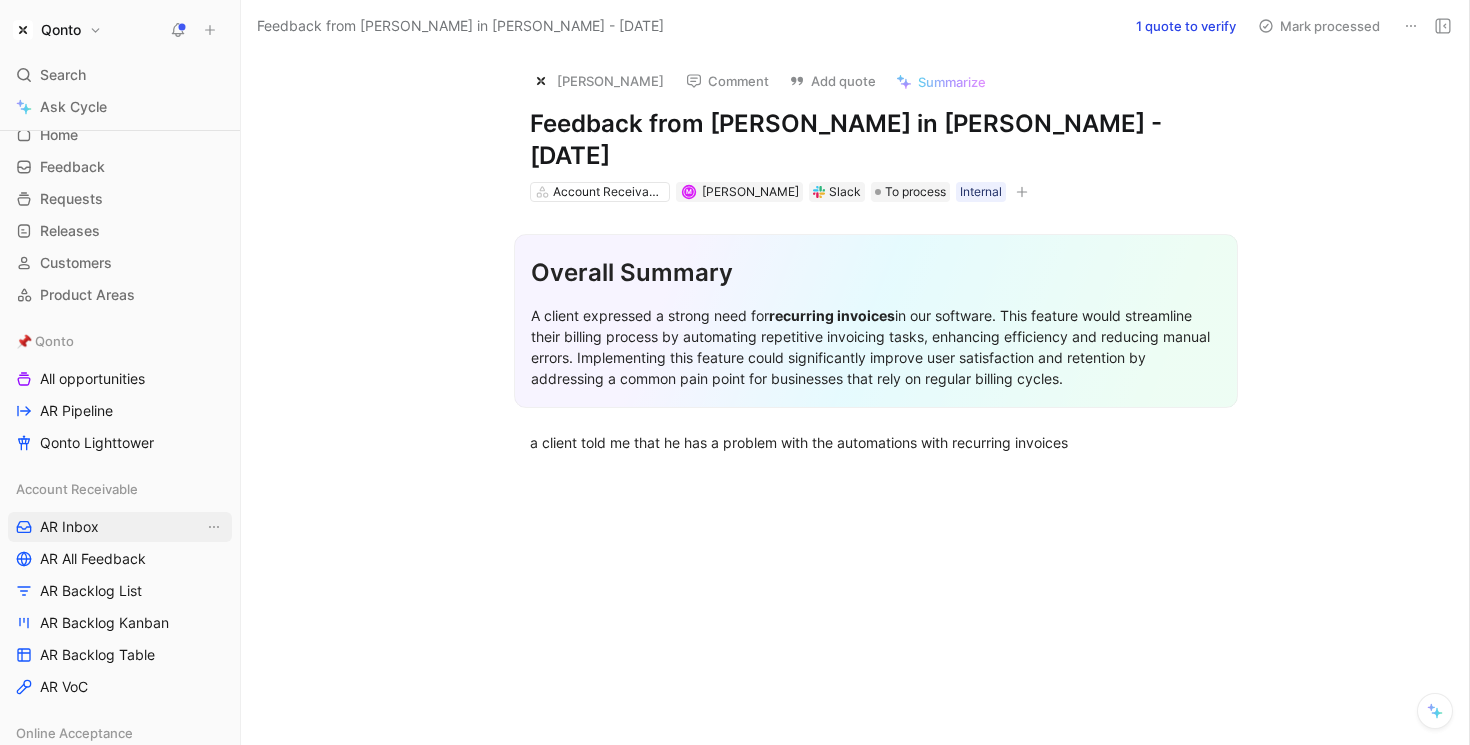 click on "AR Inbox" at bounding box center [120, 527] 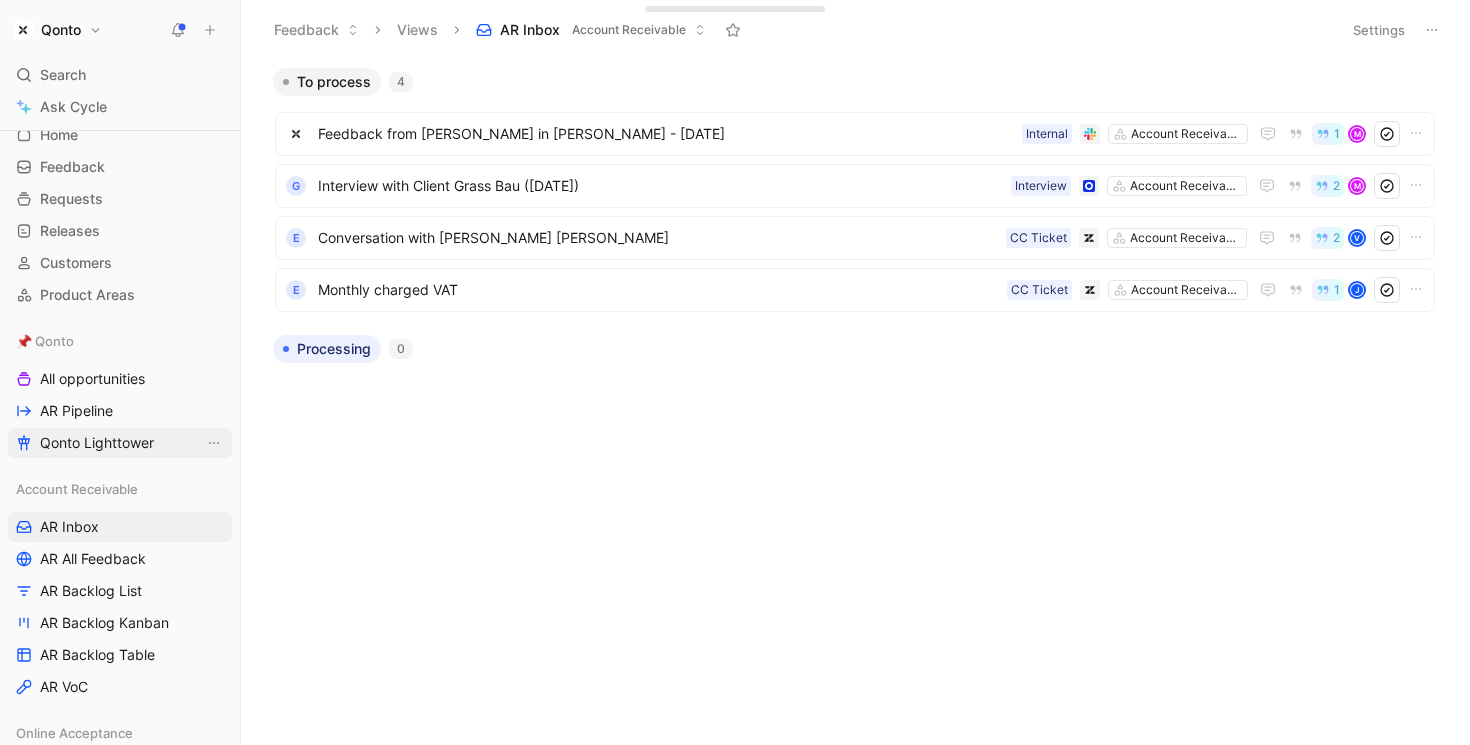 scroll, scrollTop: 0, scrollLeft: 0, axis: both 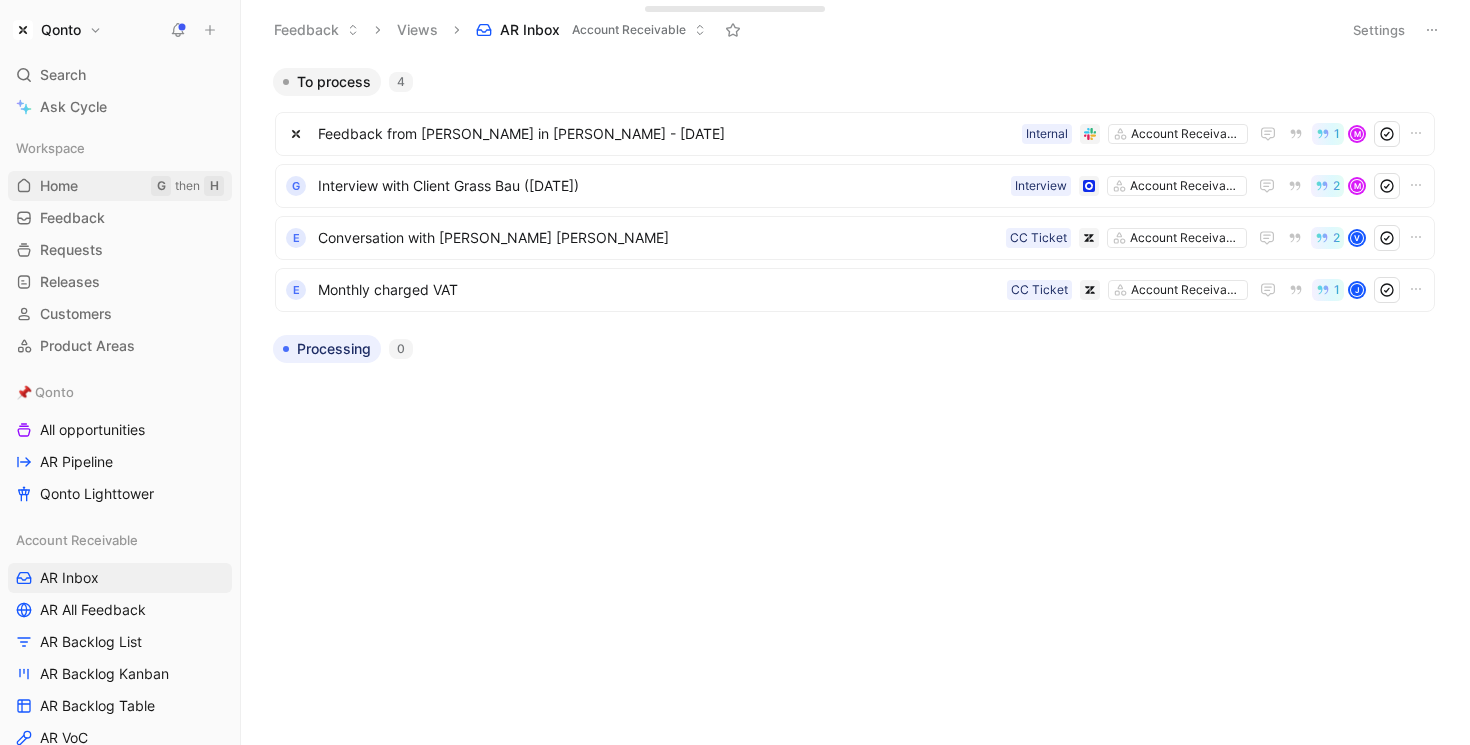 click on "Home" at bounding box center (59, 186) 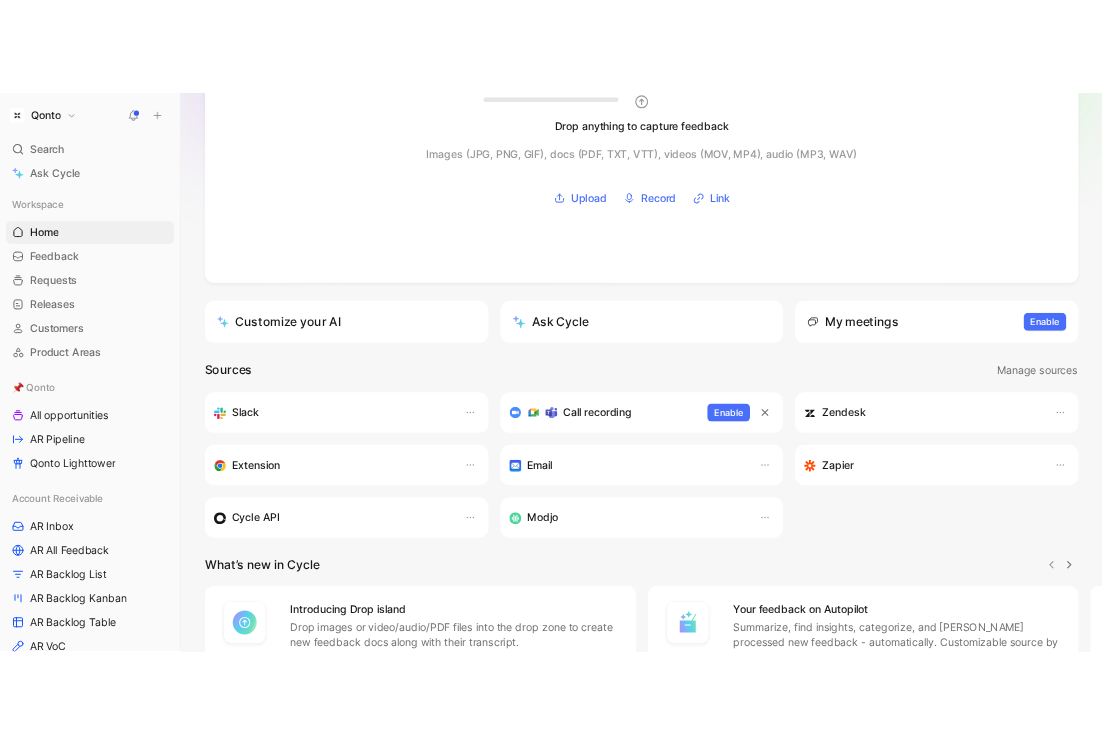 scroll, scrollTop: 0, scrollLeft: 0, axis: both 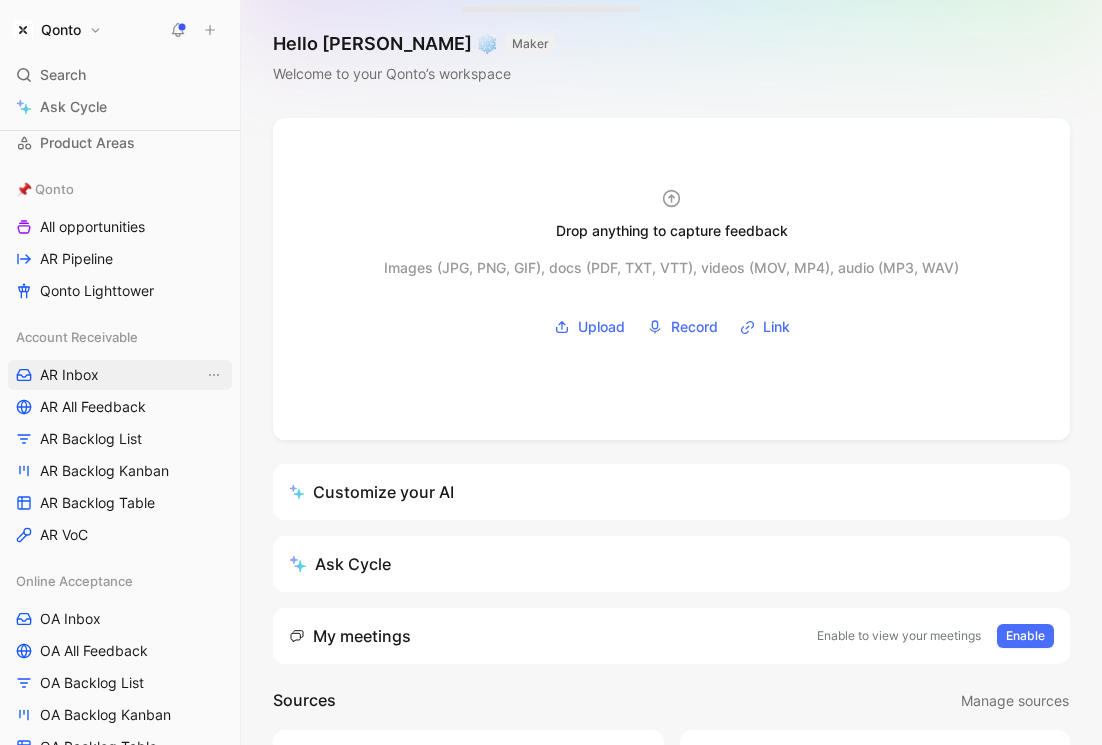click on "AR Inbox" at bounding box center [120, 375] 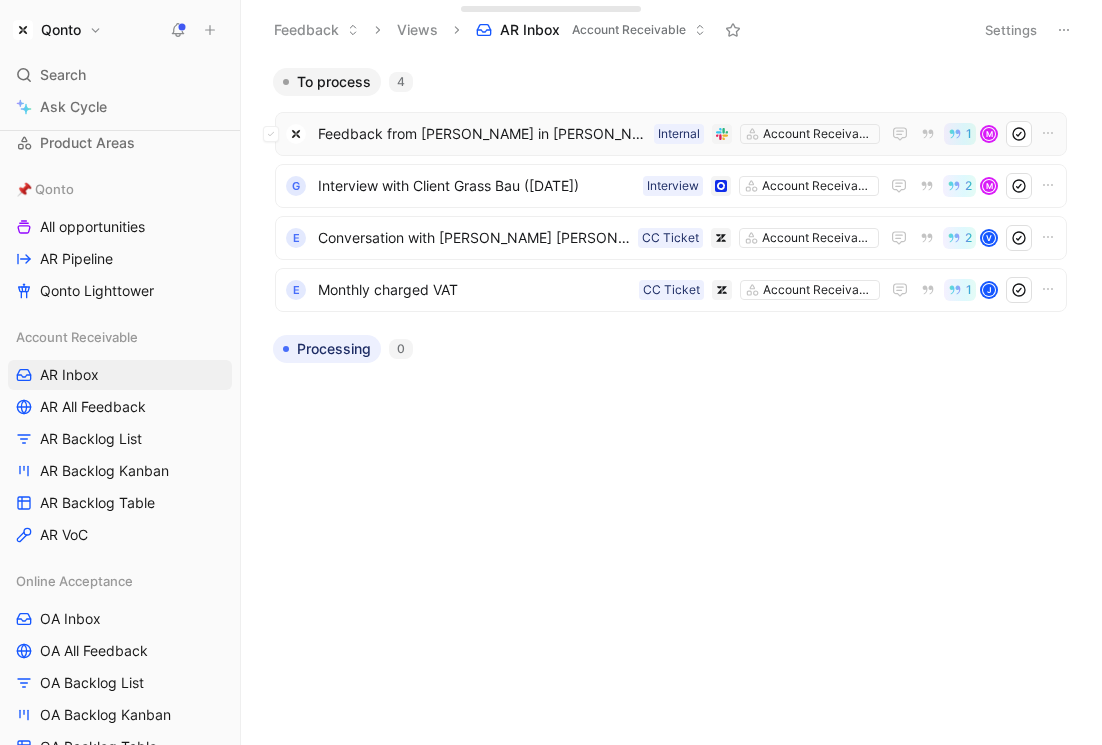 click on "Feedback from Mario Liverini in Slack - 7/25/2025" at bounding box center (482, 134) 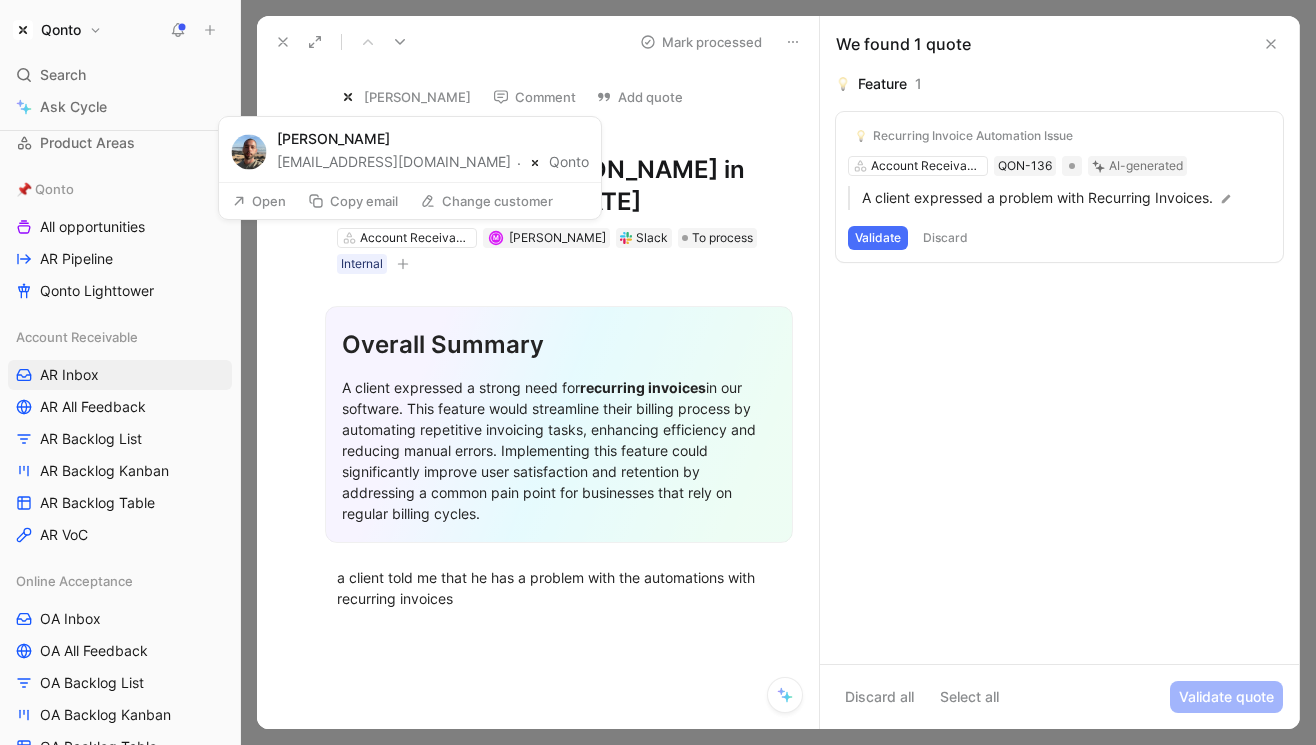 click on "Open" at bounding box center (259, 201) 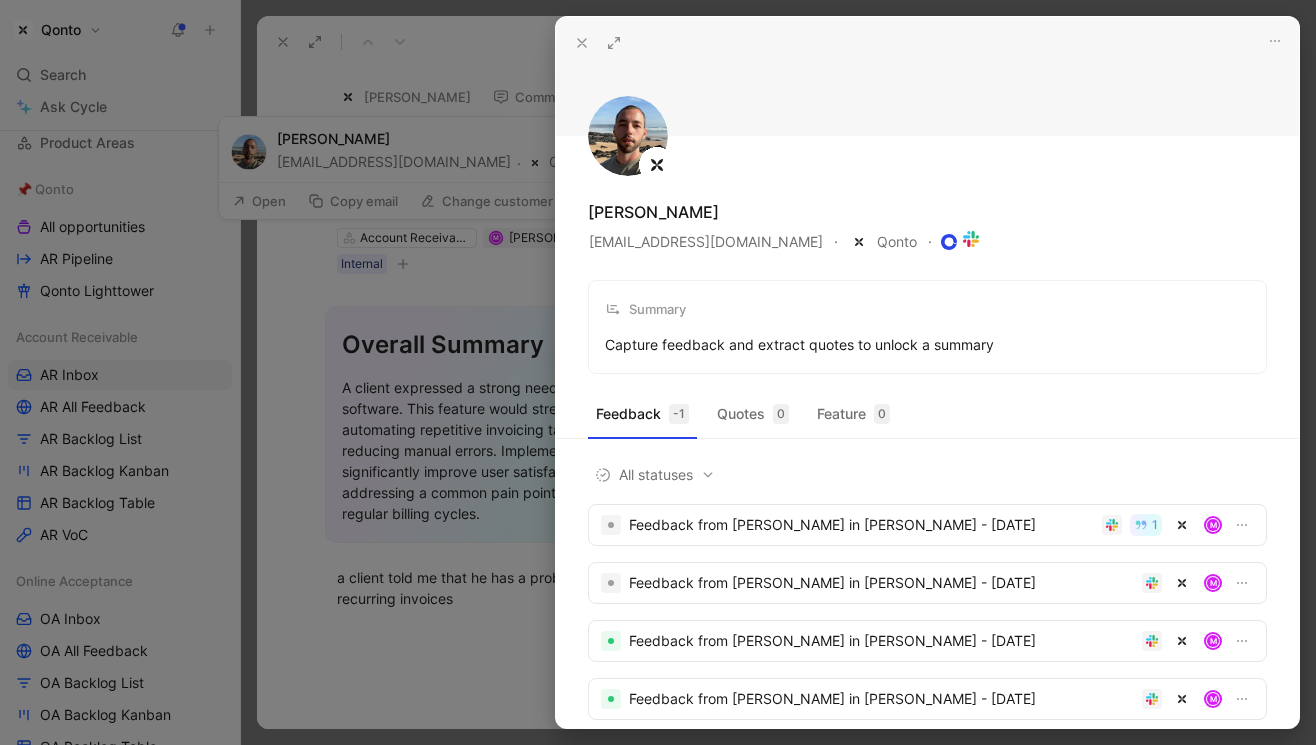 type 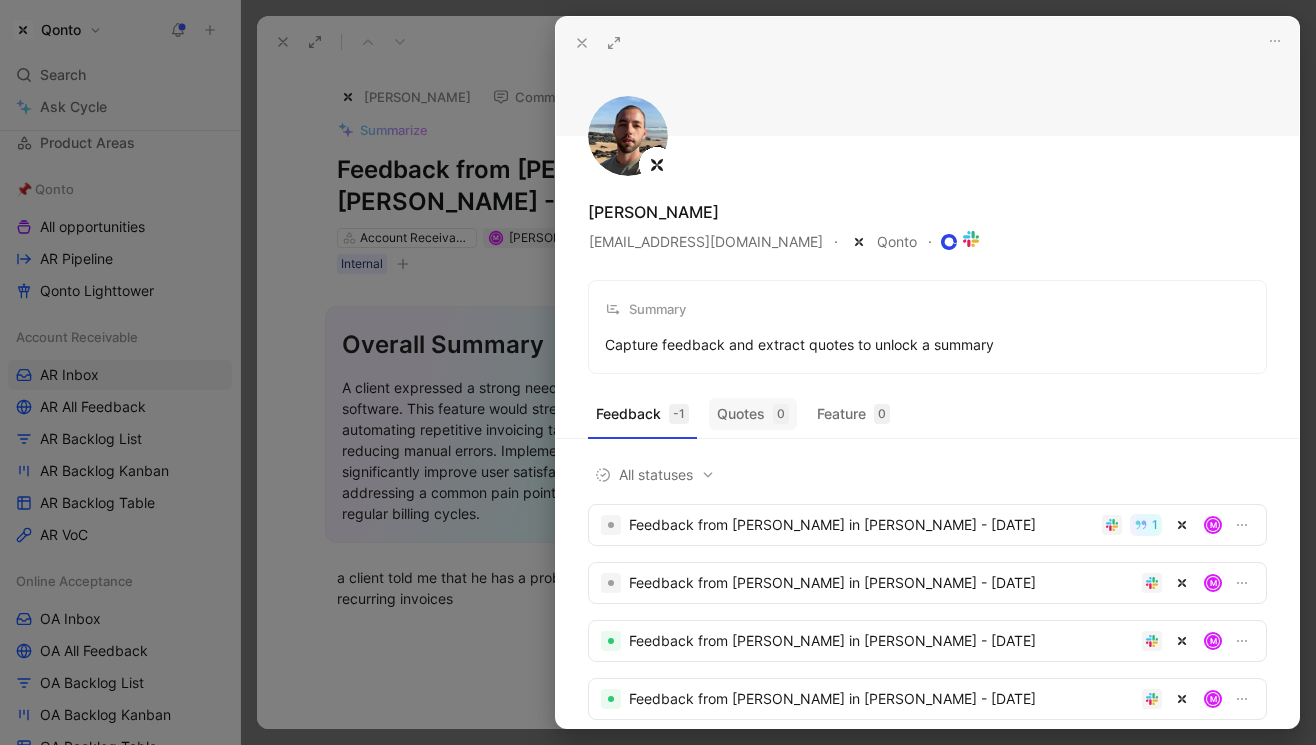 click on "Quotes 0" at bounding box center (753, 414) 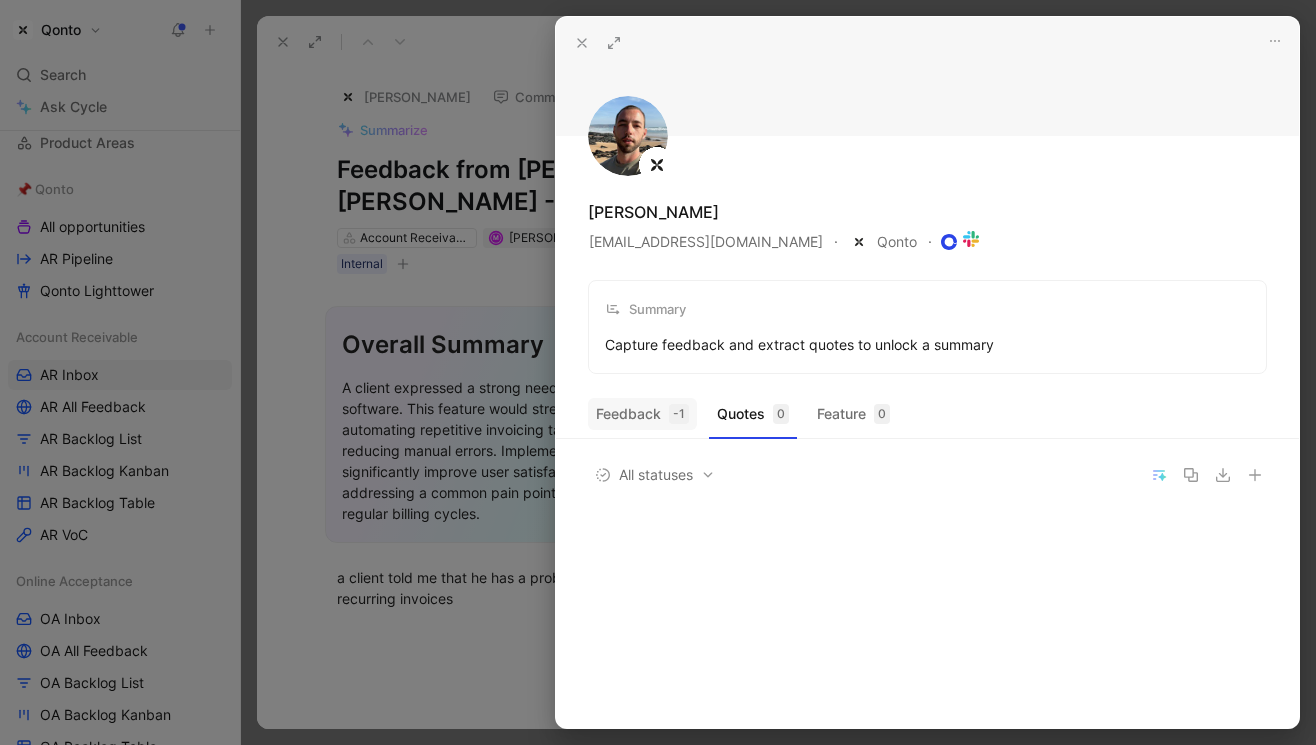 click on "Feedback -1" at bounding box center [642, 414] 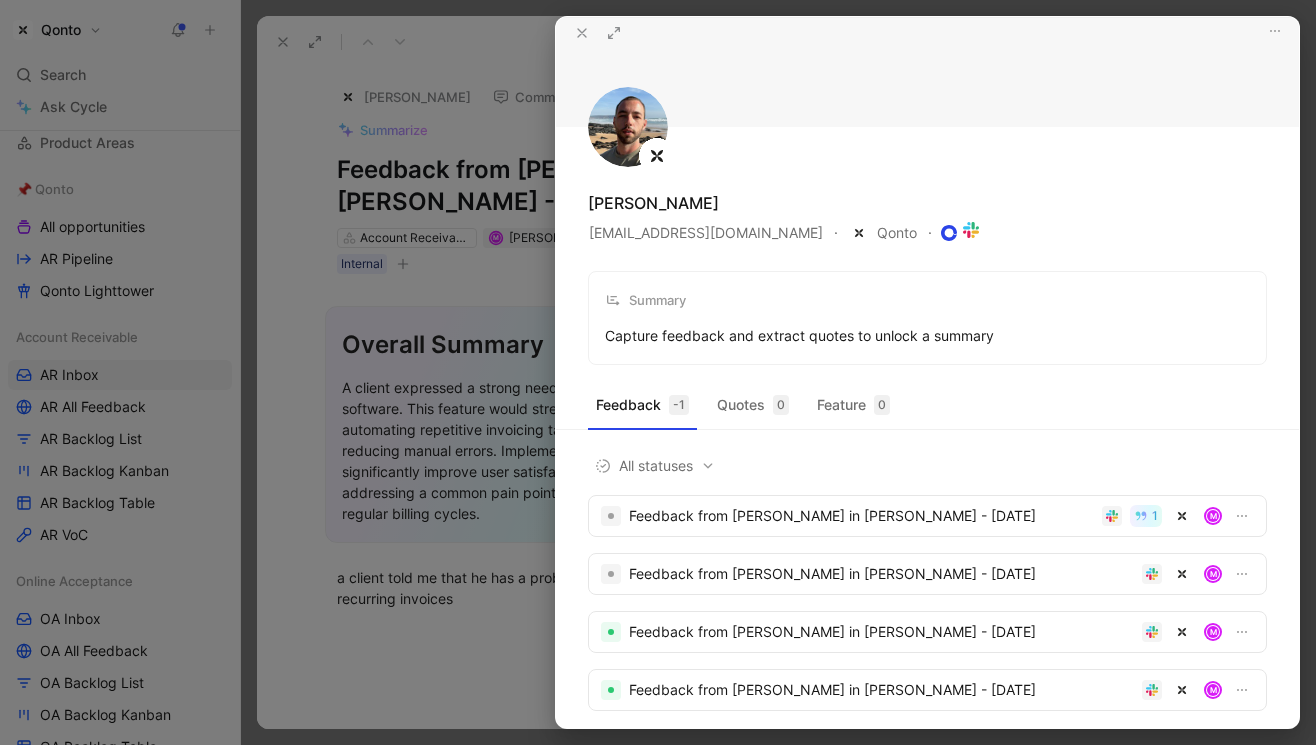 scroll, scrollTop: 0, scrollLeft: 0, axis: both 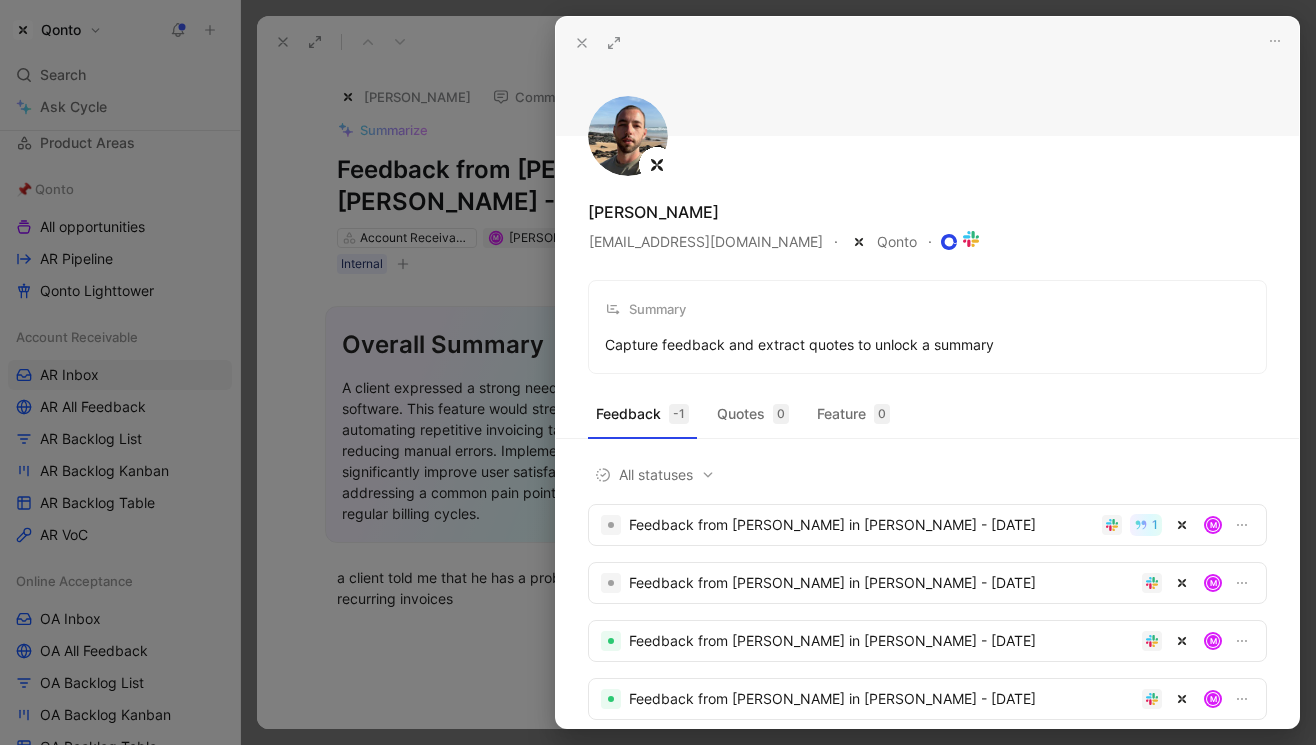 click 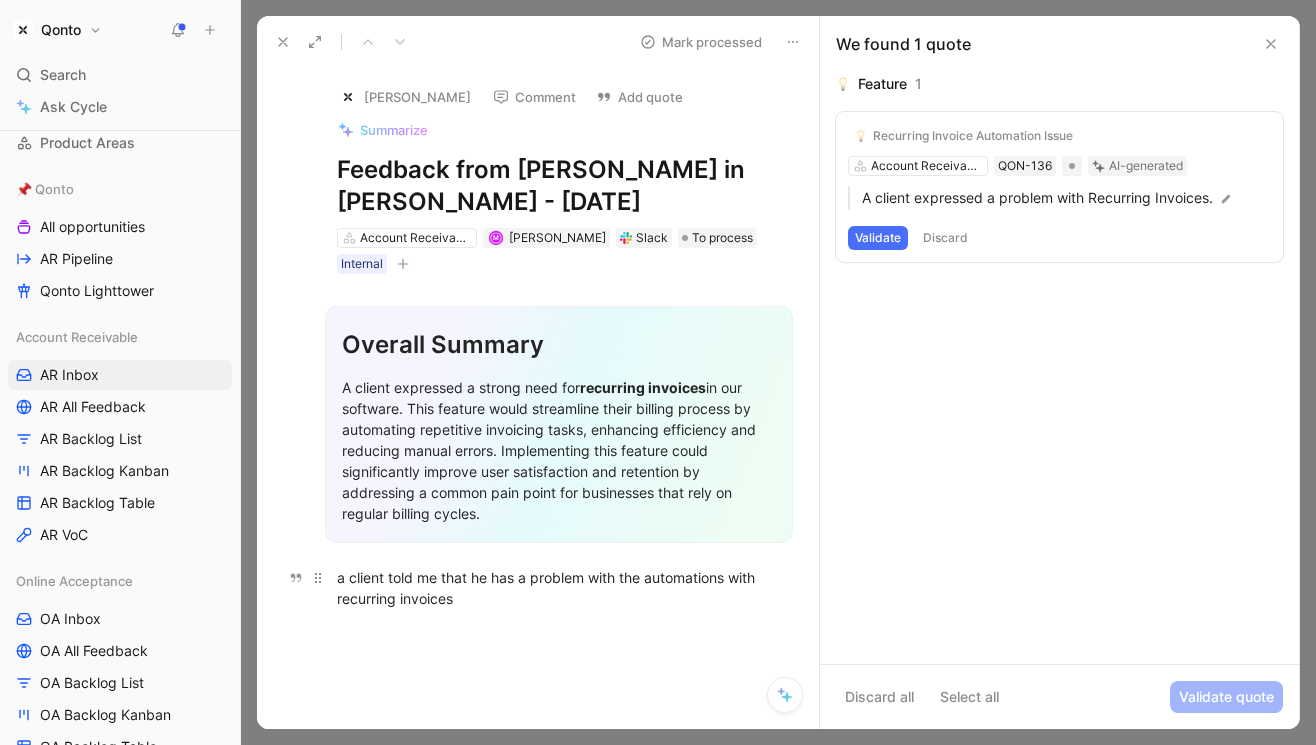 drag, startPoint x: 349, startPoint y: 552, endPoint x: 439, endPoint y: 576, distance: 93.14505 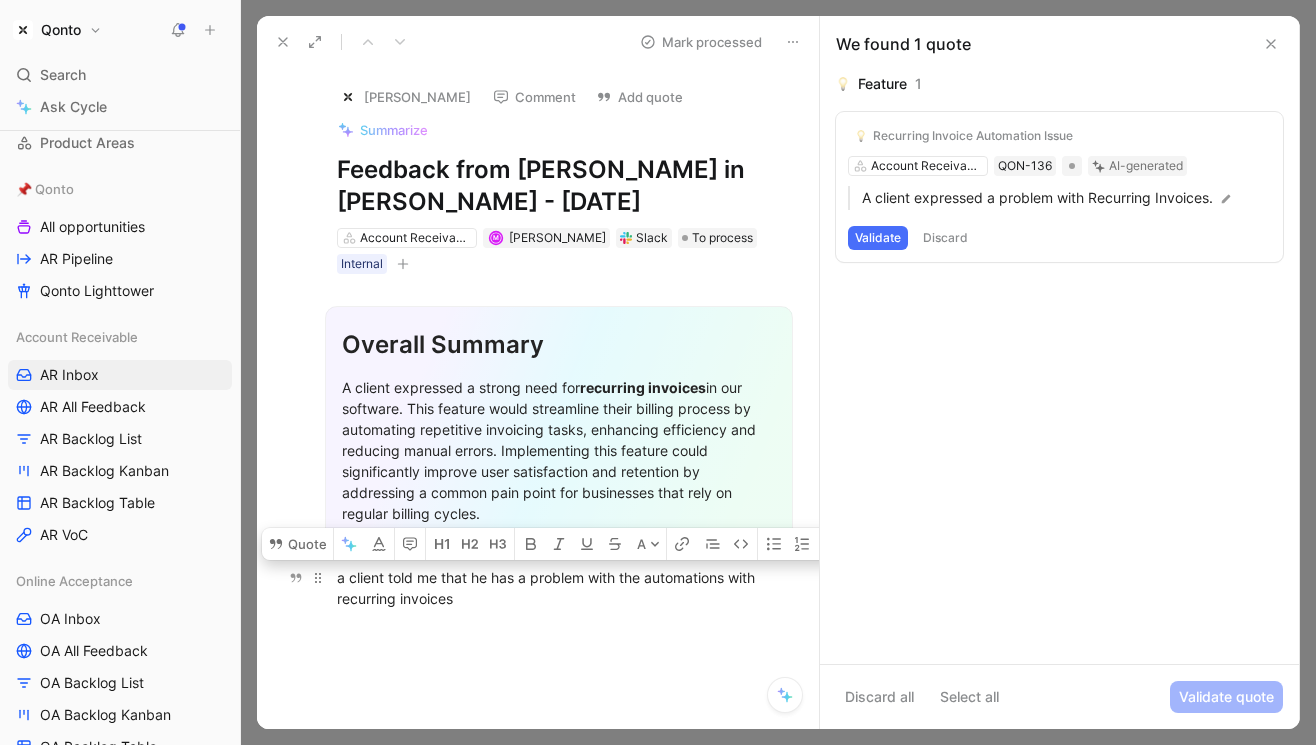 click on "a client told me that he has a problem with the automations with recurring invoices" at bounding box center (559, 588) 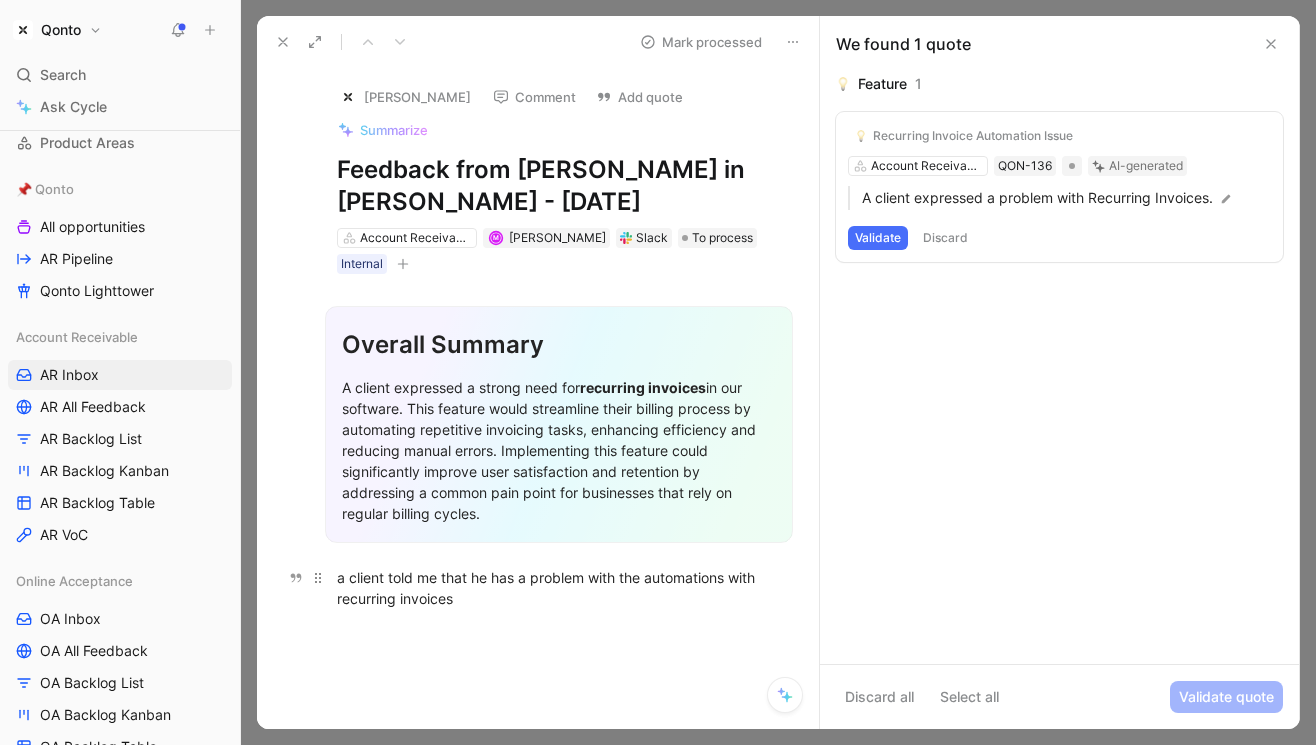 click on "a client told me that he has a problem with the automations with recurring invoices" at bounding box center (559, 588) 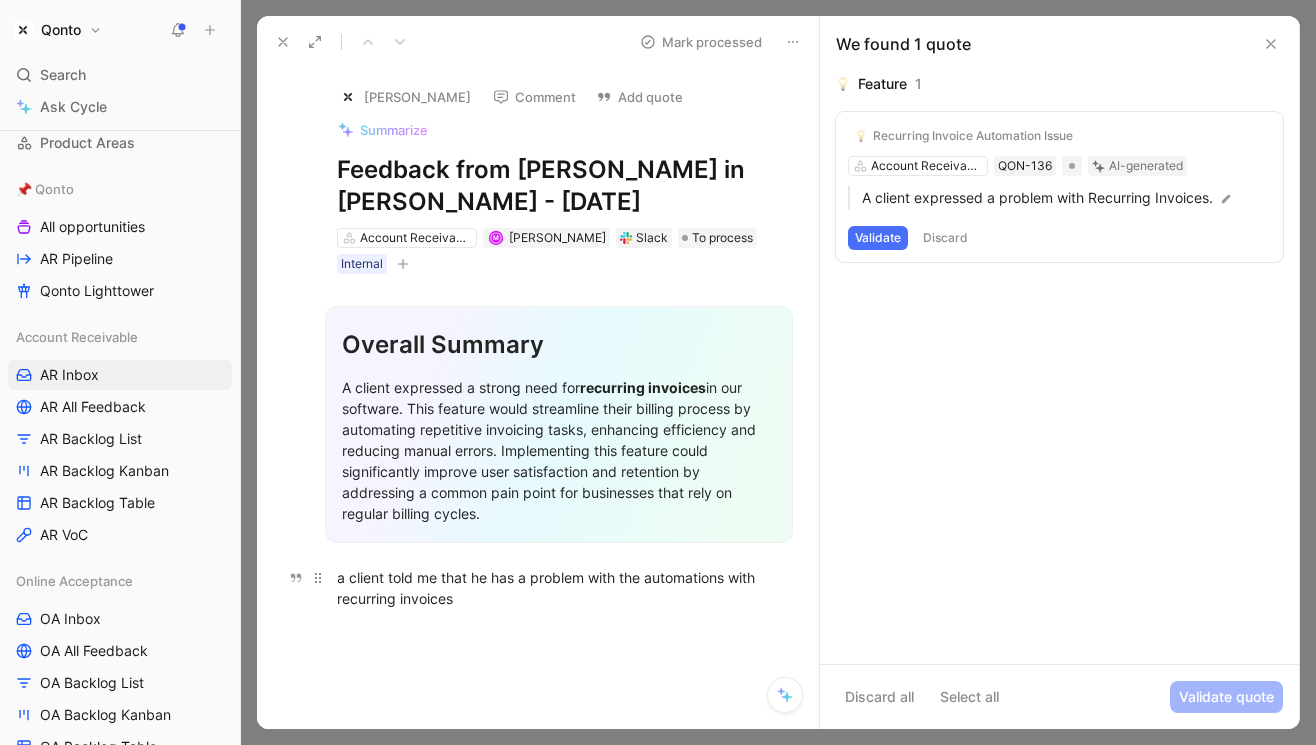 drag, startPoint x: 363, startPoint y: 554, endPoint x: 417, endPoint y: 567, distance: 55.542778 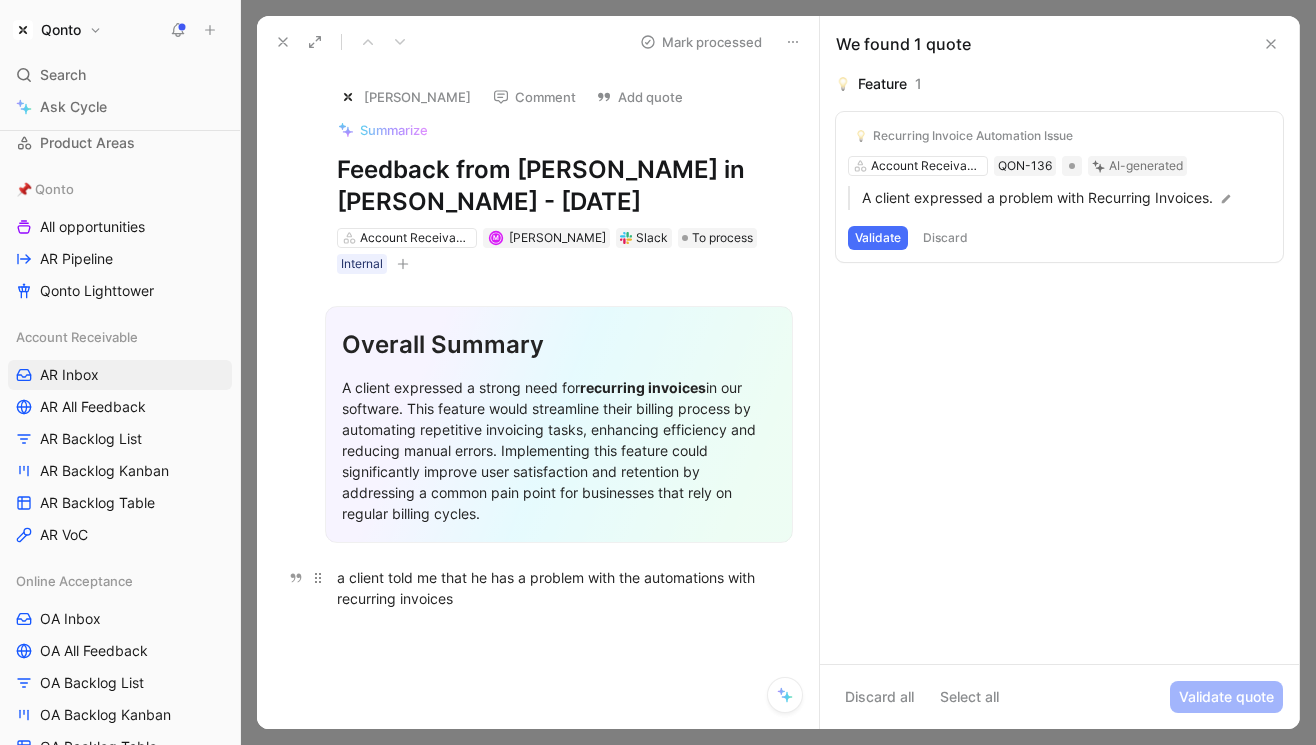 click on "a client told me that he has a problem with the automations with recurring invoices" at bounding box center [559, 588] 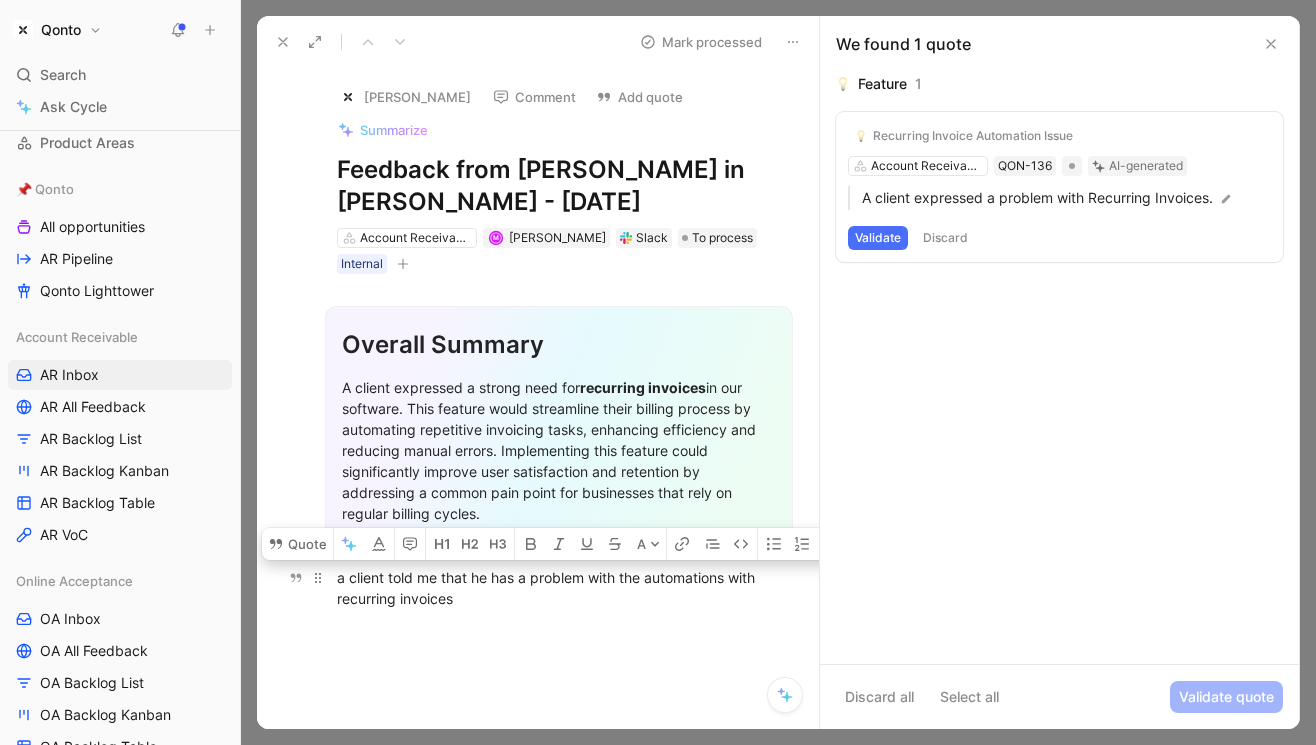 click on "a client told me that he has a problem with the automations with recurring invoices" at bounding box center [559, 588] 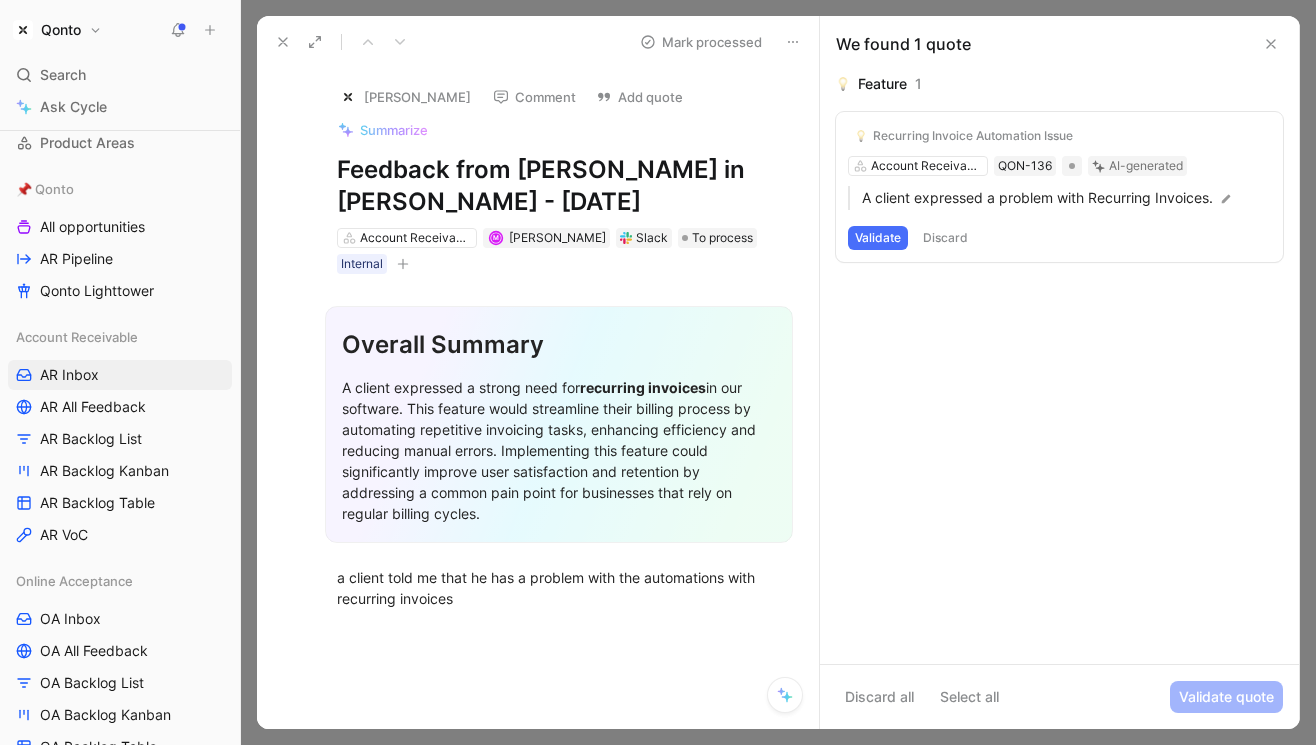 drag, startPoint x: 443, startPoint y: 360, endPoint x: 443, endPoint y: 430, distance: 70 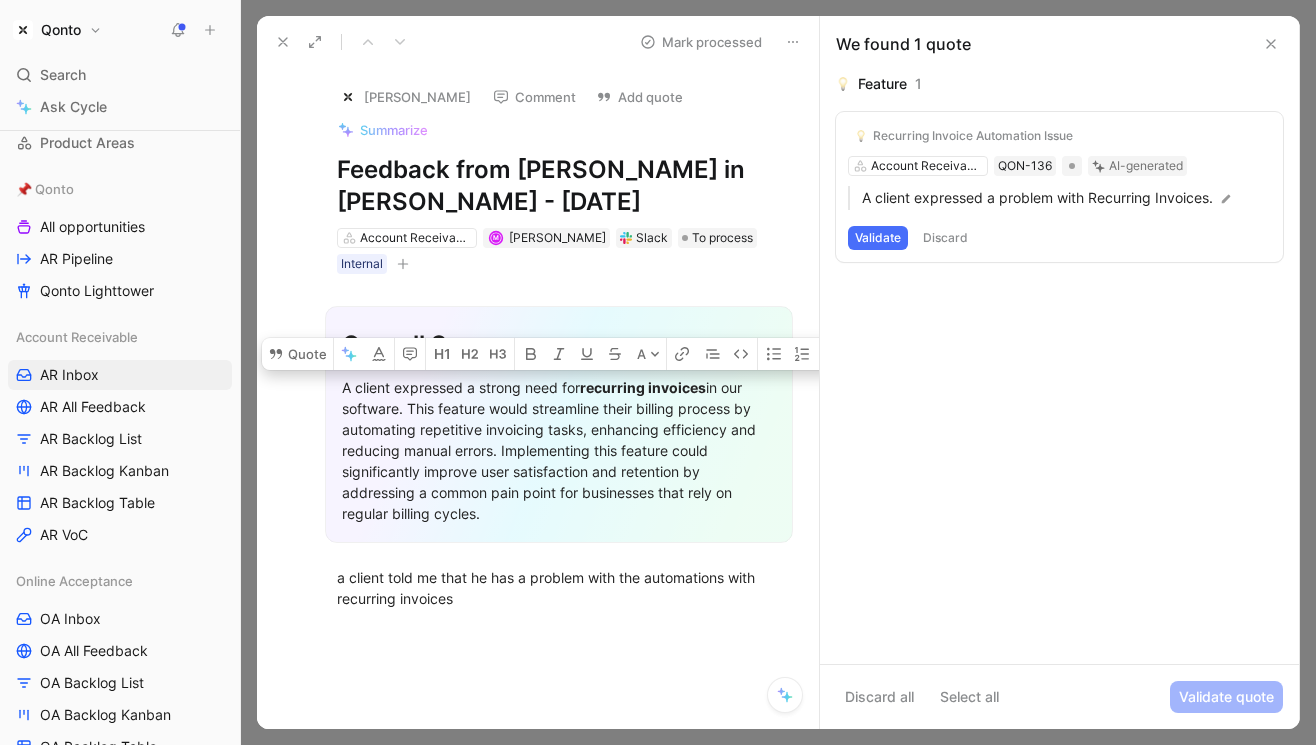 click on "A client expressed a strong need for  recurring invoices  in our software. This feature would streamline their billing process by automating repetitive invoicing tasks, enhancing efficiency and reducing manual errors. Implementing this feature could significantly improve user satisfaction and retention by addressing a common pain point for businesses that rely on regular billing cycles." at bounding box center (559, 450) 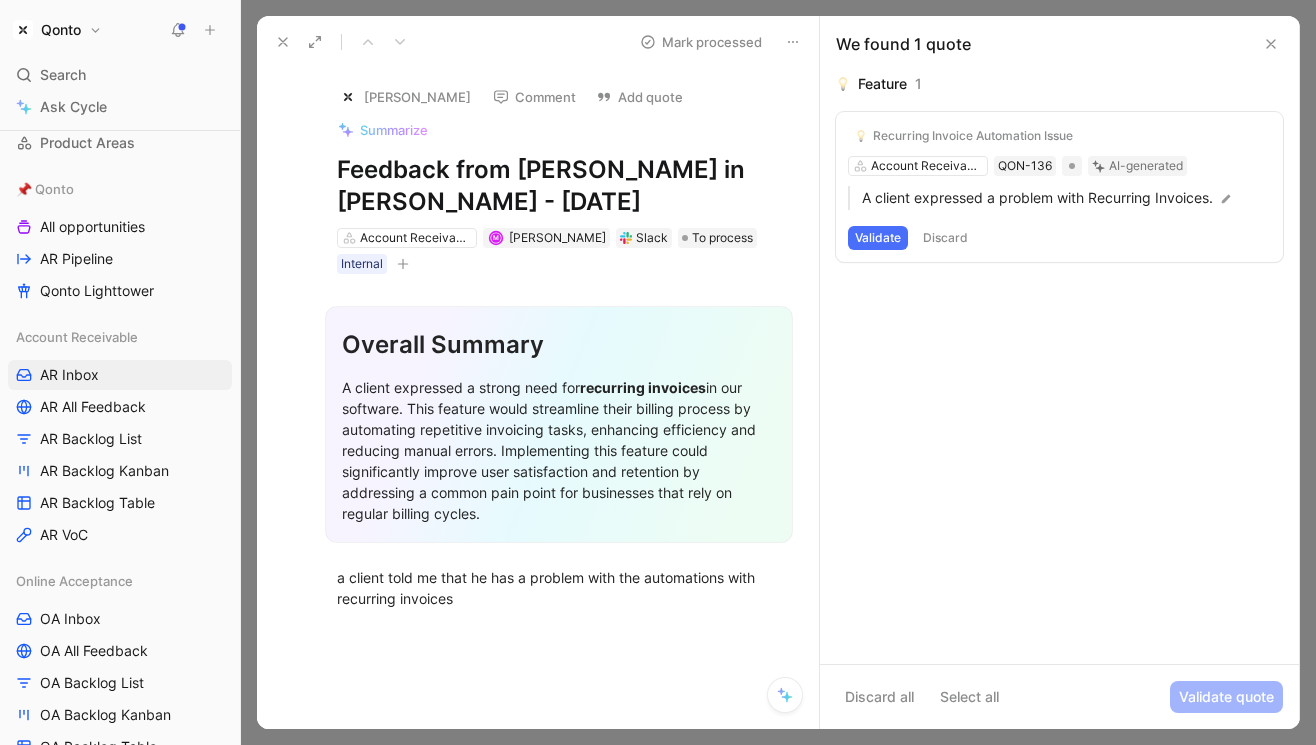 click on "Validate" at bounding box center (878, 238) 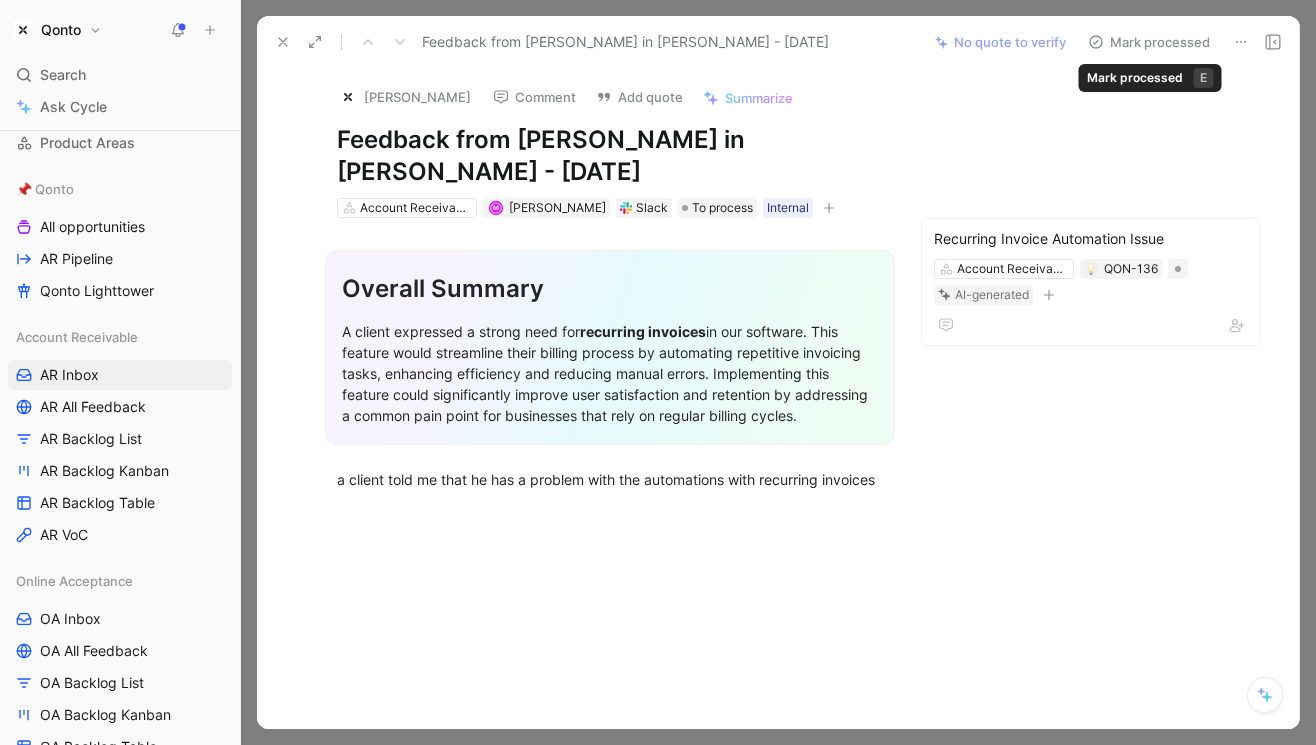 click on "Mark processed" at bounding box center (1149, 42) 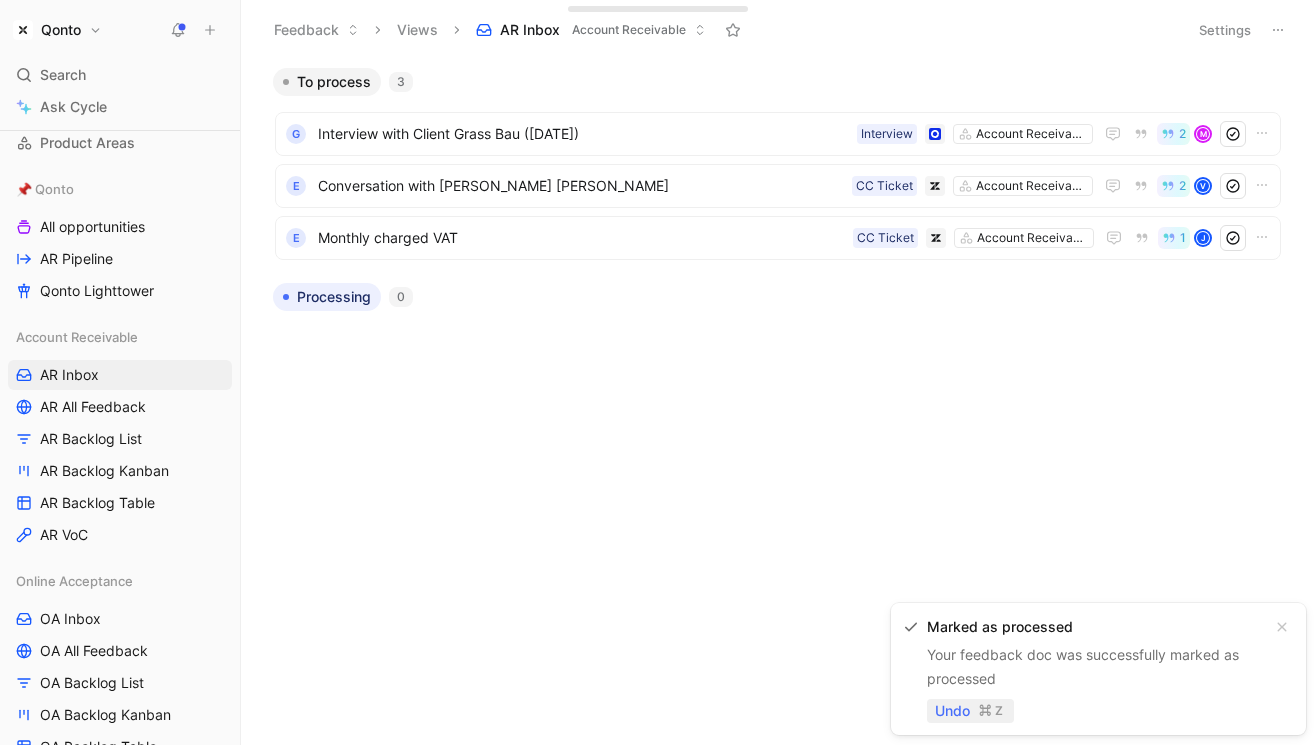 click on "Undo" at bounding box center [952, 711] 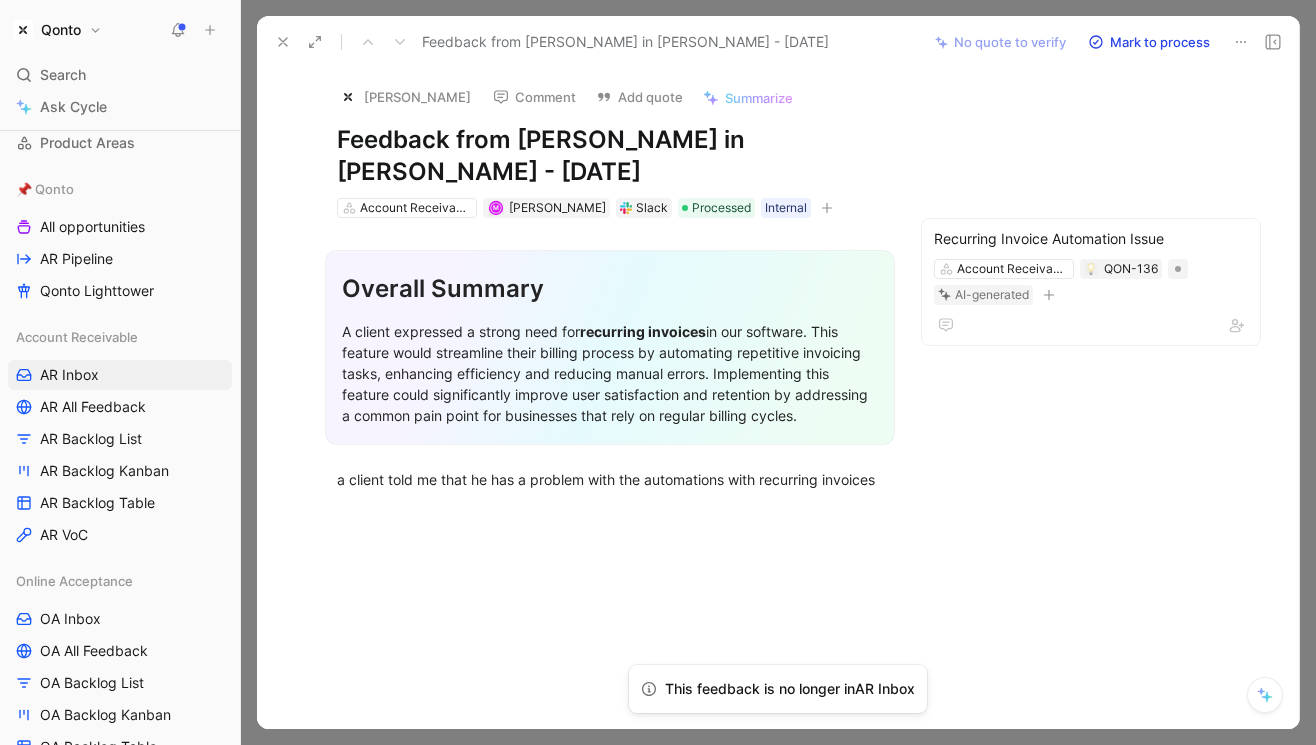 click at bounding box center (283, 42) 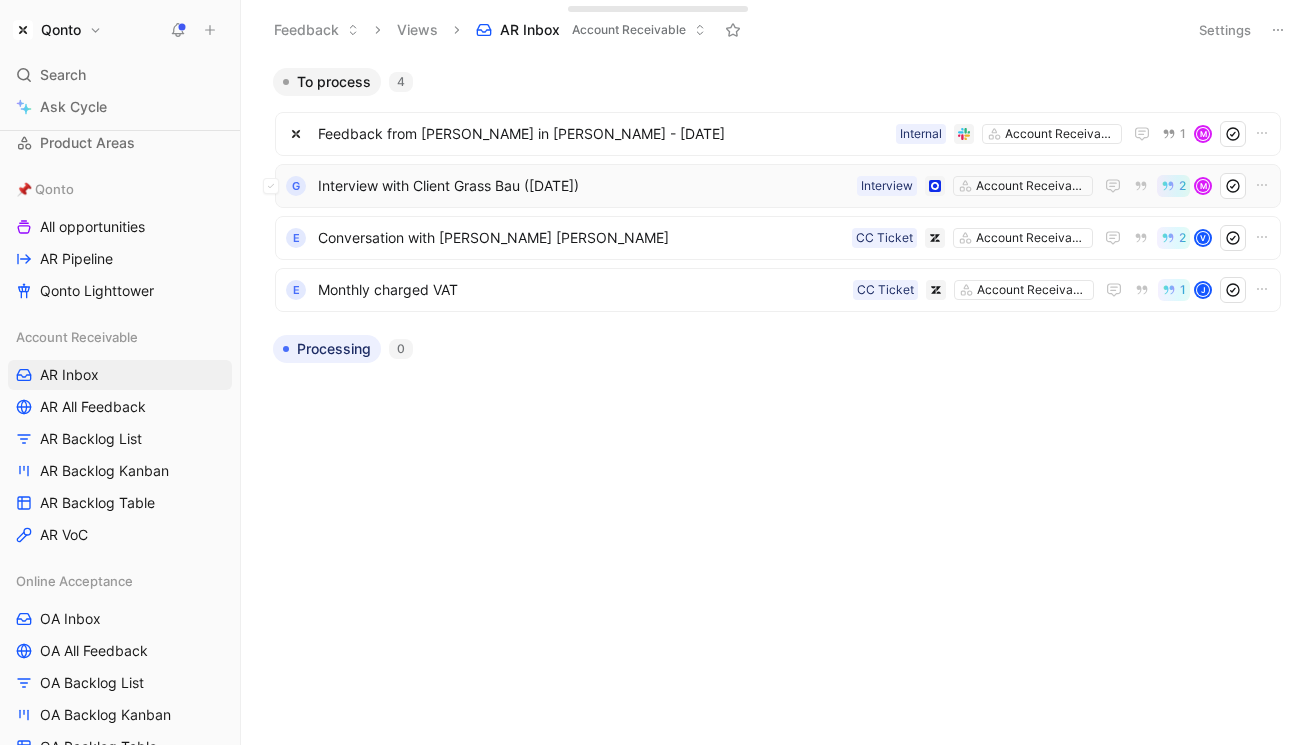 click on "Interview with Client Grass Bau (Jul 25, 2025)" at bounding box center [583, 186] 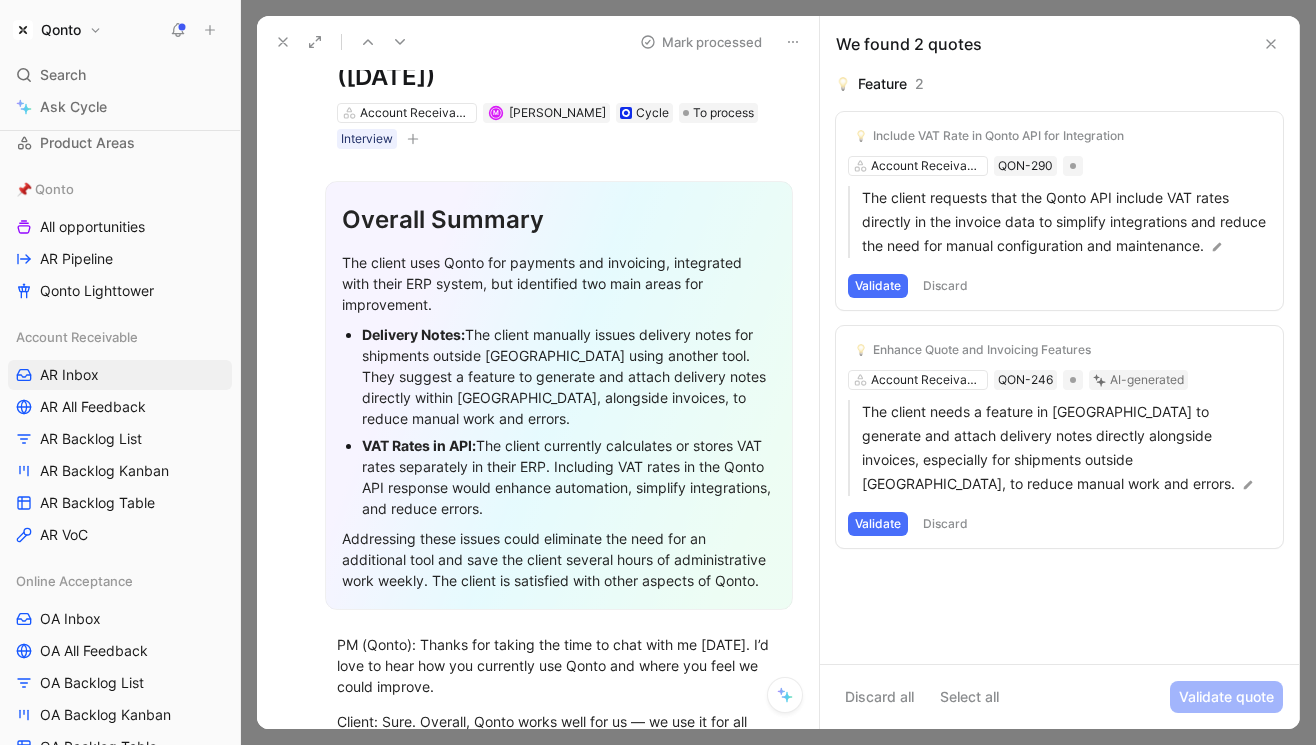 scroll, scrollTop: 24, scrollLeft: 0, axis: vertical 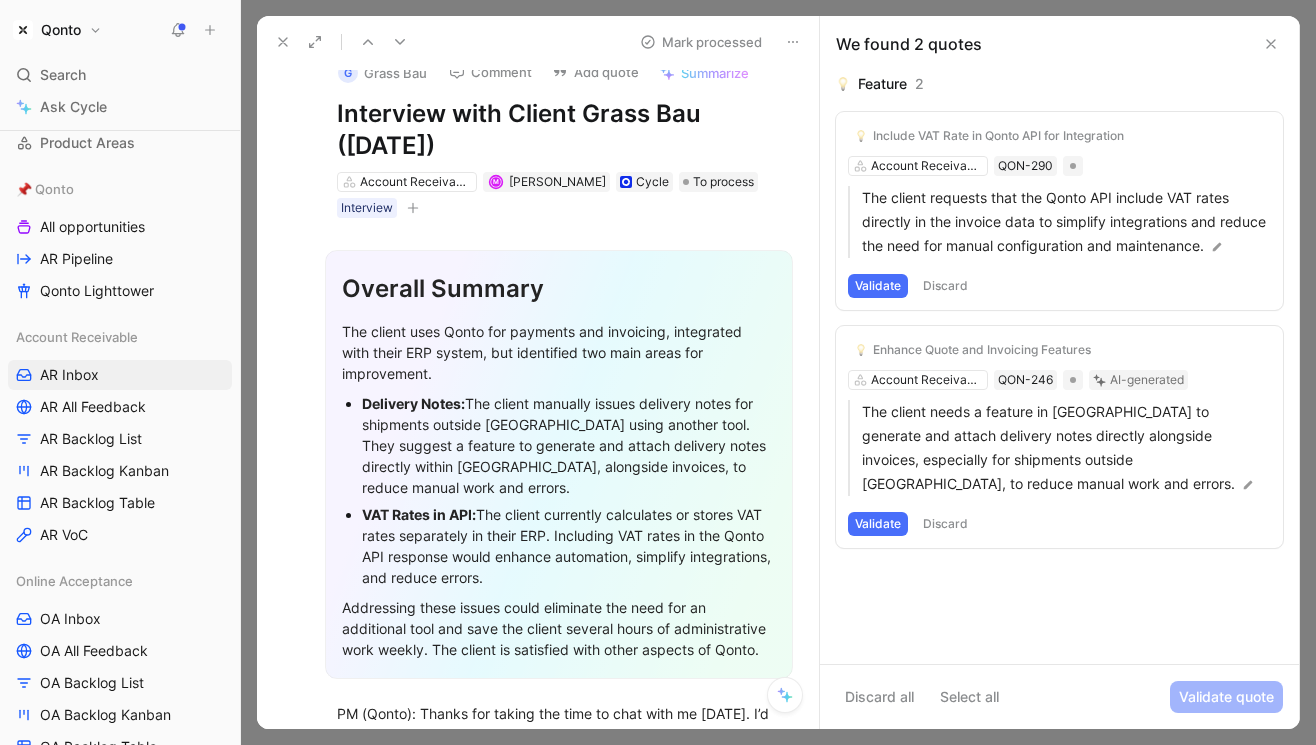 drag, startPoint x: 447, startPoint y: 297, endPoint x: 470, endPoint y: 511, distance: 215.23244 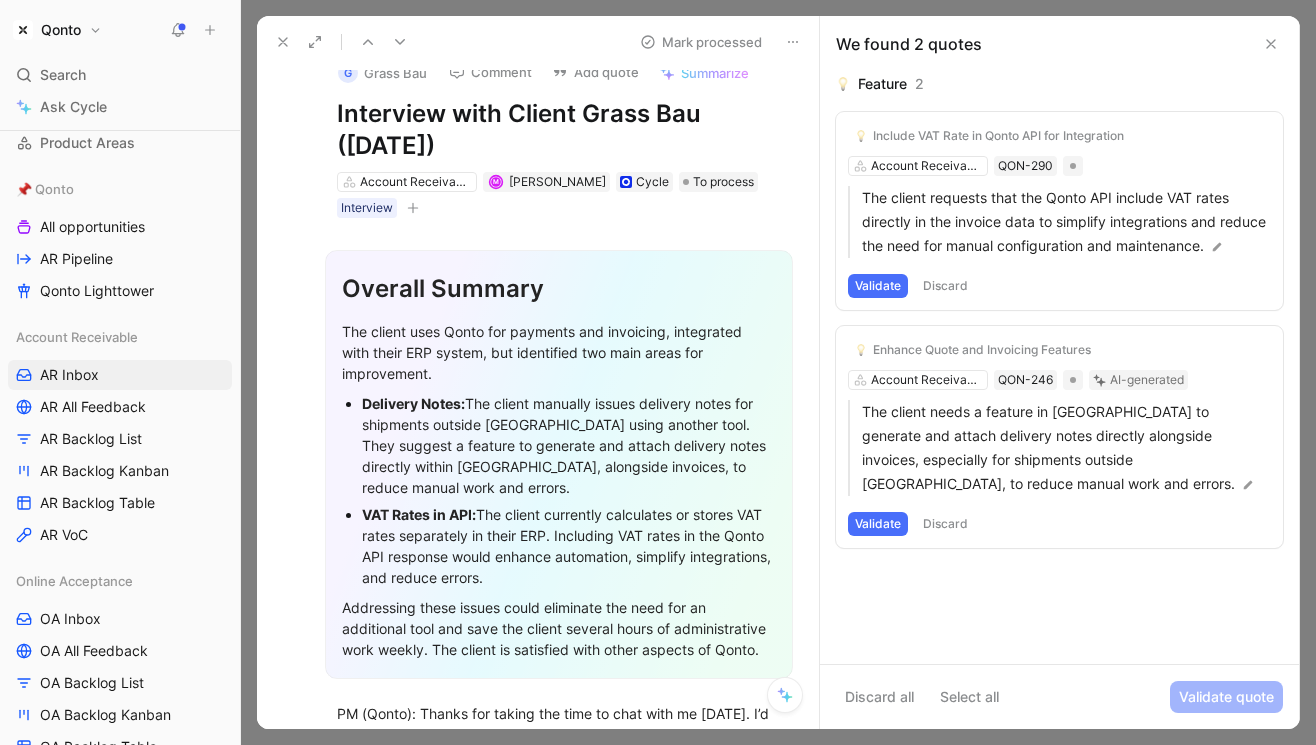 click on "Overall Summary The client uses Qonto for payments and invoicing, integrated with their ERP system, but identified two main areas for improvement. Delivery Notes:  The client manually issues delivery notes for shipments outside France using another tool. They suggest a feature to generate and attach delivery notes directly within Qonto, alongside invoices, to reduce manual work and errors. VAT Rates in API:  The client currently calculates or stores VAT rates separately in their ERP. Including VAT rates in the Qonto API response would enhance automation, simplify integrations, and reduce errors. Addressing these issues could eliminate the need for an additional tool and save the client several hours of administrative work weekly. The client is satisfied with other aspects of Qonto." at bounding box center [559, 464] 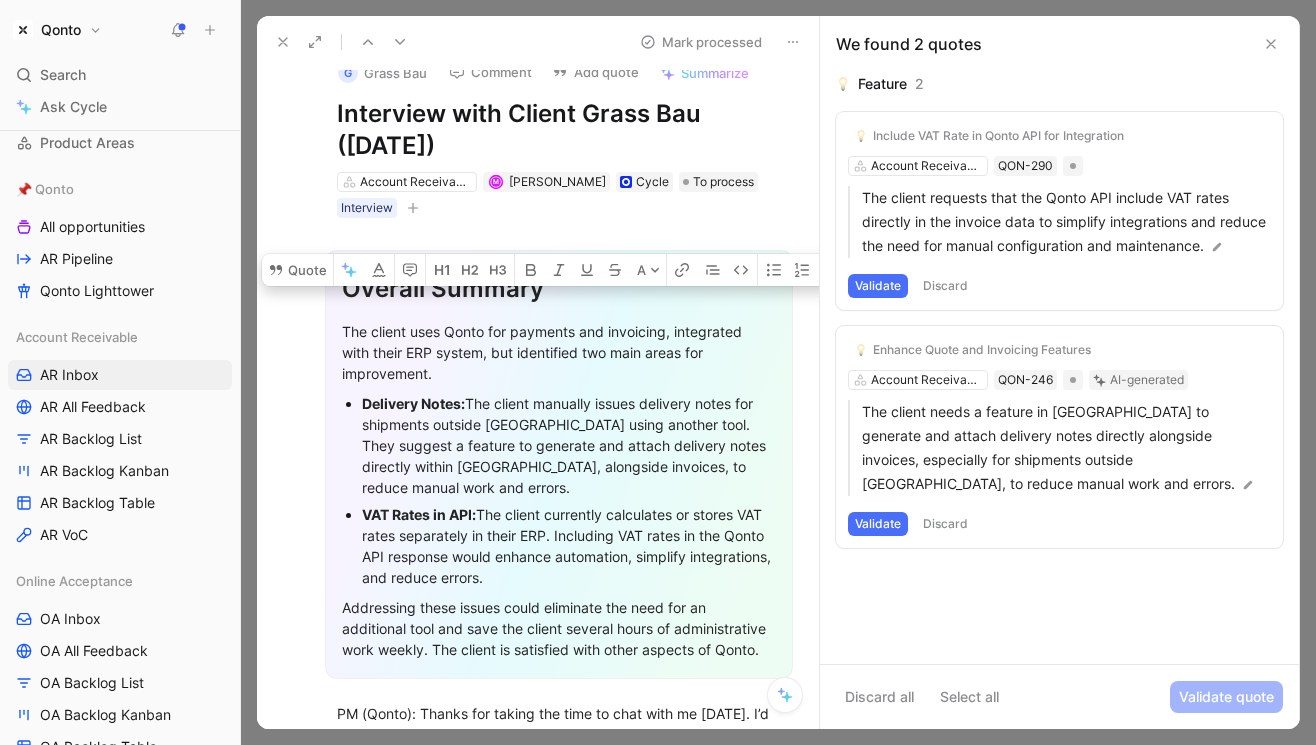 click on "VAT Rates in API:  The client currently calculates or stores VAT rates separately in their ERP. Including VAT rates in the Qonto API response would enhance automation, simplify integrations, and reduce errors." at bounding box center (569, 546) 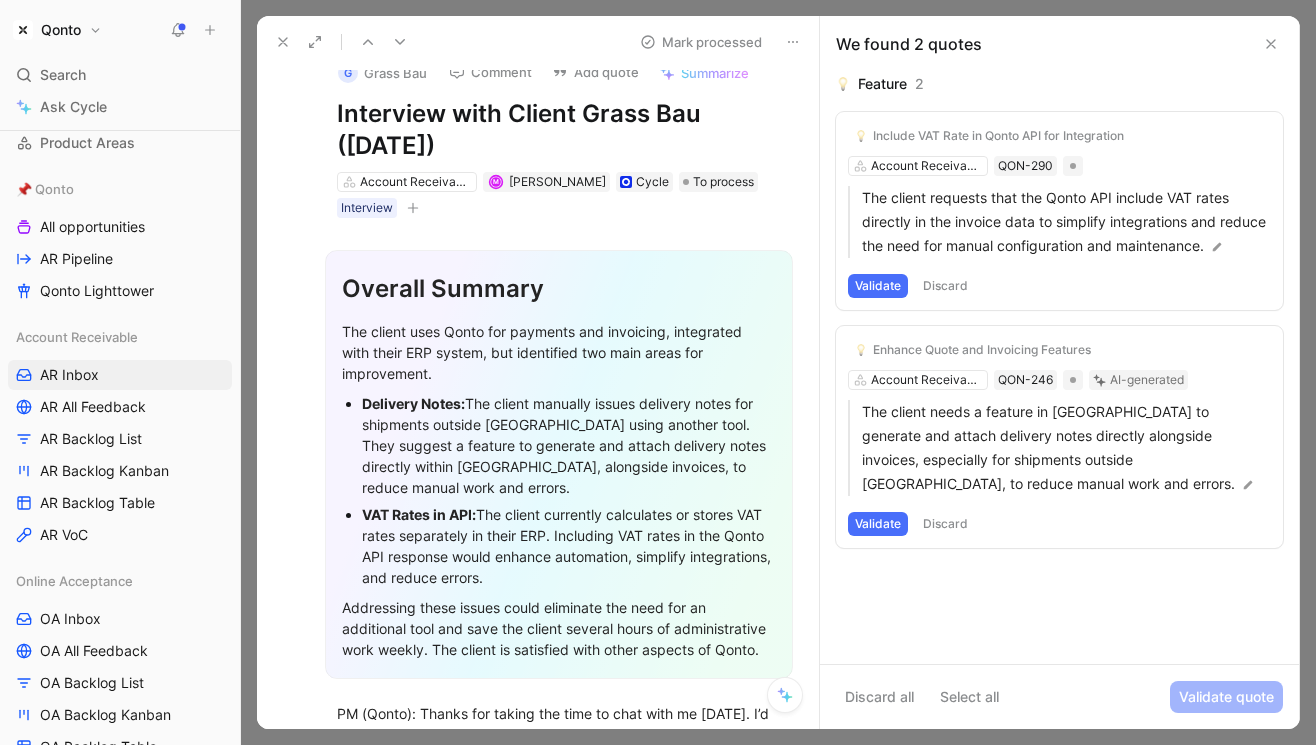 scroll, scrollTop: 0, scrollLeft: 0, axis: both 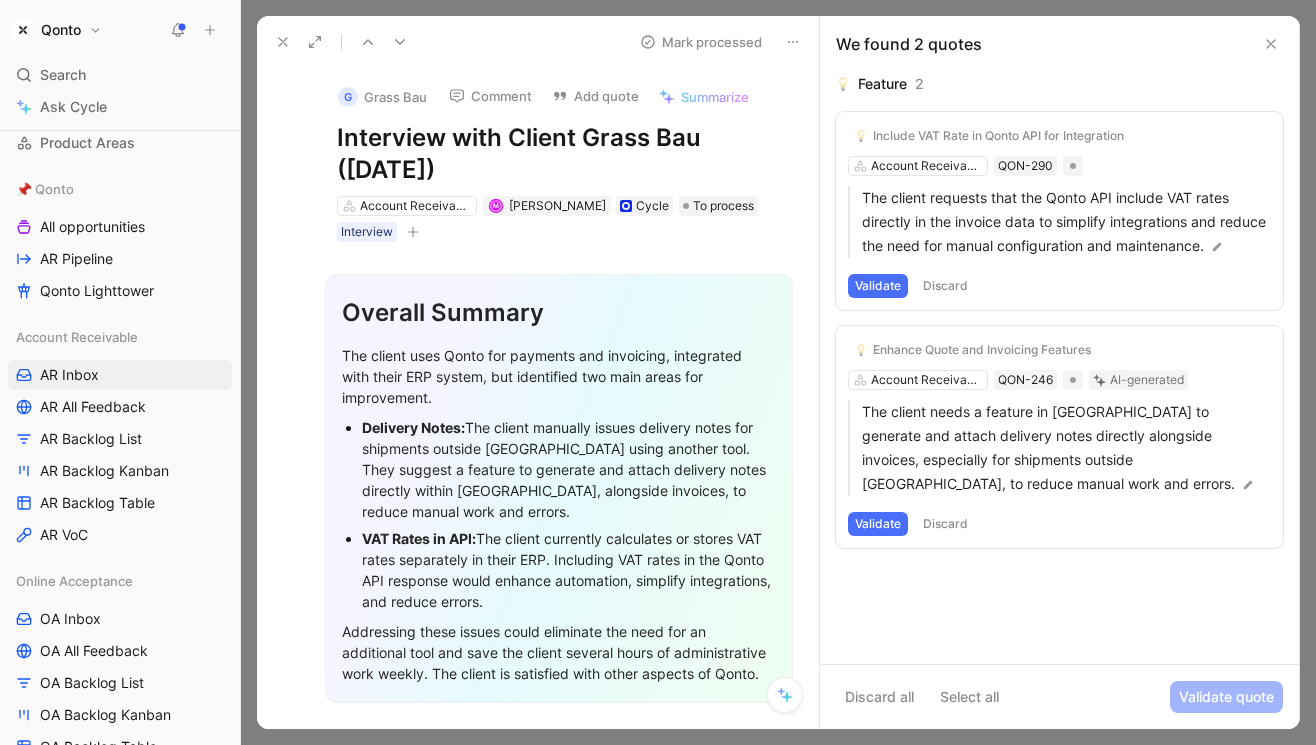 click 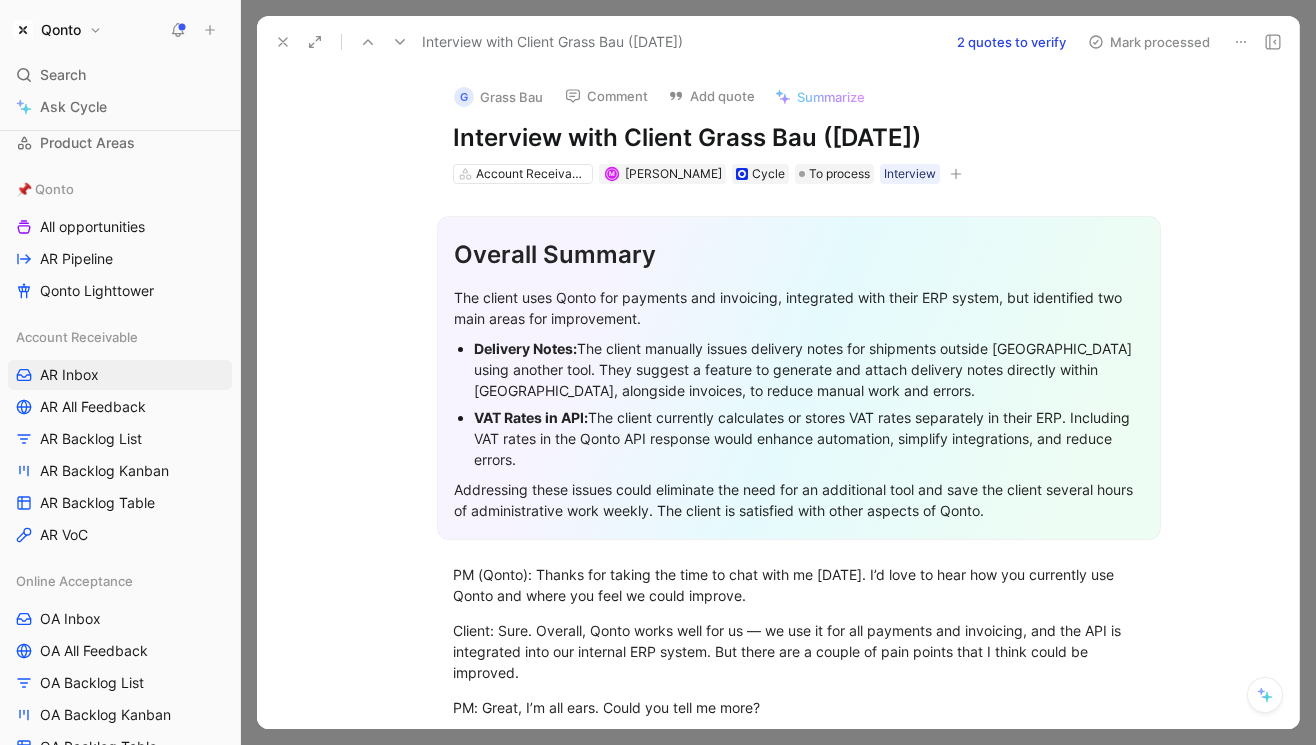 click 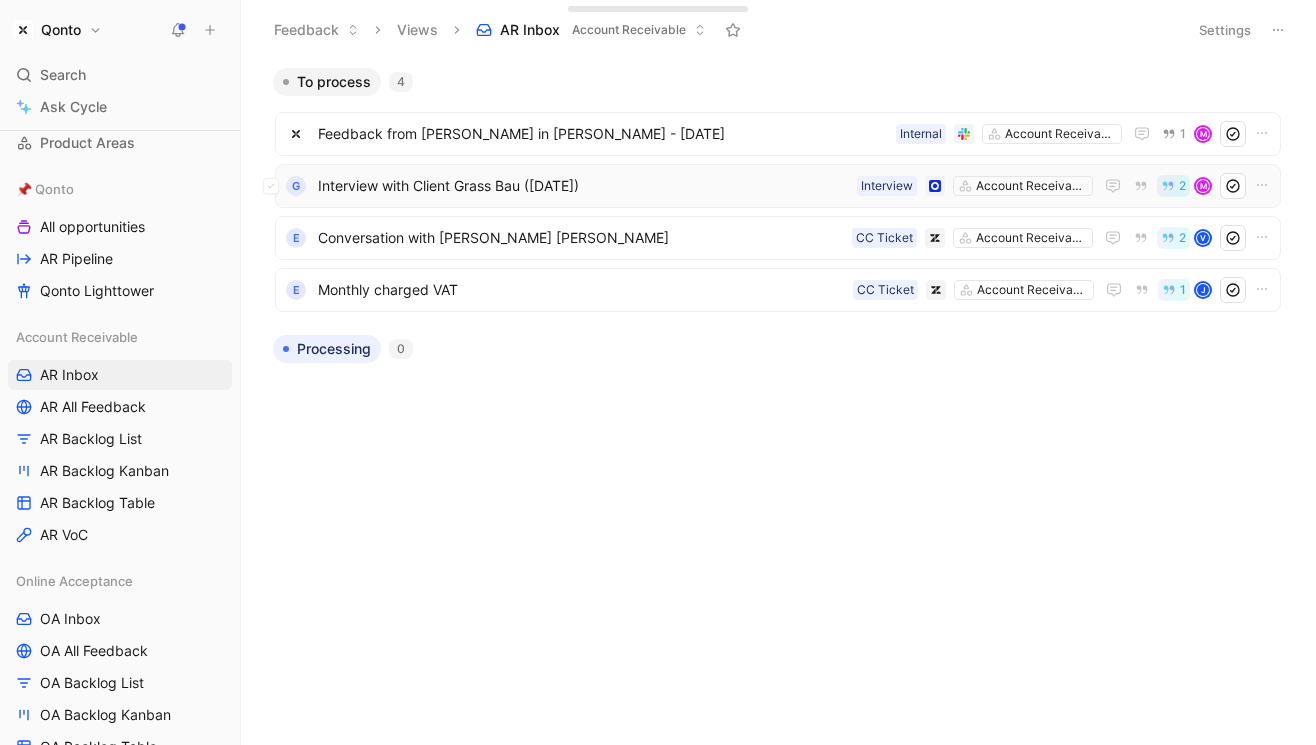click on "G Interview with Client Grass Bau (Jul 25, 2025) Account Receivable Interview 2 M" at bounding box center [778, 186] 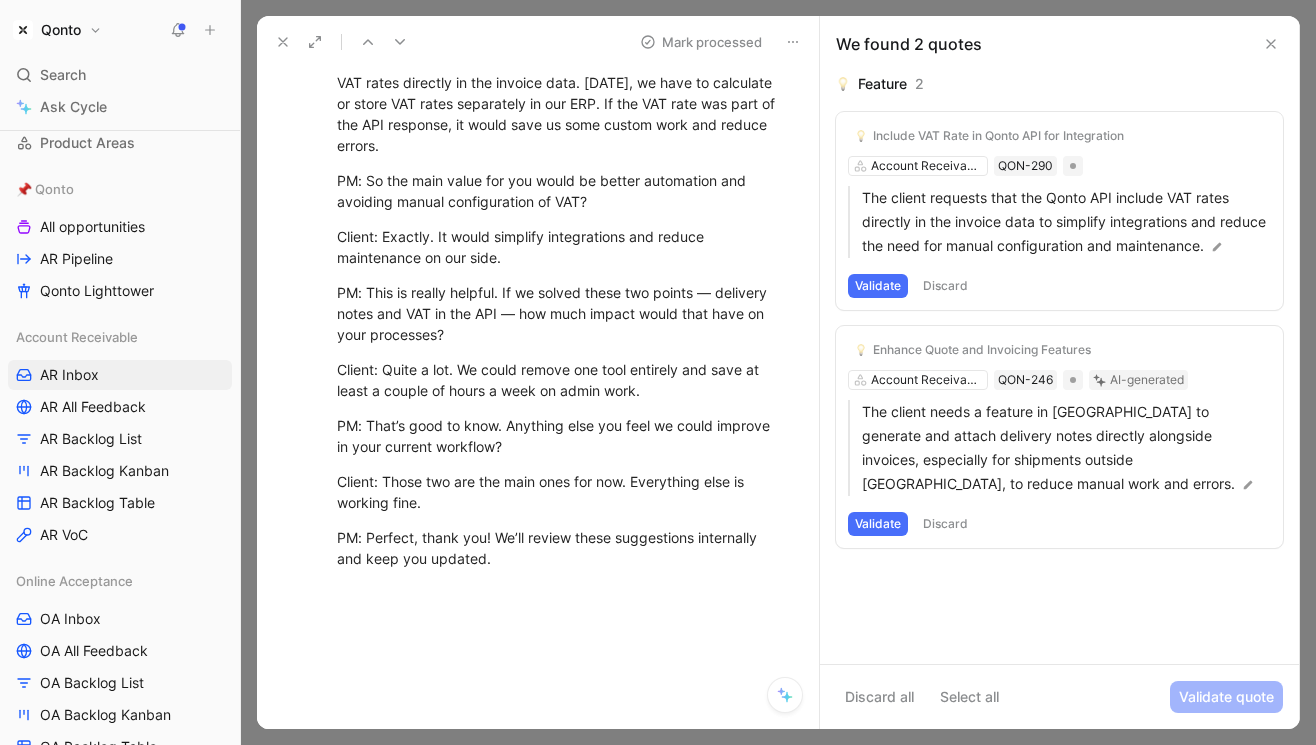 scroll, scrollTop: 1237, scrollLeft: 0, axis: vertical 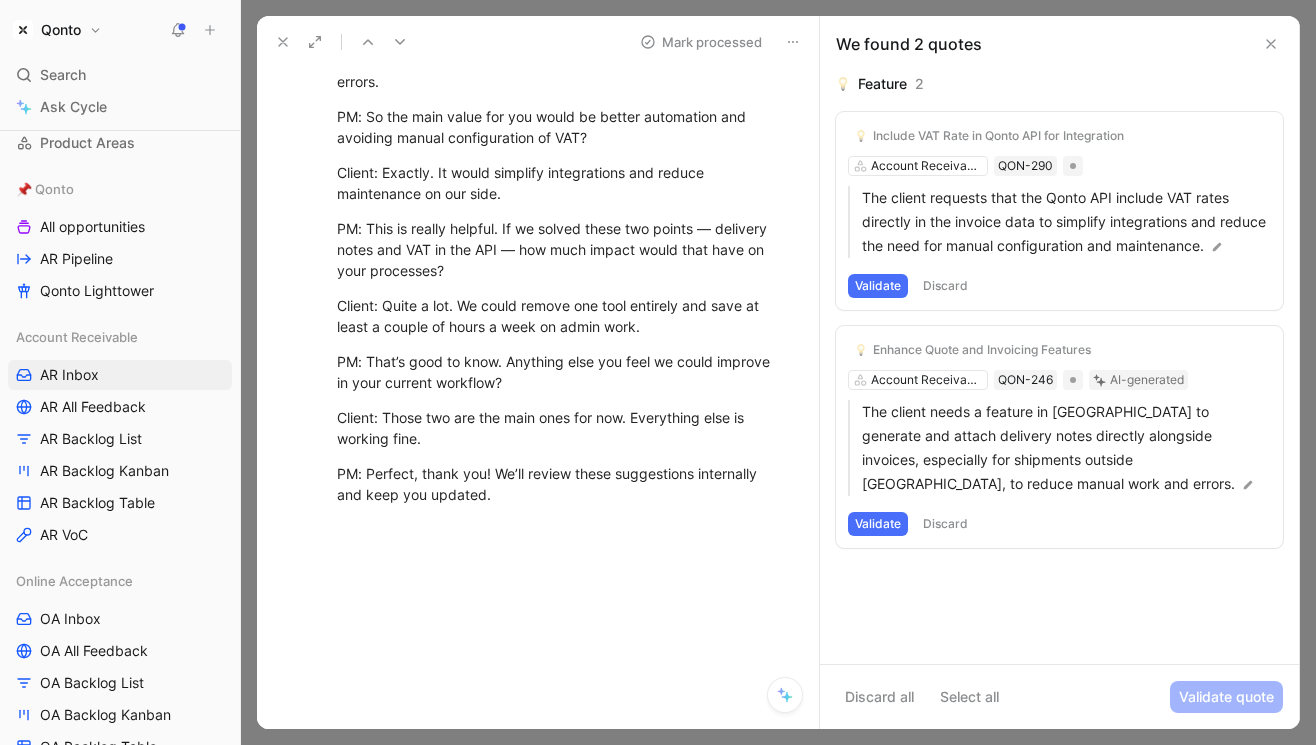 click 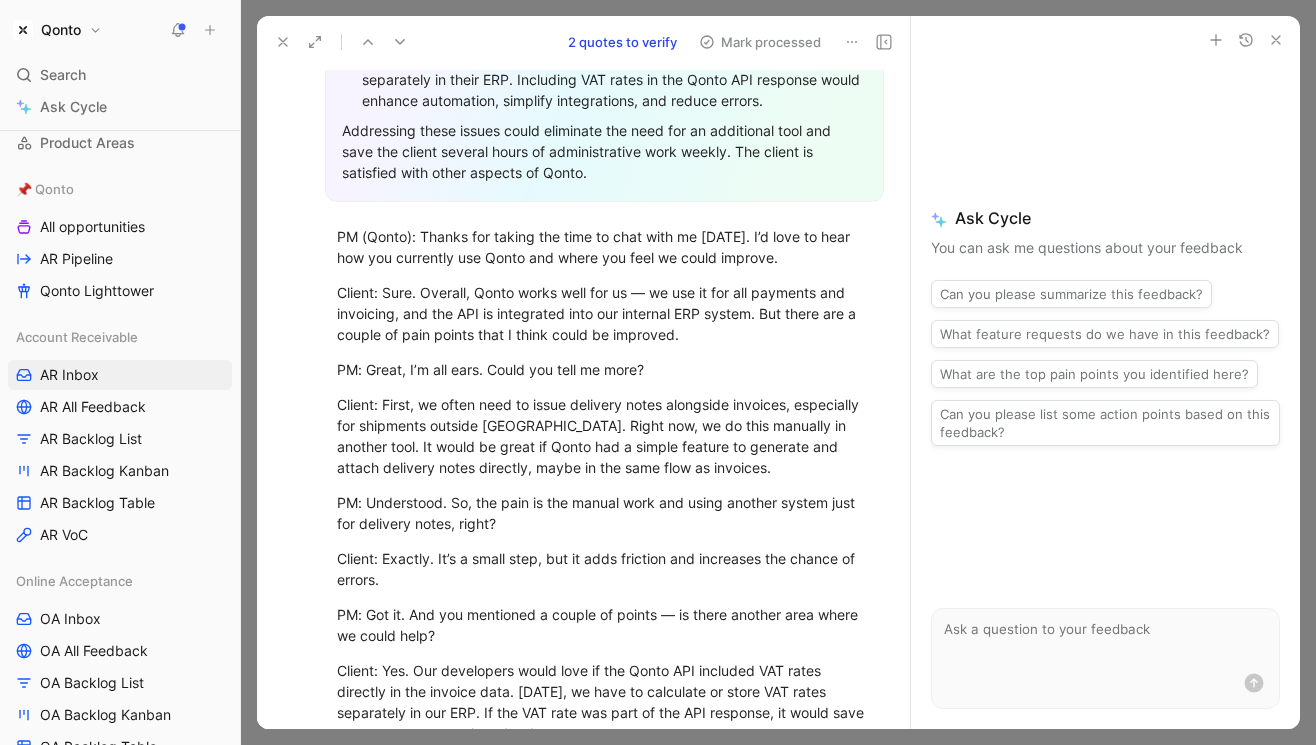scroll, scrollTop: 0, scrollLeft: 0, axis: both 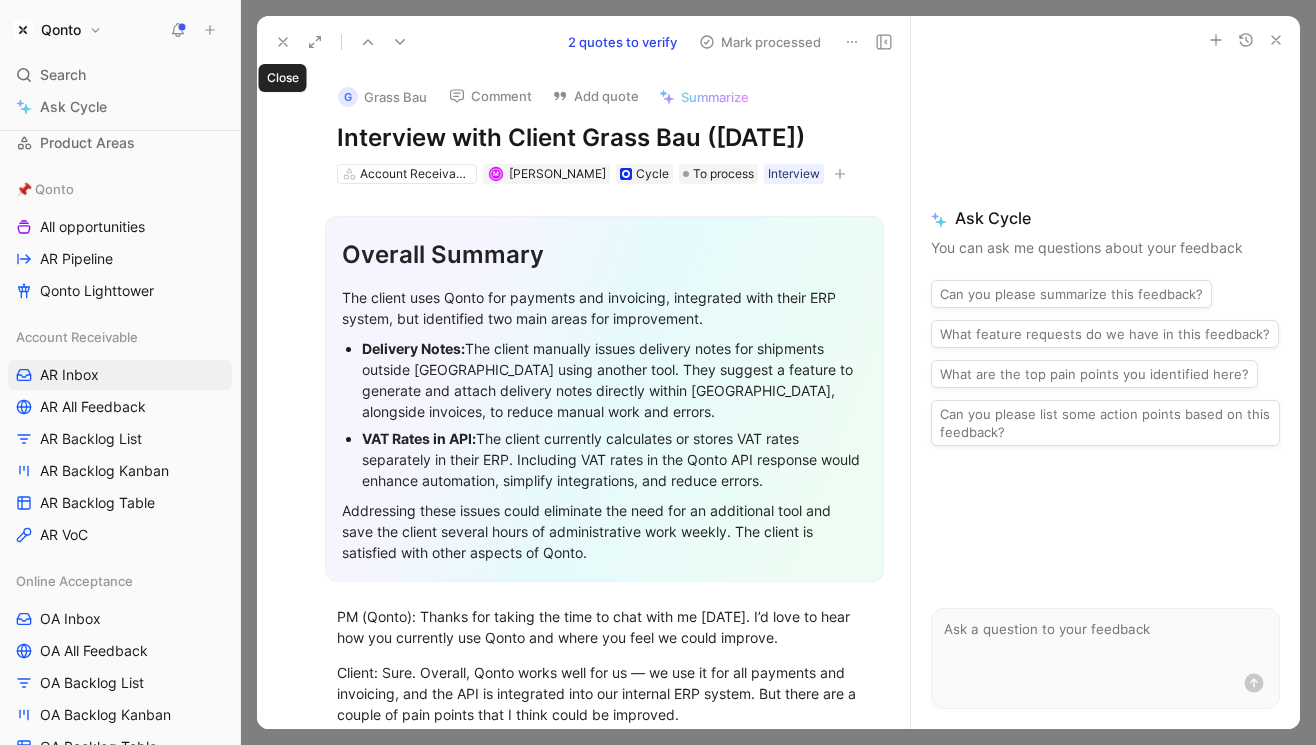 click 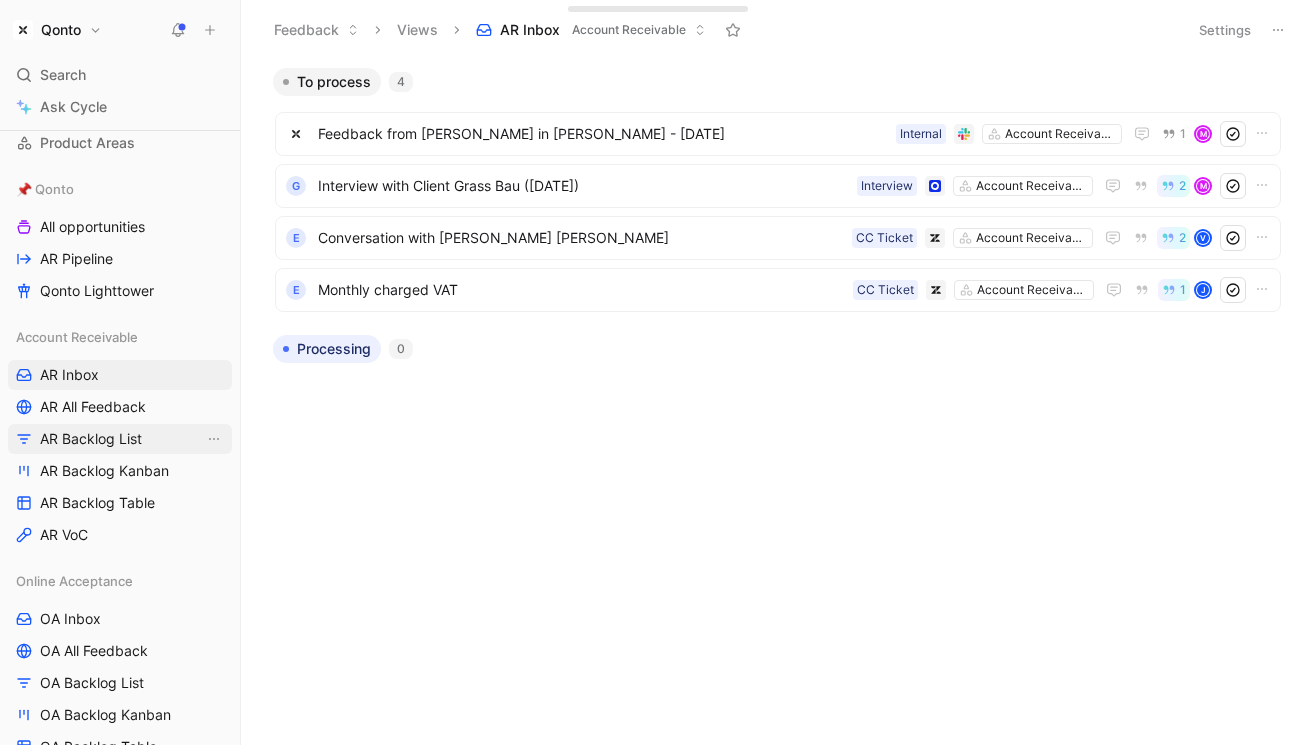 click on "AR Backlog List" at bounding box center [91, 439] 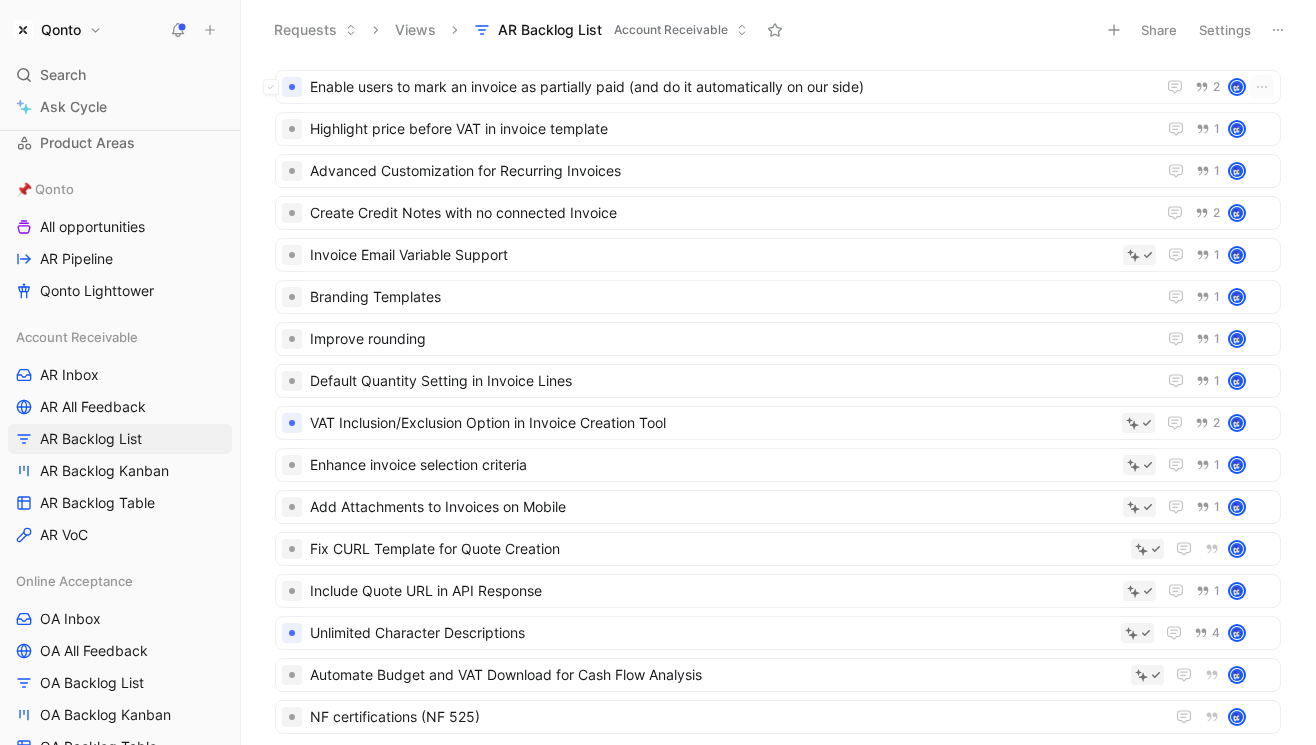 scroll, scrollTop: 0, scrollLeft: 0, axis: both 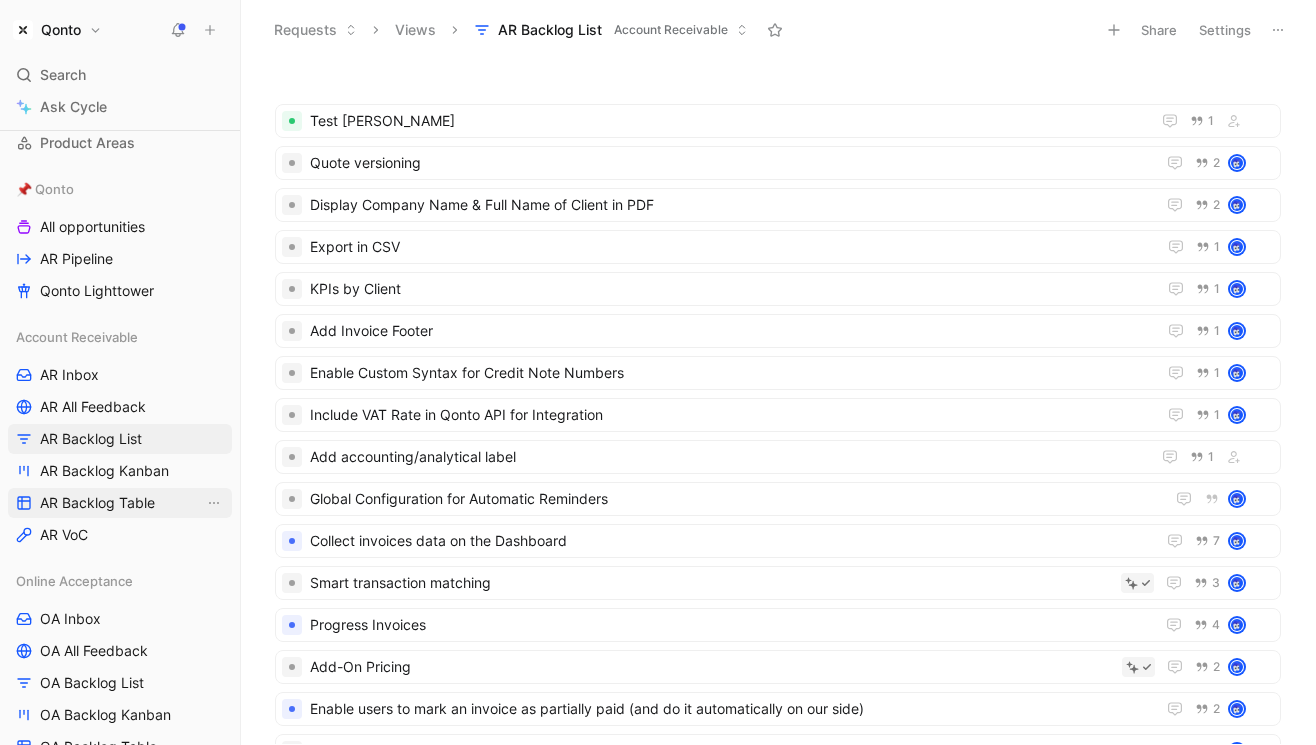 click on "AR Backlog Table" at bounding box center (97, 503) 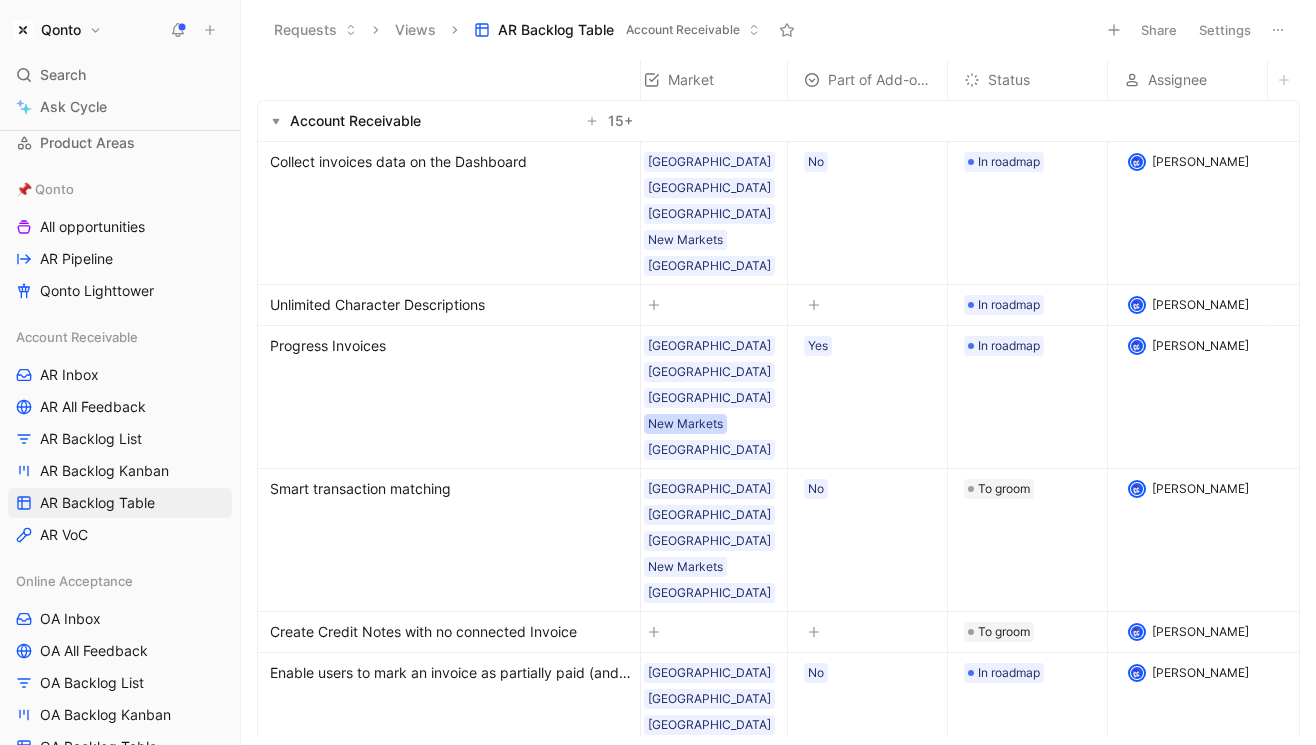 scroll, scrollTop: 0, scrollLeft: 0, axis: both 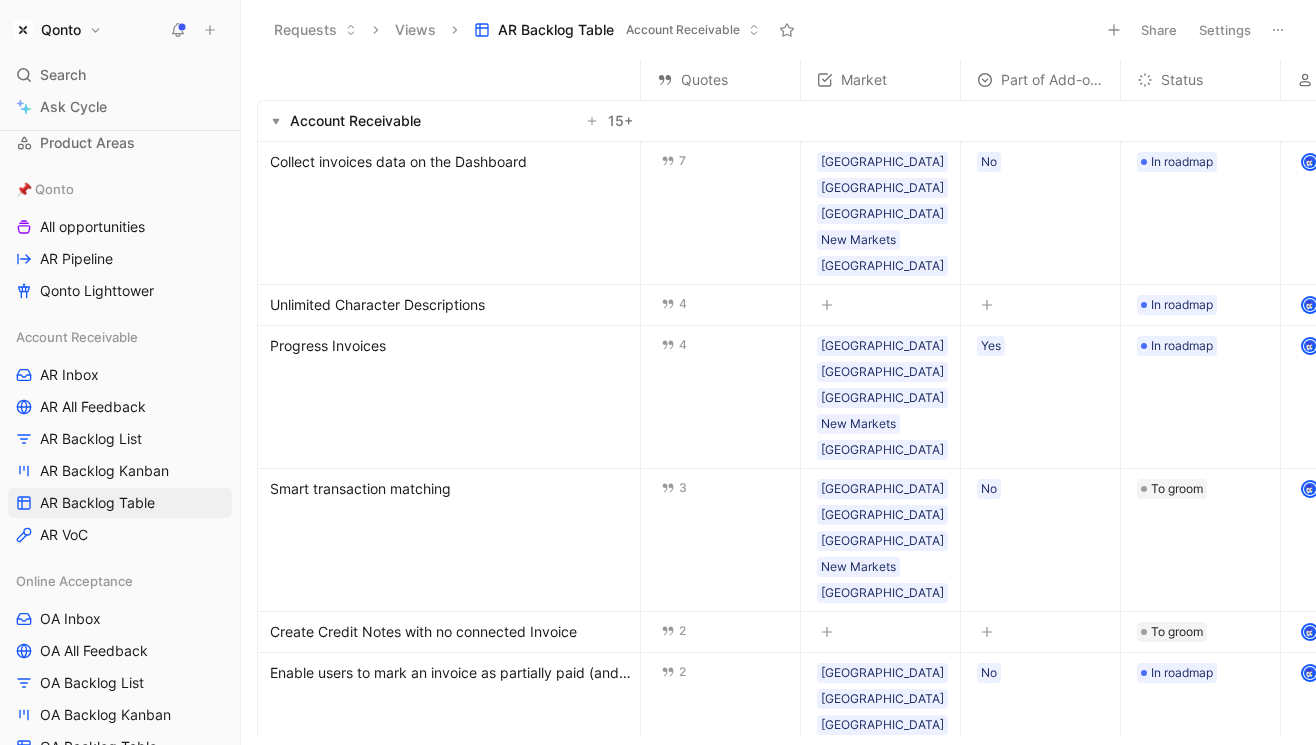 click on "Collect invoices data on the Dashboard" at bounding box center [398, 162] 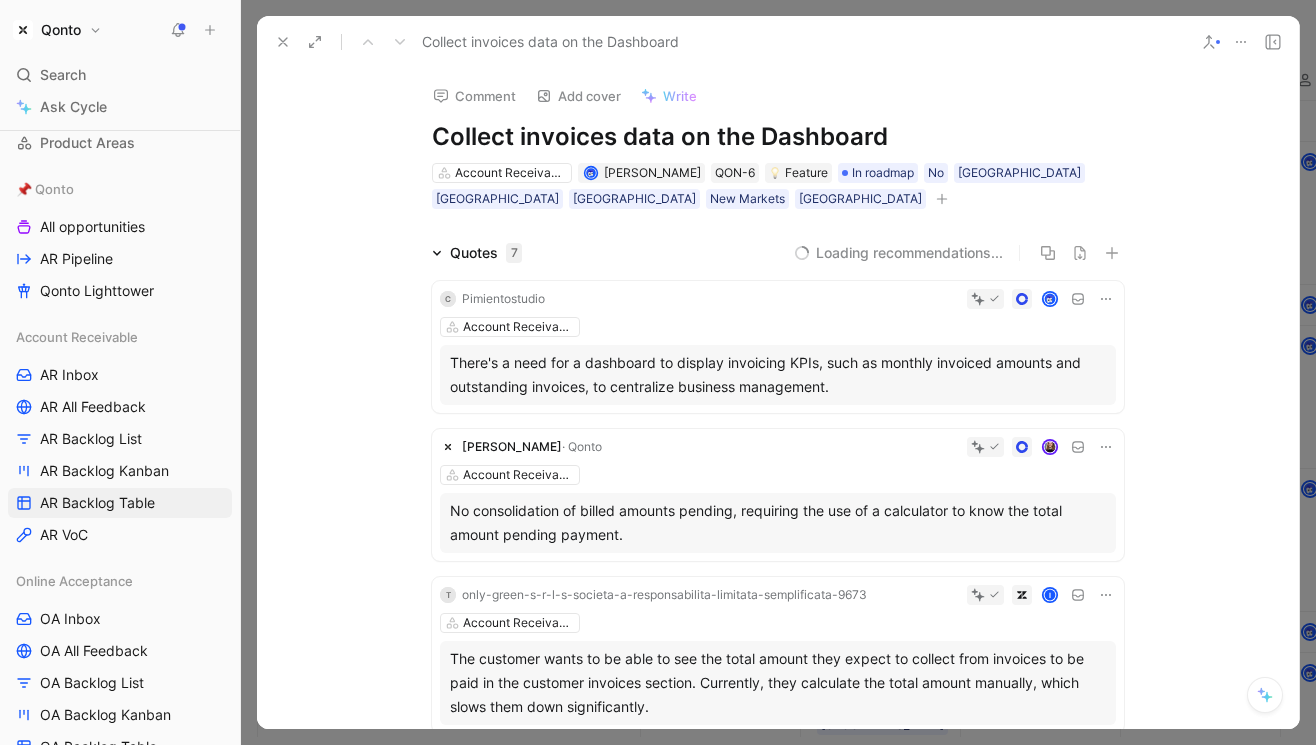 click 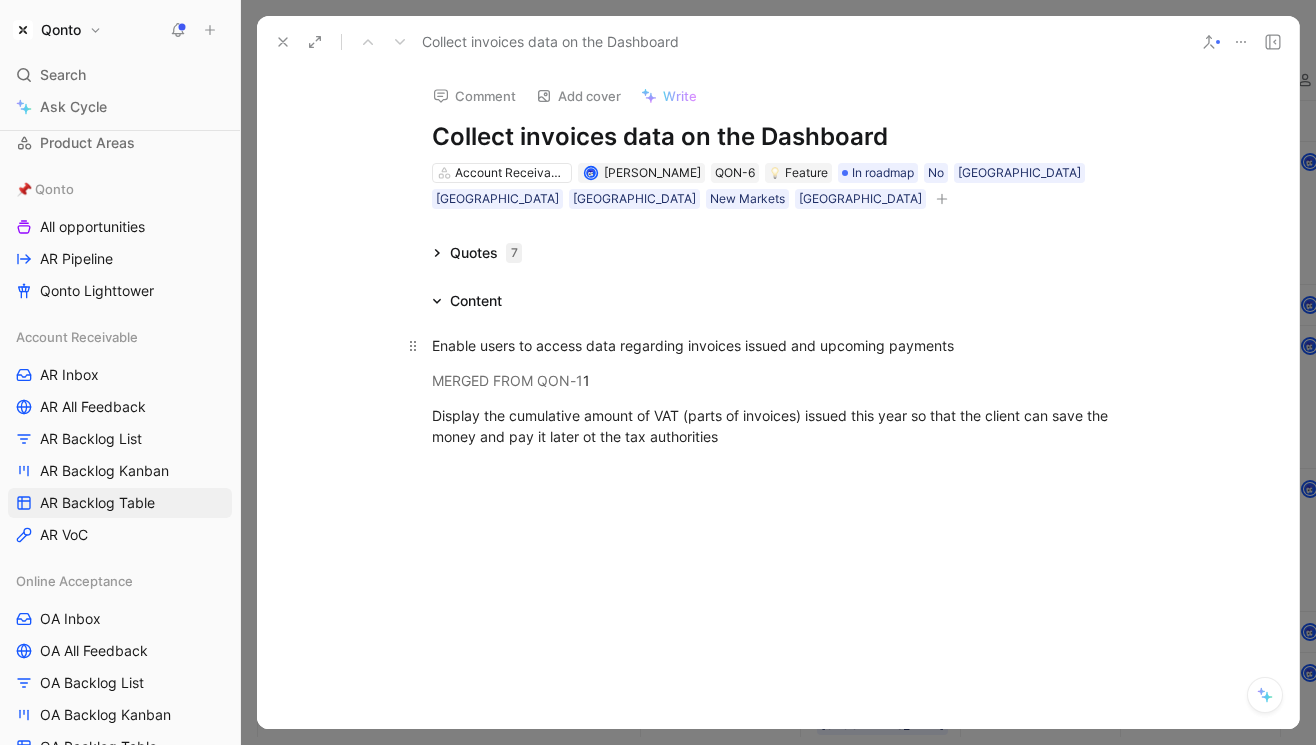 click on "Enable users to access data regarding invoices issued and upcoming payments" at bounding box center [778, 345] 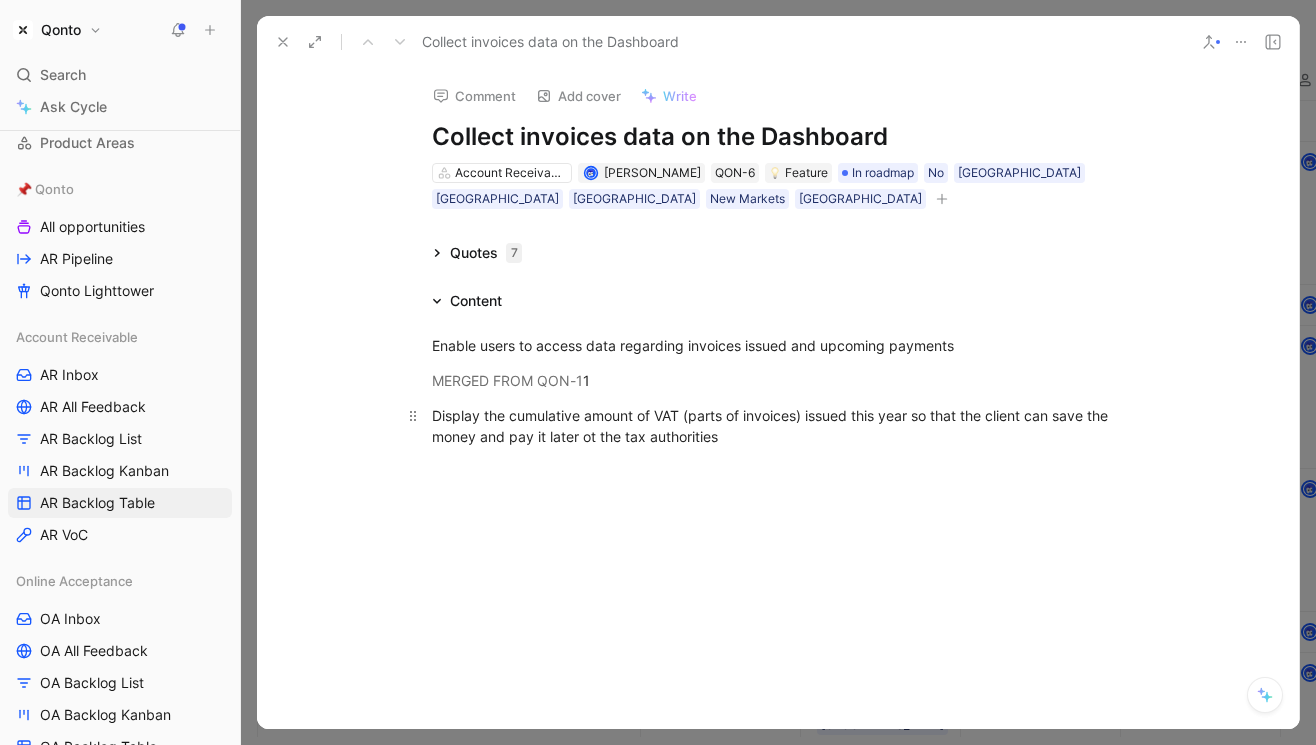 click on "Display the cumulative amount of VAT (parts of invoices) issued this year so that the client can save the money and pay it later ot the tax authorities" at bounding box center [778, 426] 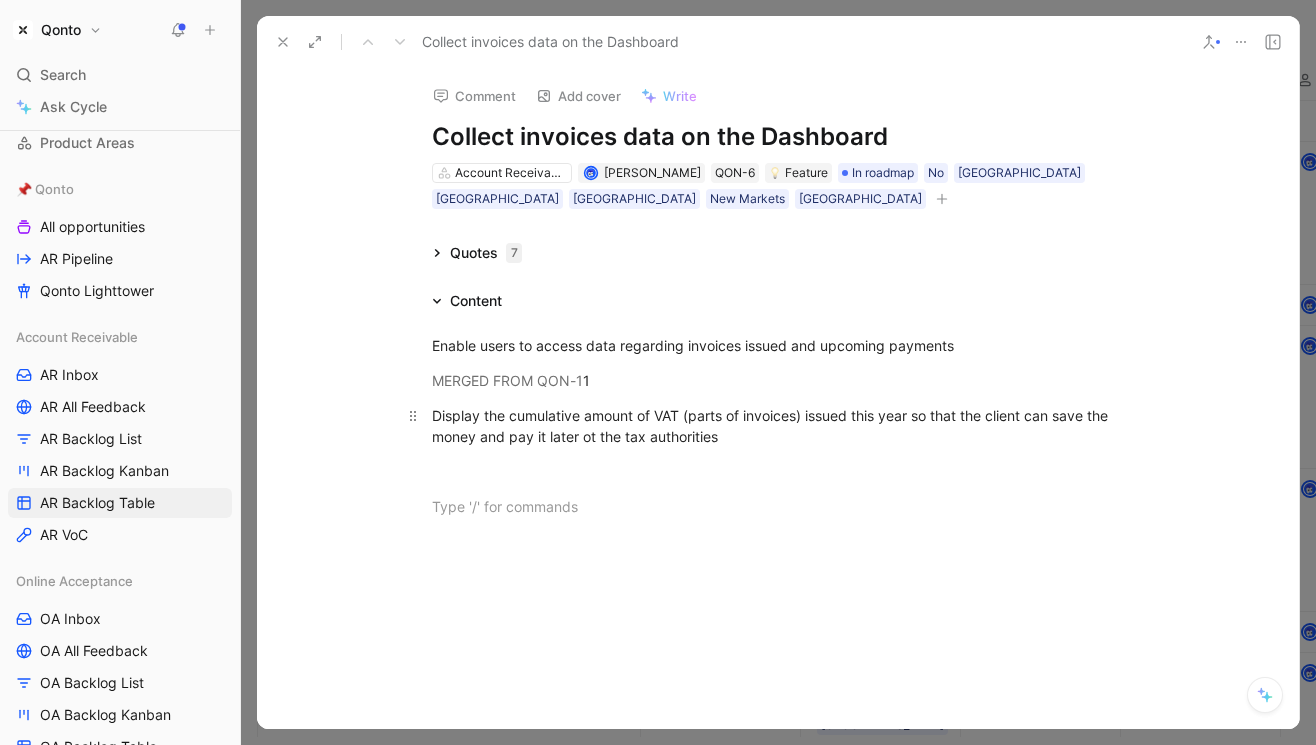 type 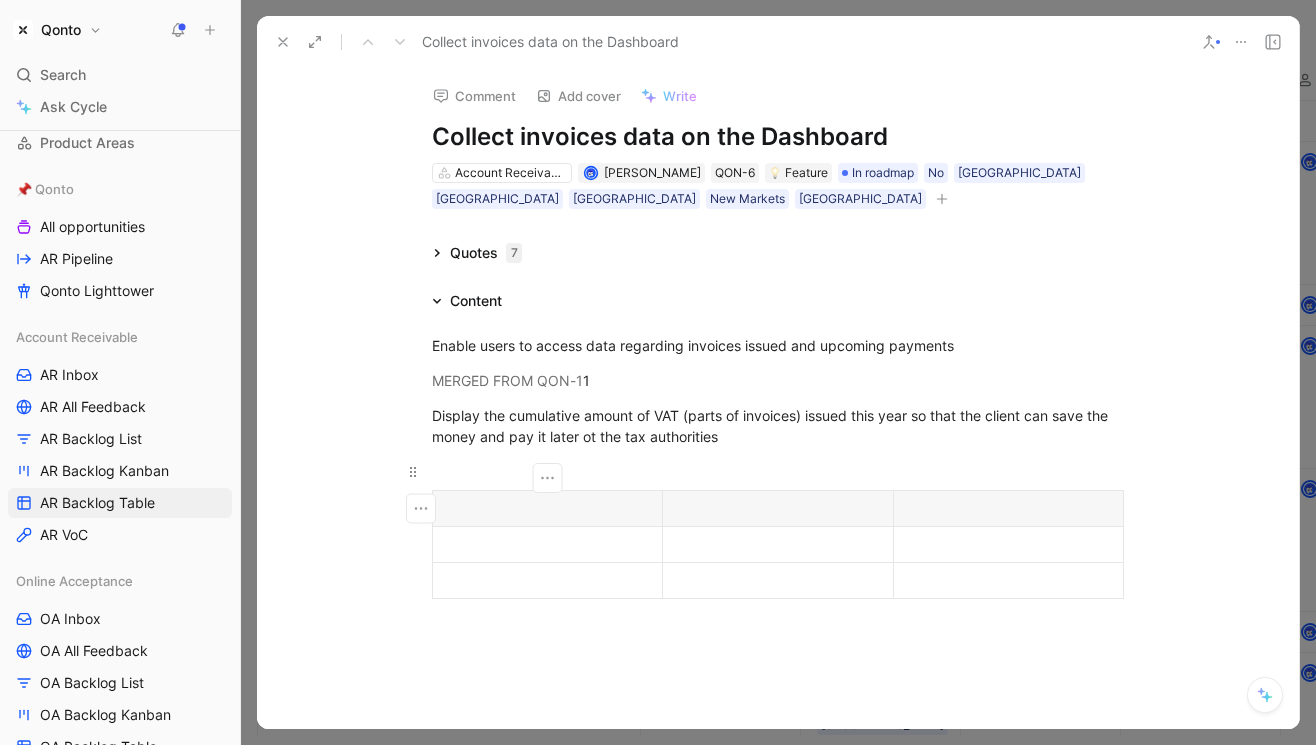 click at bounding box center [778, 471] 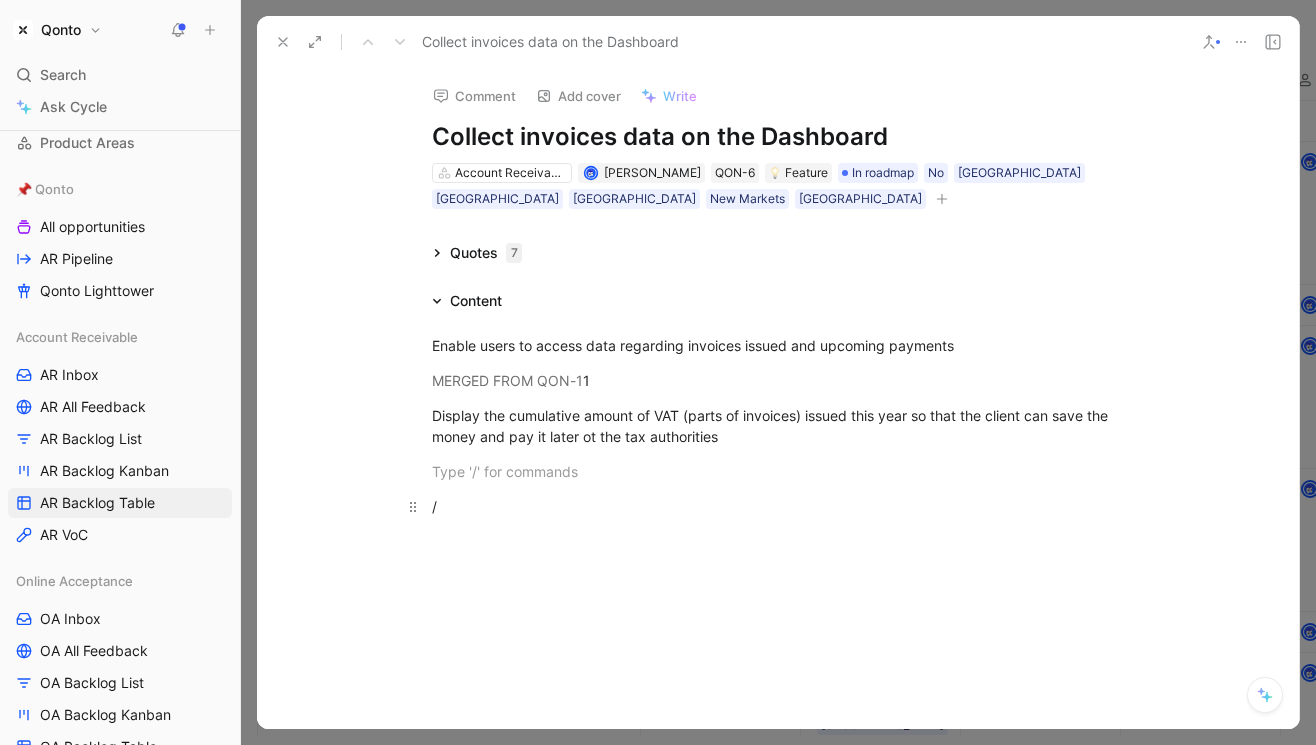 click on "/" at bounding box center (778, 506) 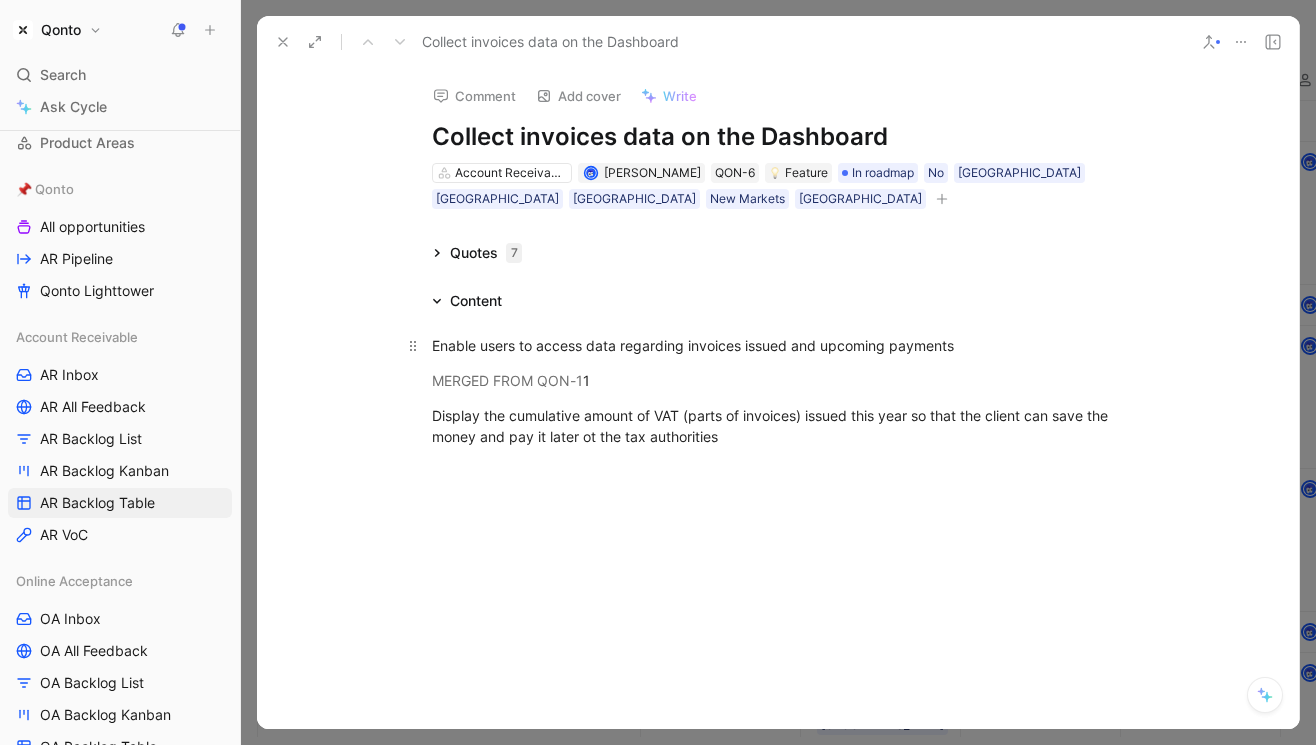 click on "Enable users to access data regarding invoices issued and upcoming payments" at bounding box center [778, 345] 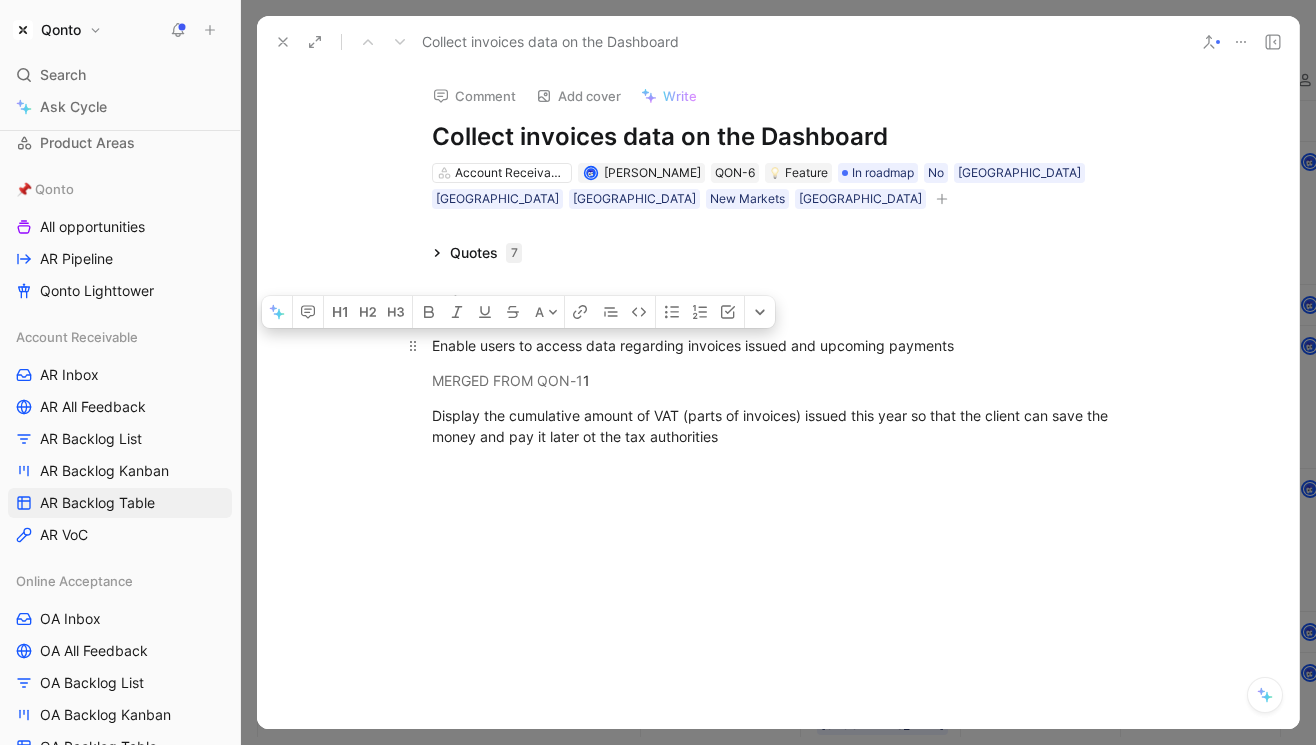 drag, startPoint x: 448, startPoint y: 350, endPoint x: 1019, endPoint y: 349, distance: 571.00085 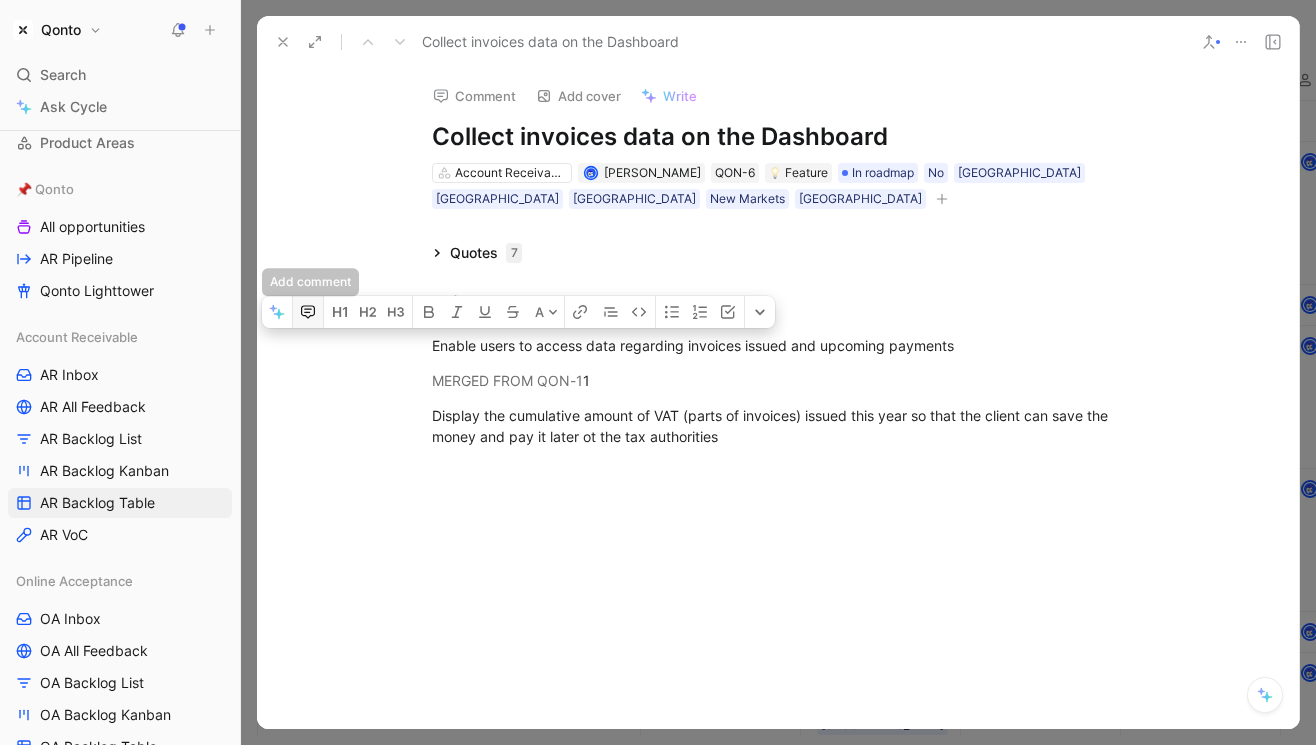click 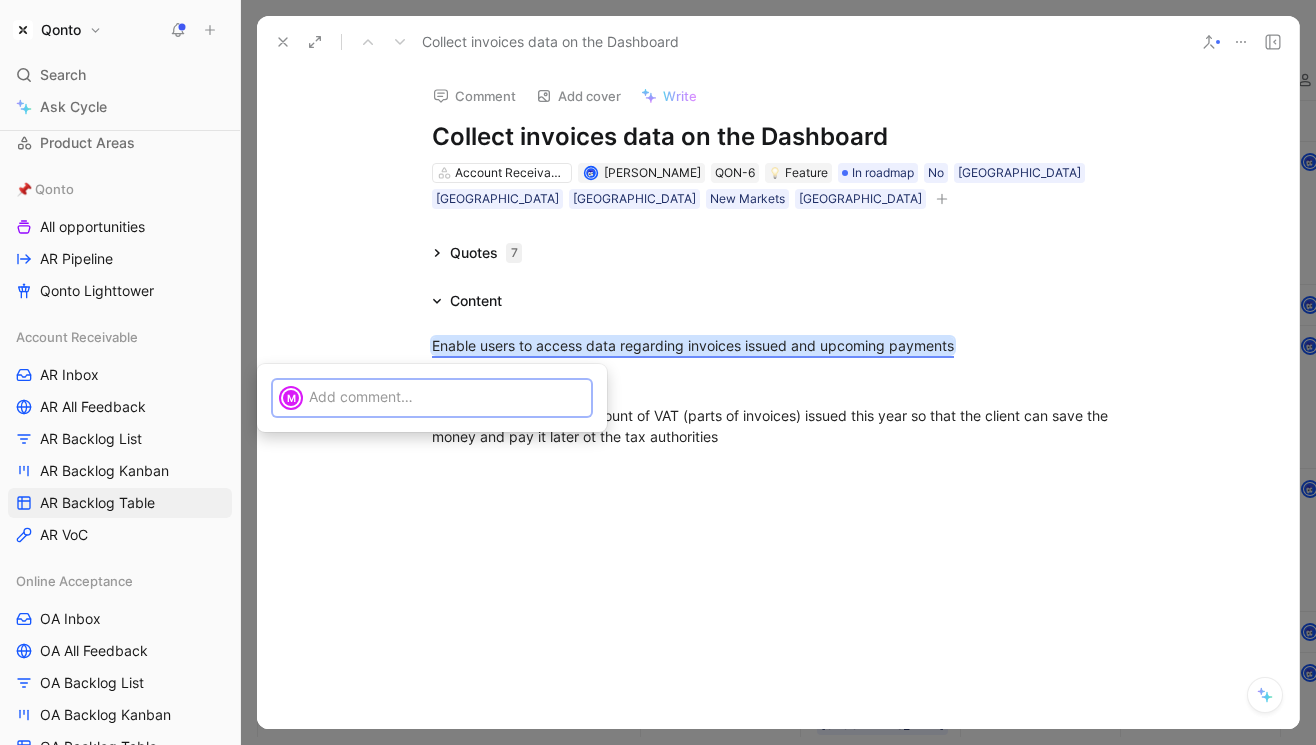 type 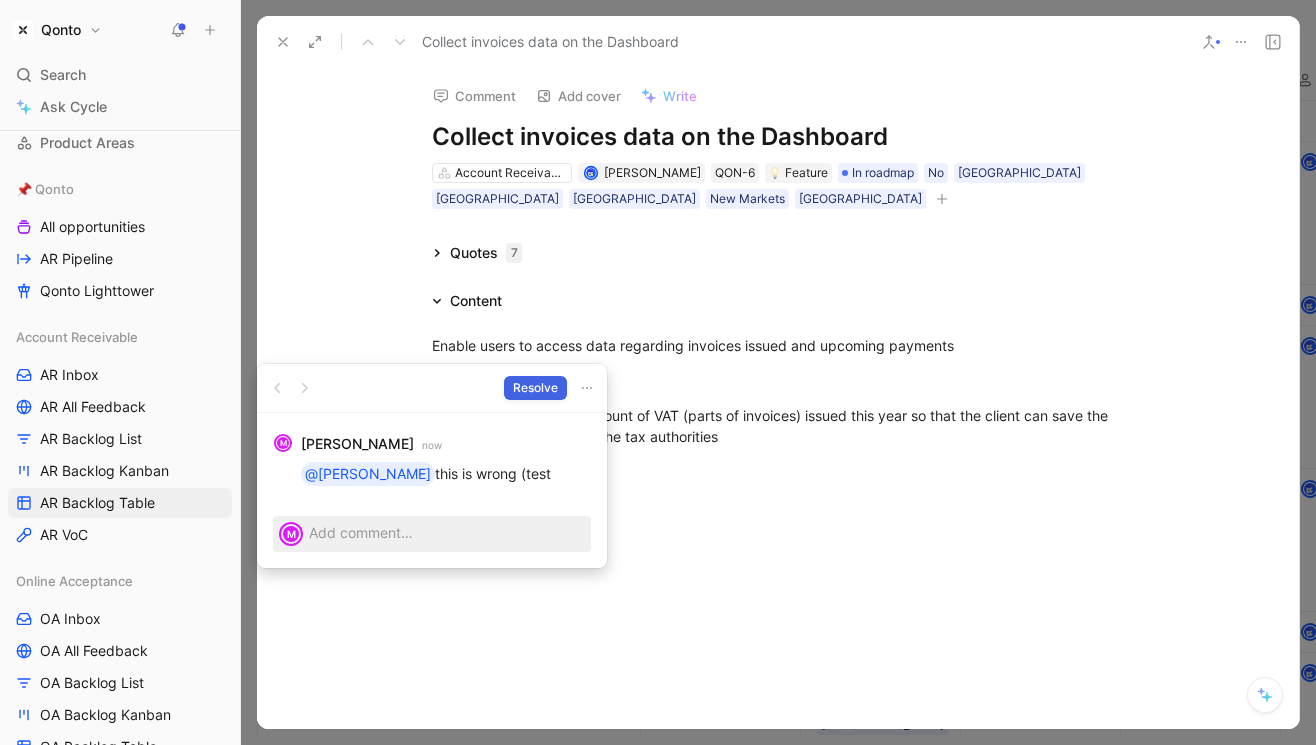 click on "Resolve" at bounding box center (535, 388) 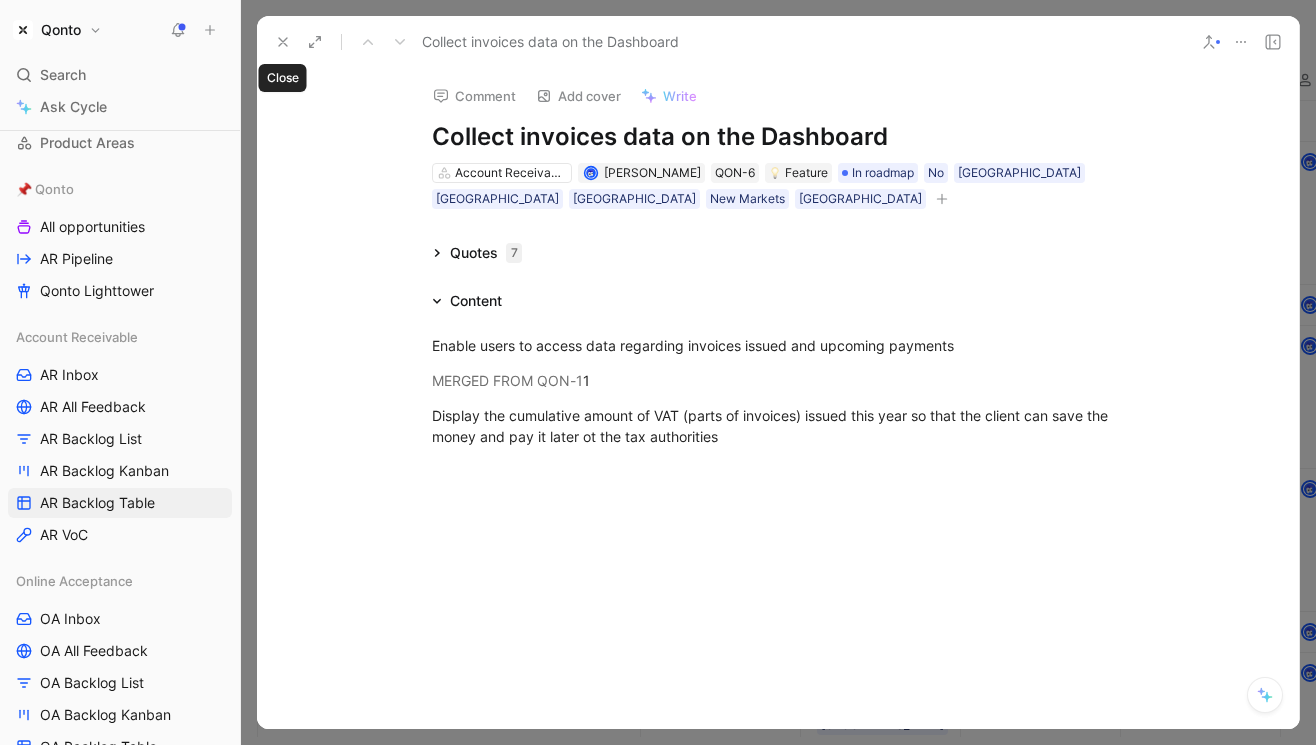 click 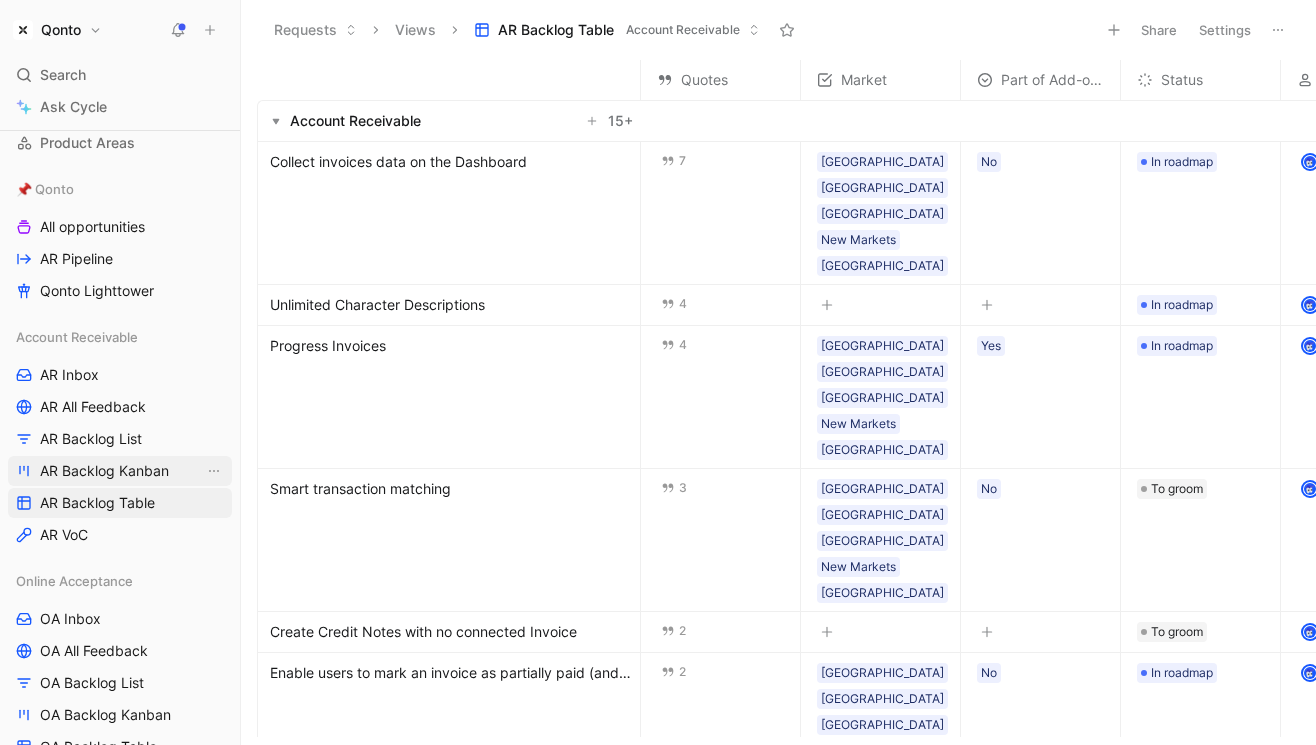click on "AR Backlog Kanban" at bounding box center (104, 471) 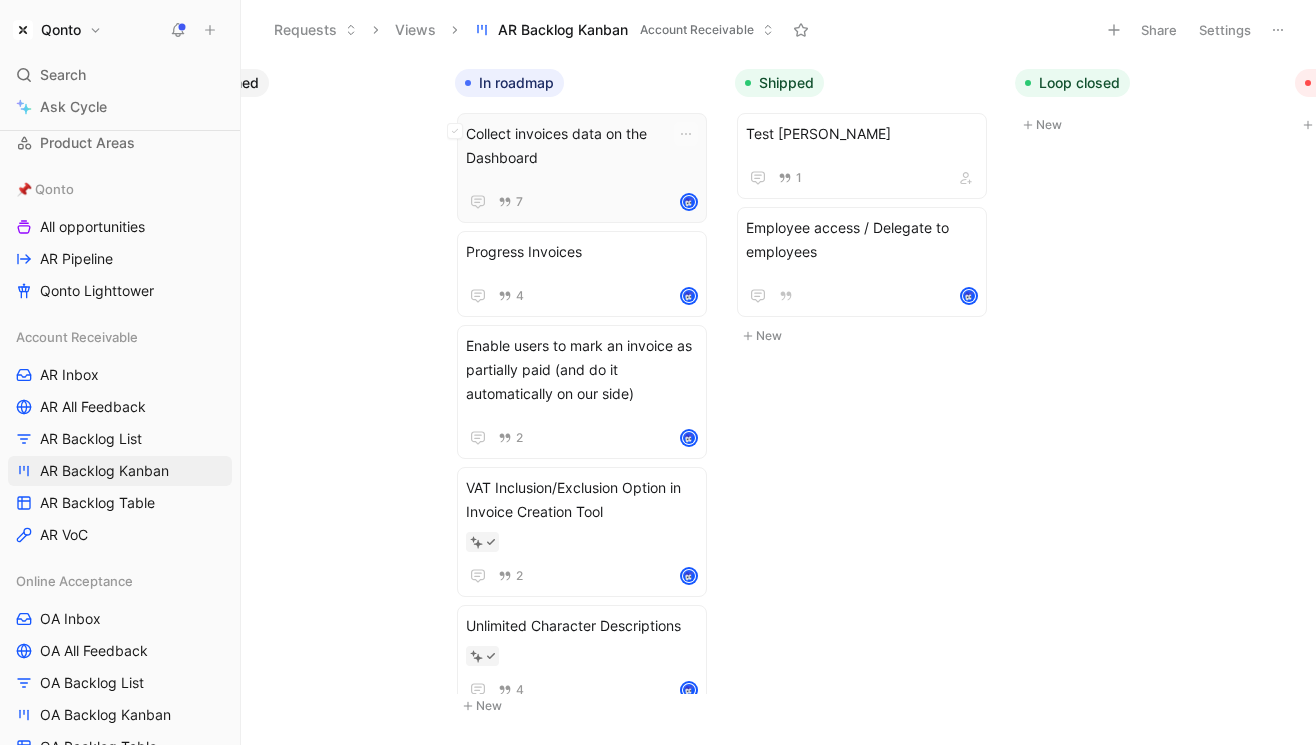 scroll, scrollTop: 0, scrollLeft: 677, axis: horizontal 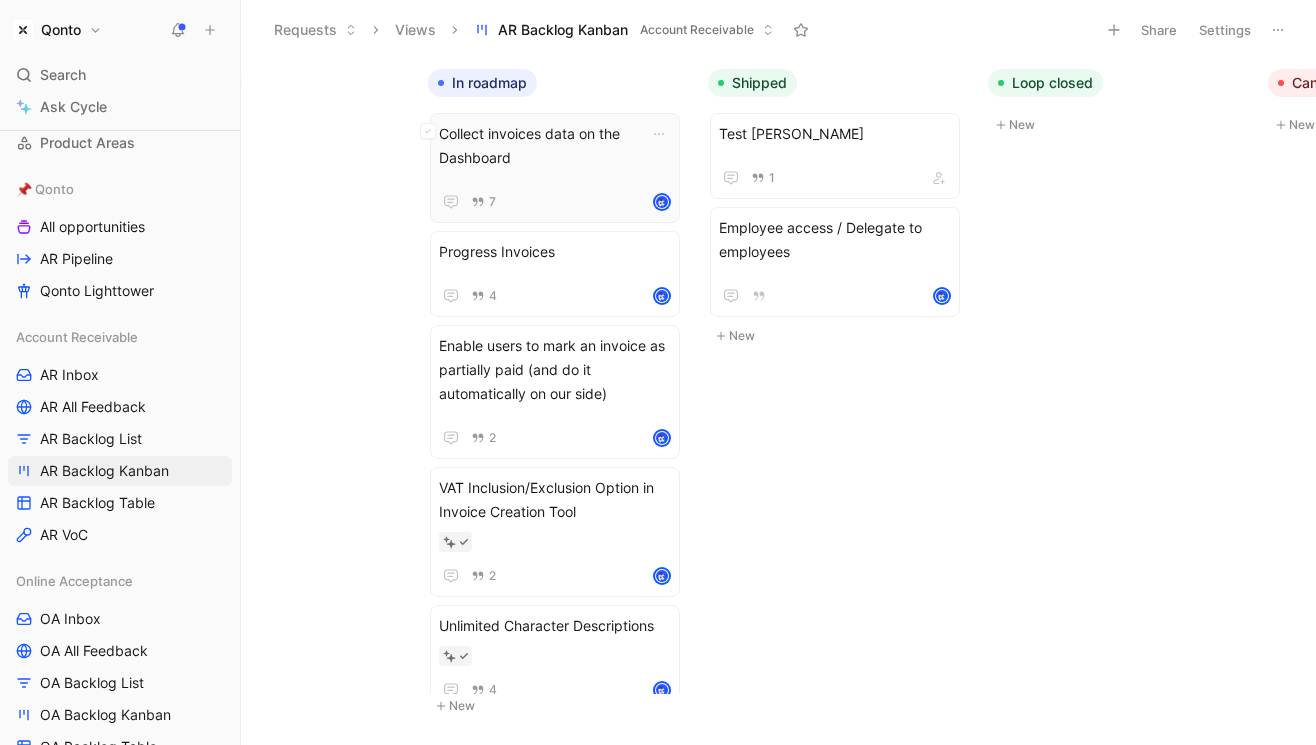 click on "Collect invoices data on the Dashboard" at bounding box center [555, 146] 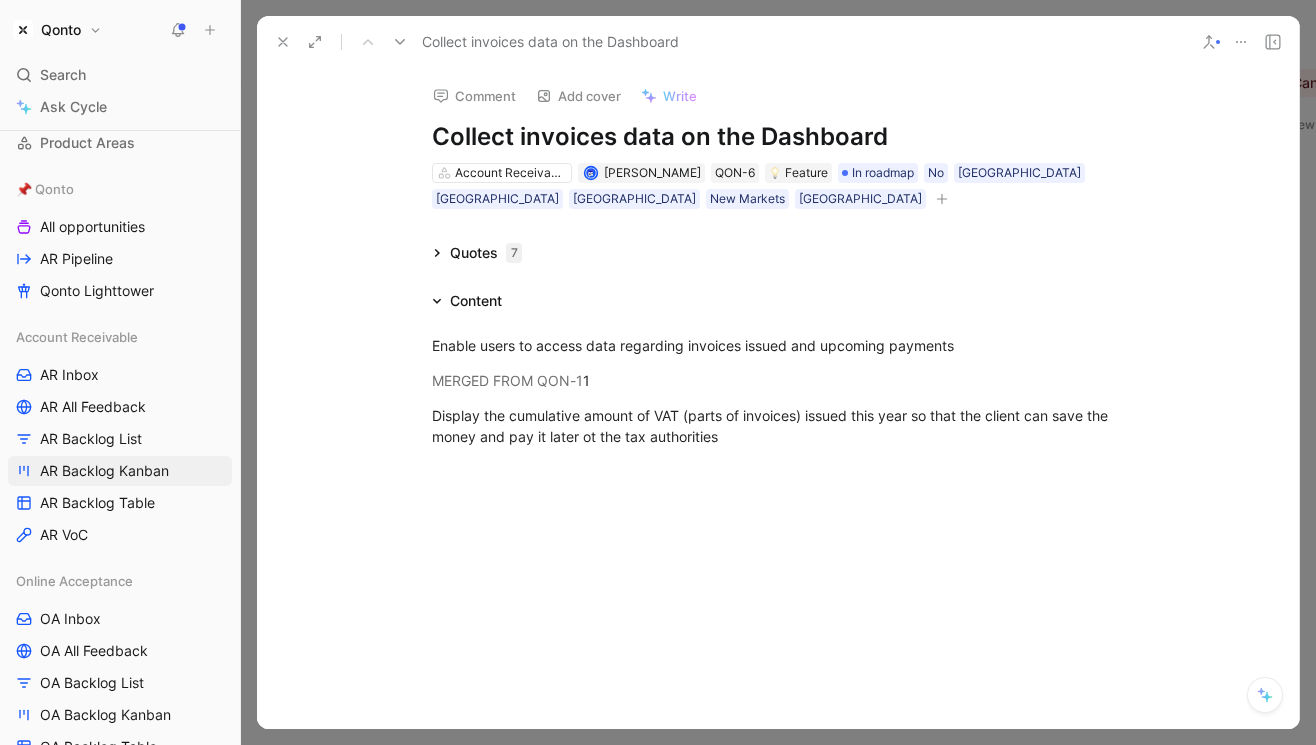 click 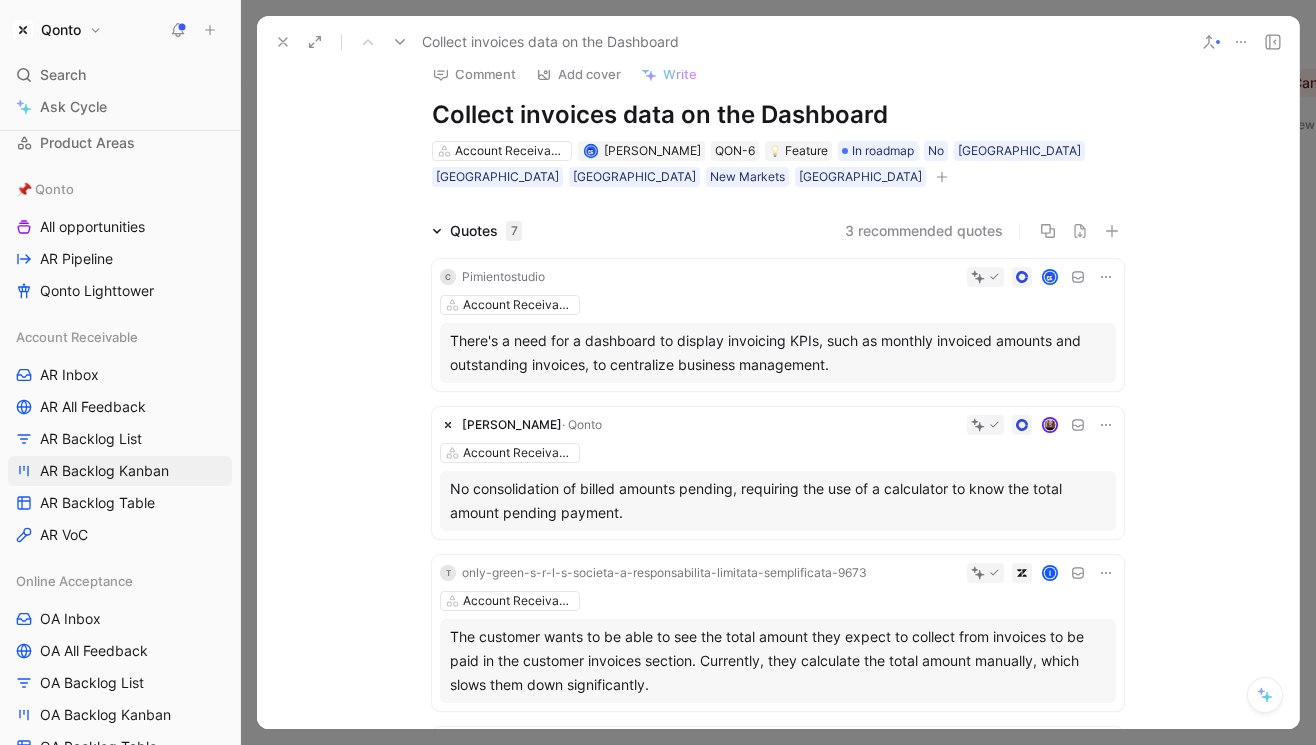 scroll, scrollTop: 0, scrollLeft: 0, axis: both 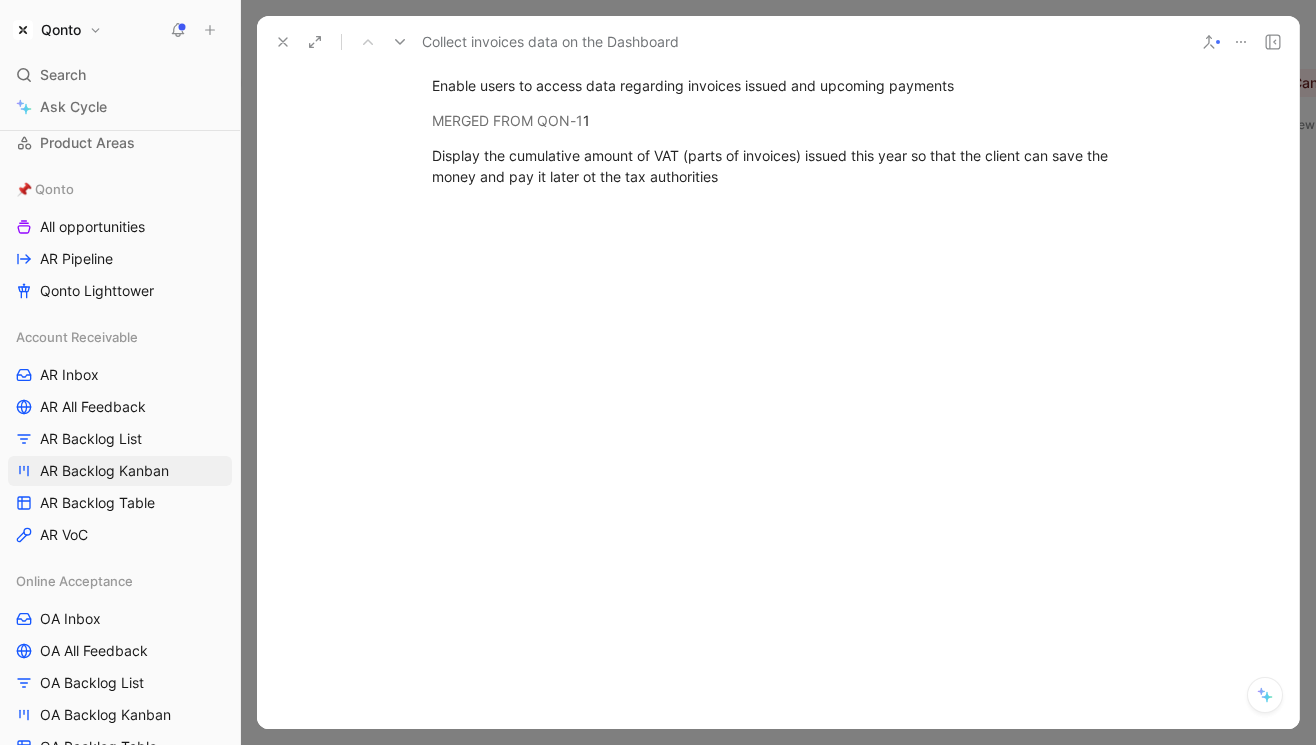 click at bounding box center [1265, 695] 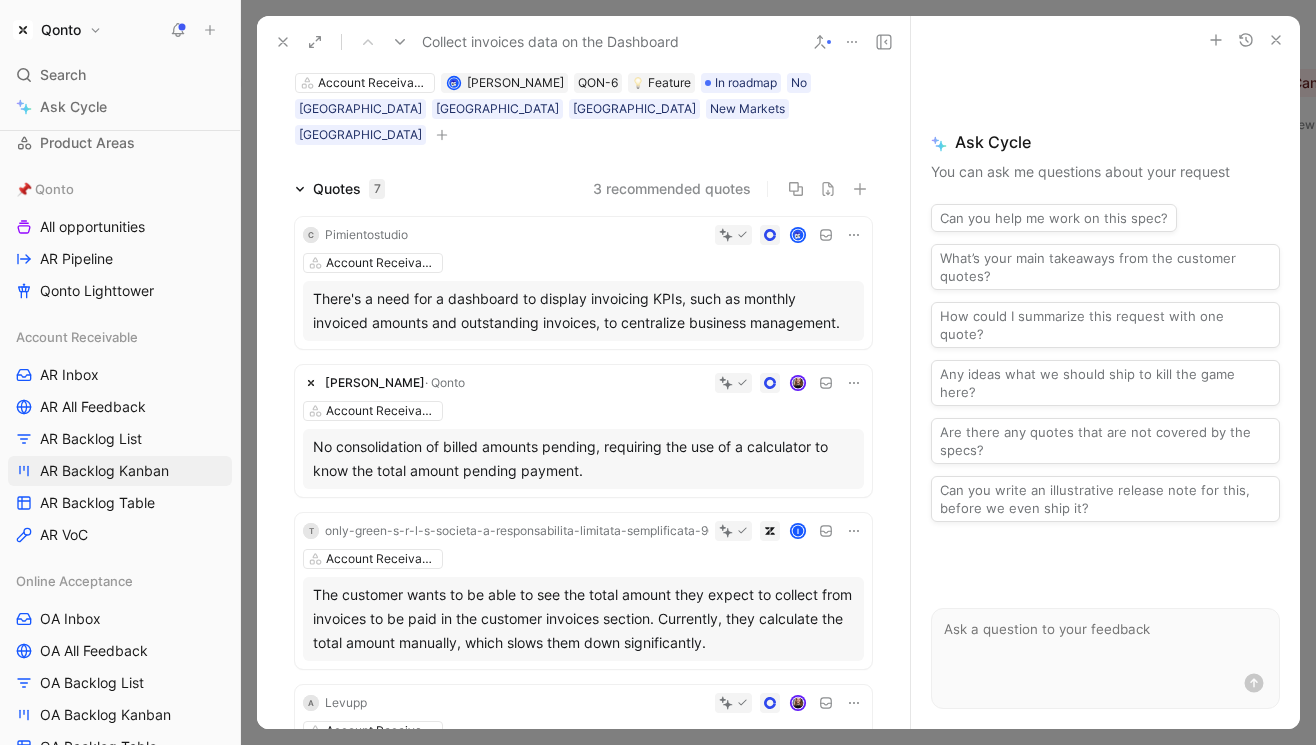 scroll, scrollTop: 0, scrollLeft: 0, axis: both 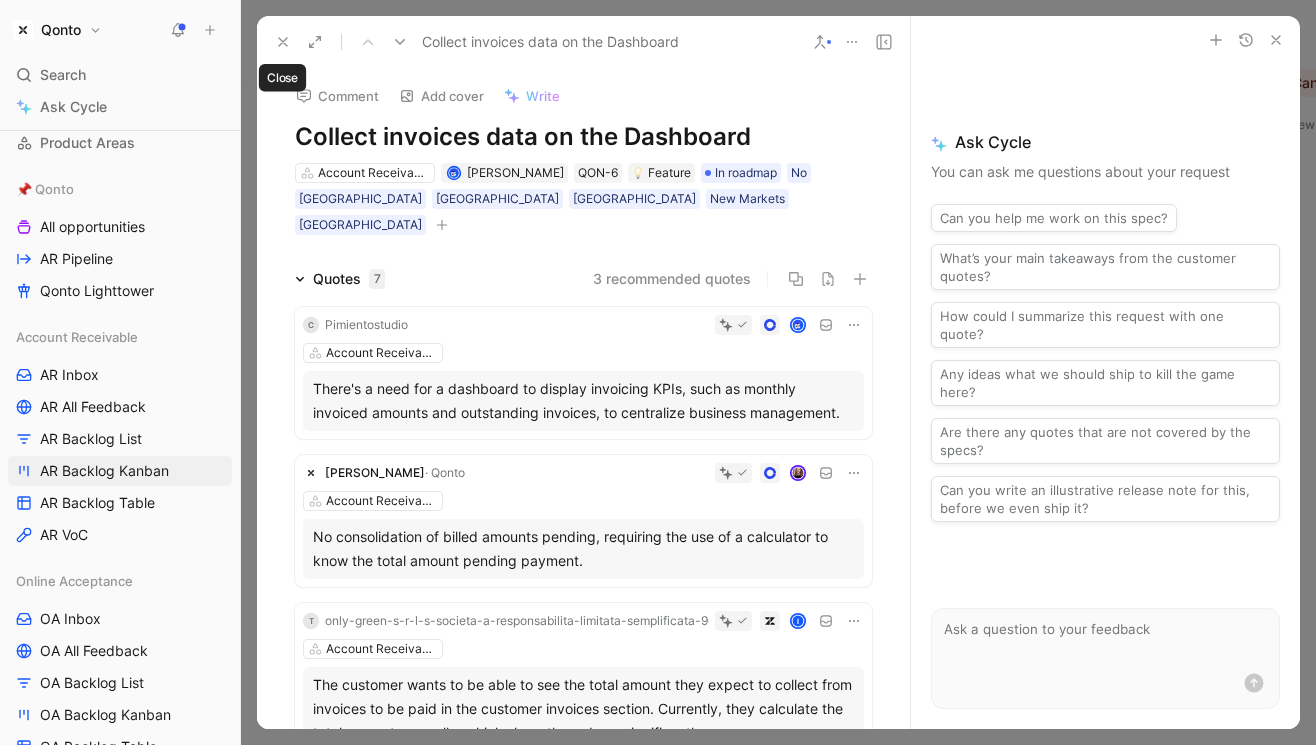 click 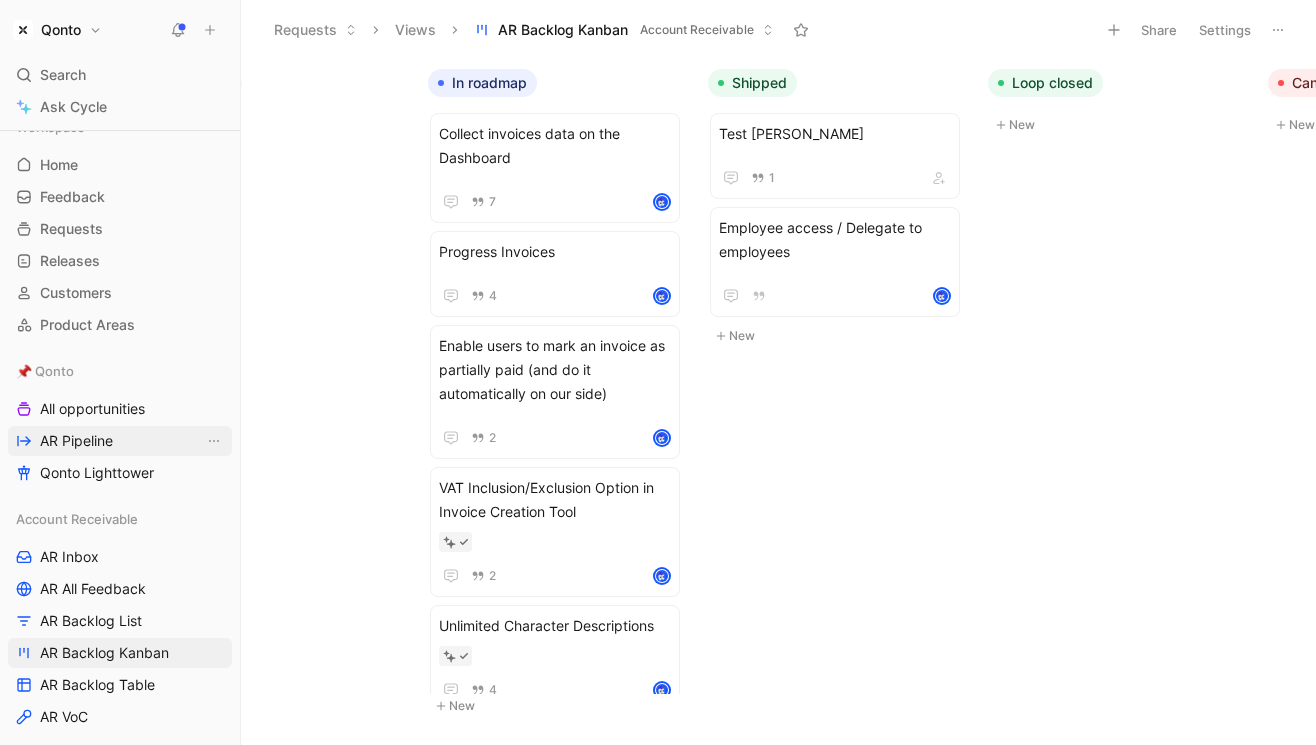 scroll, scrollTop: 0, scrollLeft: 0, axis: both 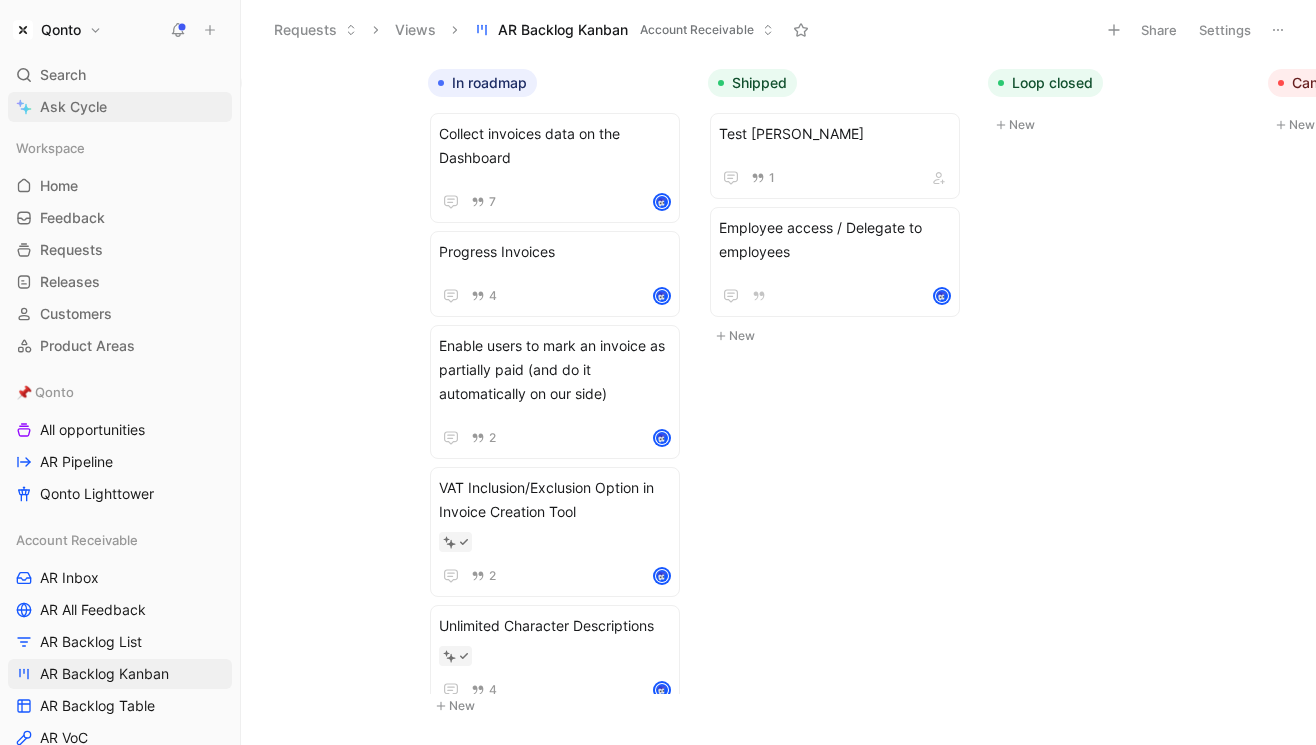 click on "Ask Cycle" at bounding box center (120, 107) 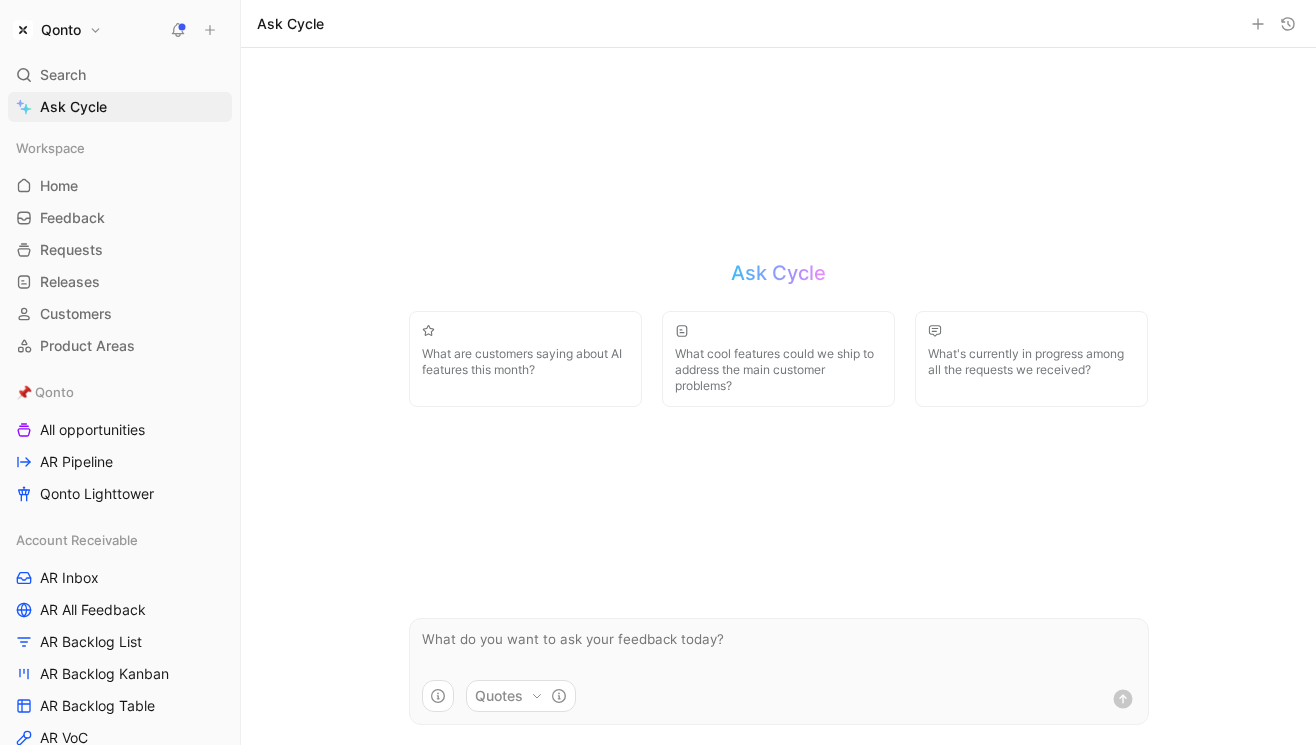click at bounding box center [779, 649] 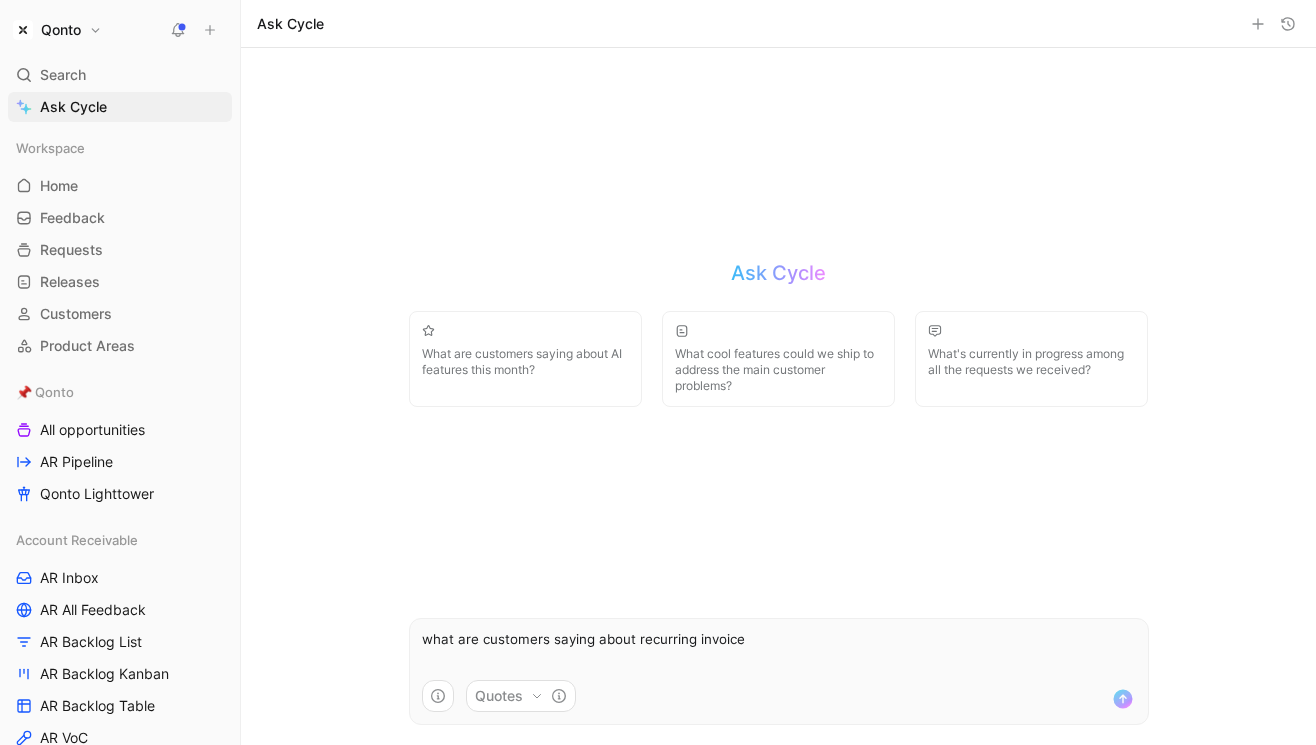 type on "what are customers saying about recurring invoices" 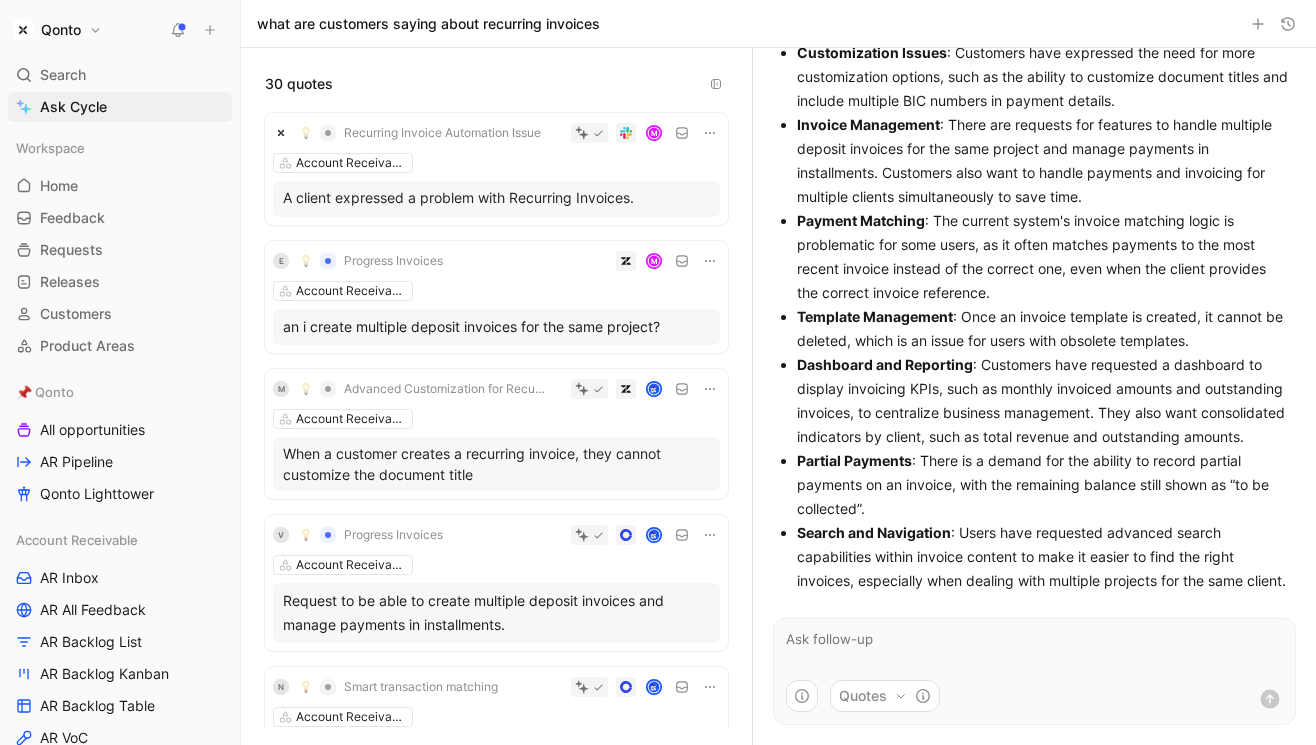 scroll, scrollTop: 162, scrollLeft: 0, axis: vertical 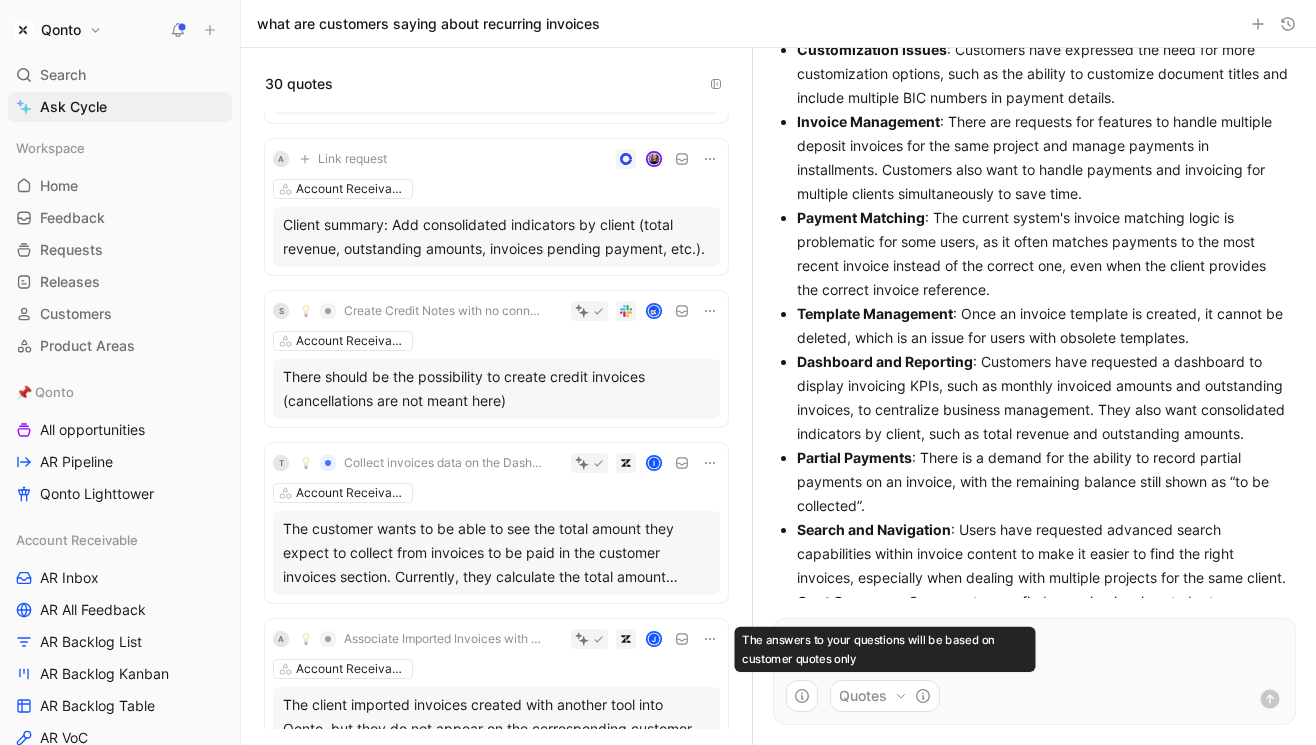 click on "Quotes" at bounding box center [885, 696] 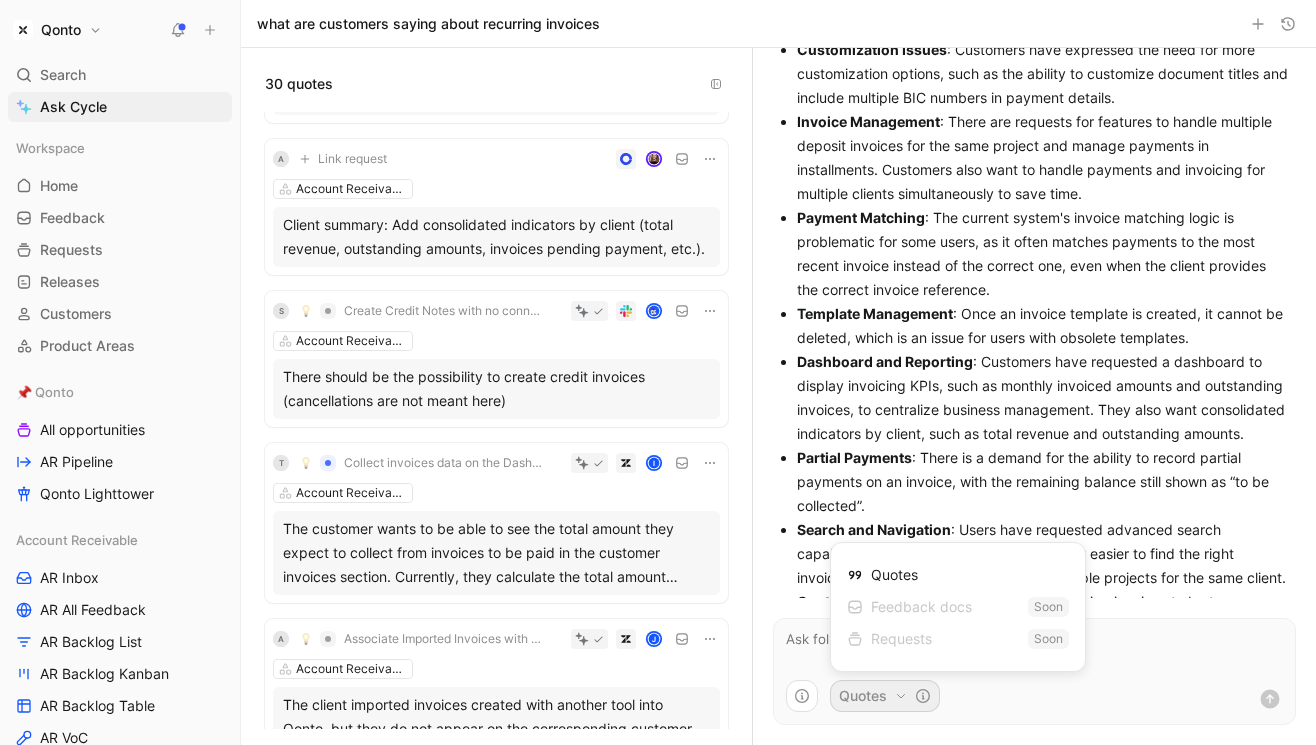 click on "Requests" at bounding box center [889, 639] 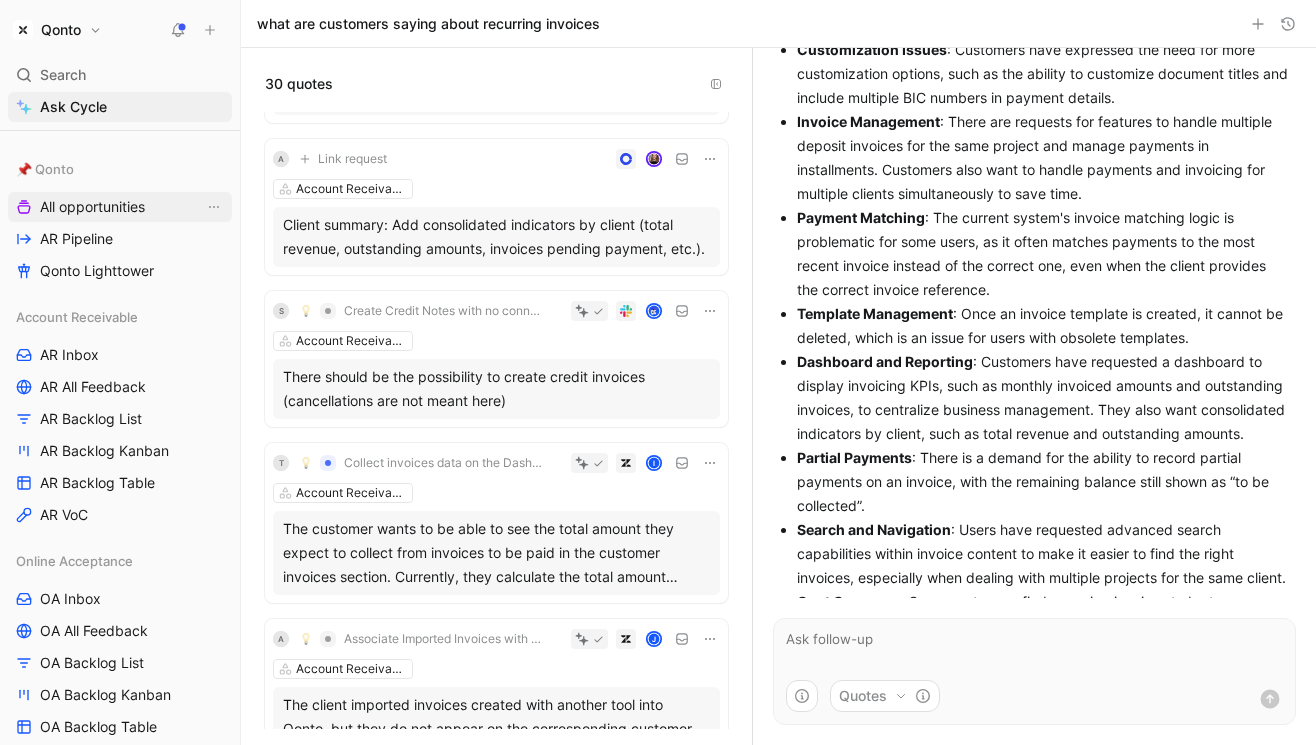 scroll, scrollTop: 361, scrollLeft: 0, axis: vertical 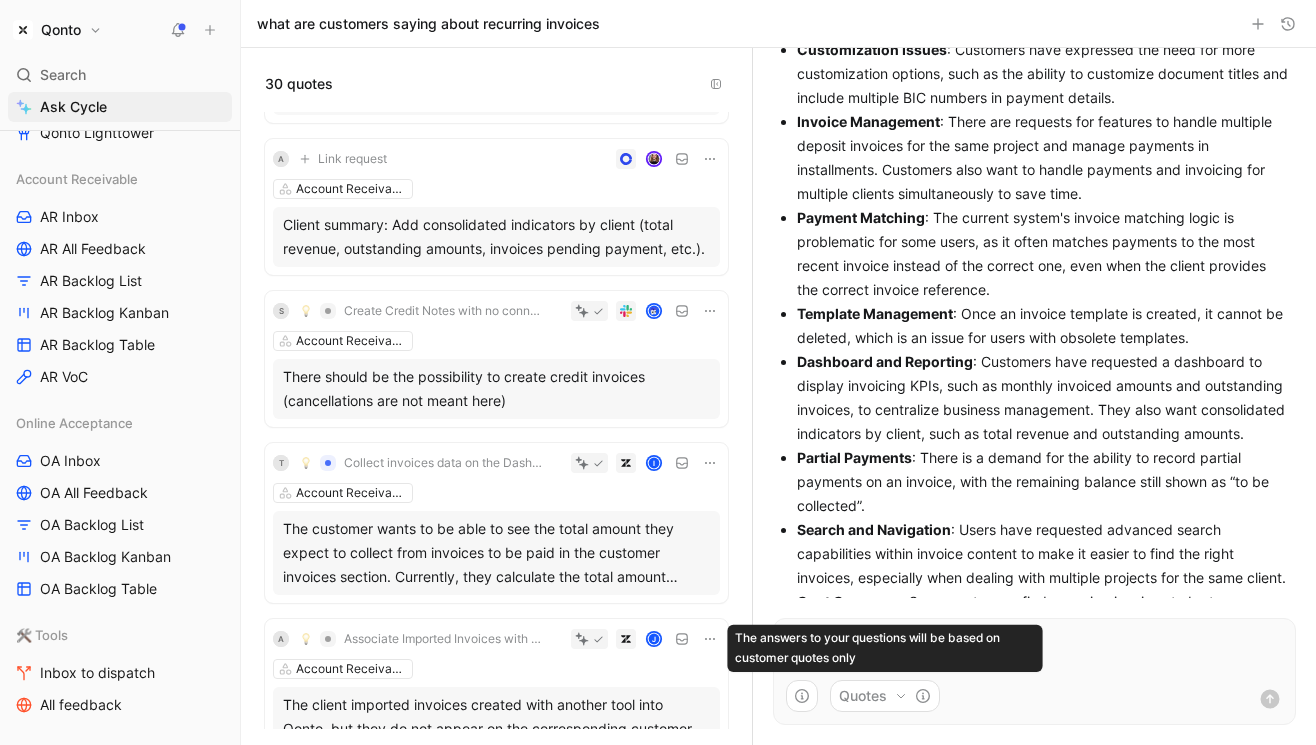 click on "Qonto" at bounding box center (57, 30) 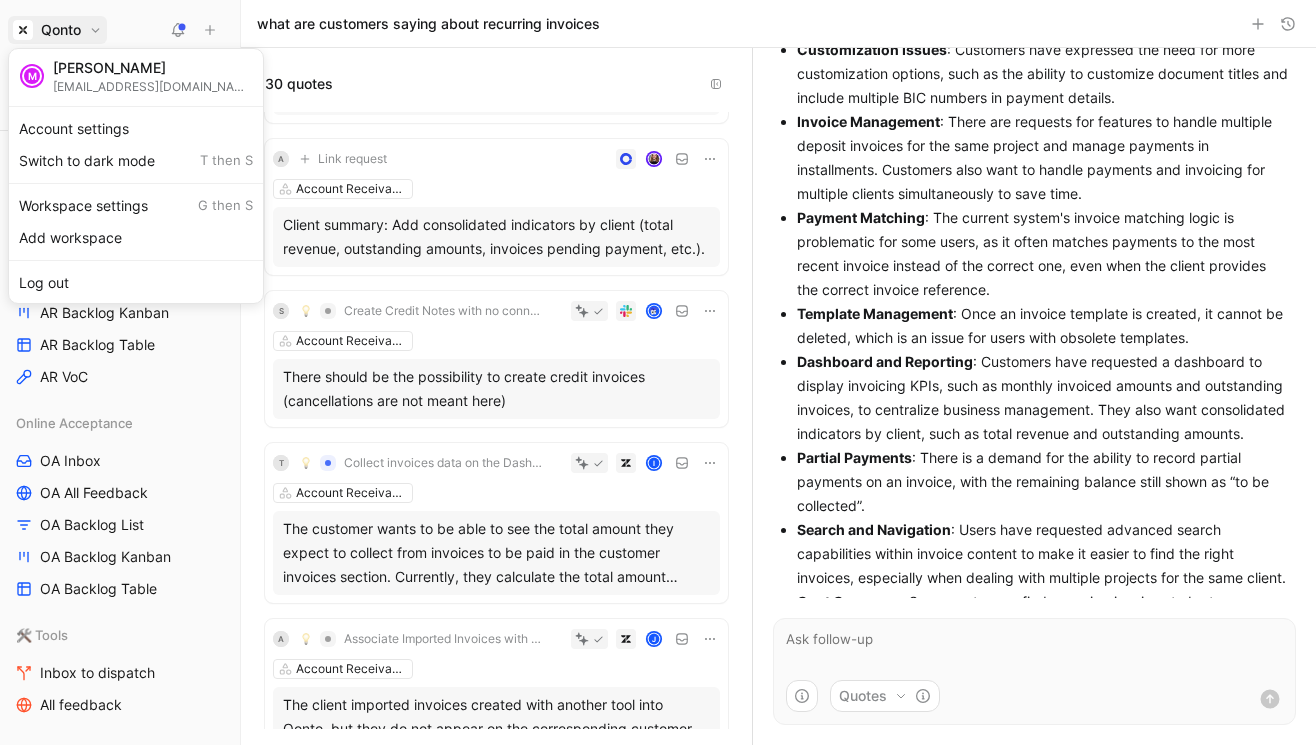 click at bounding box center [658, 372] 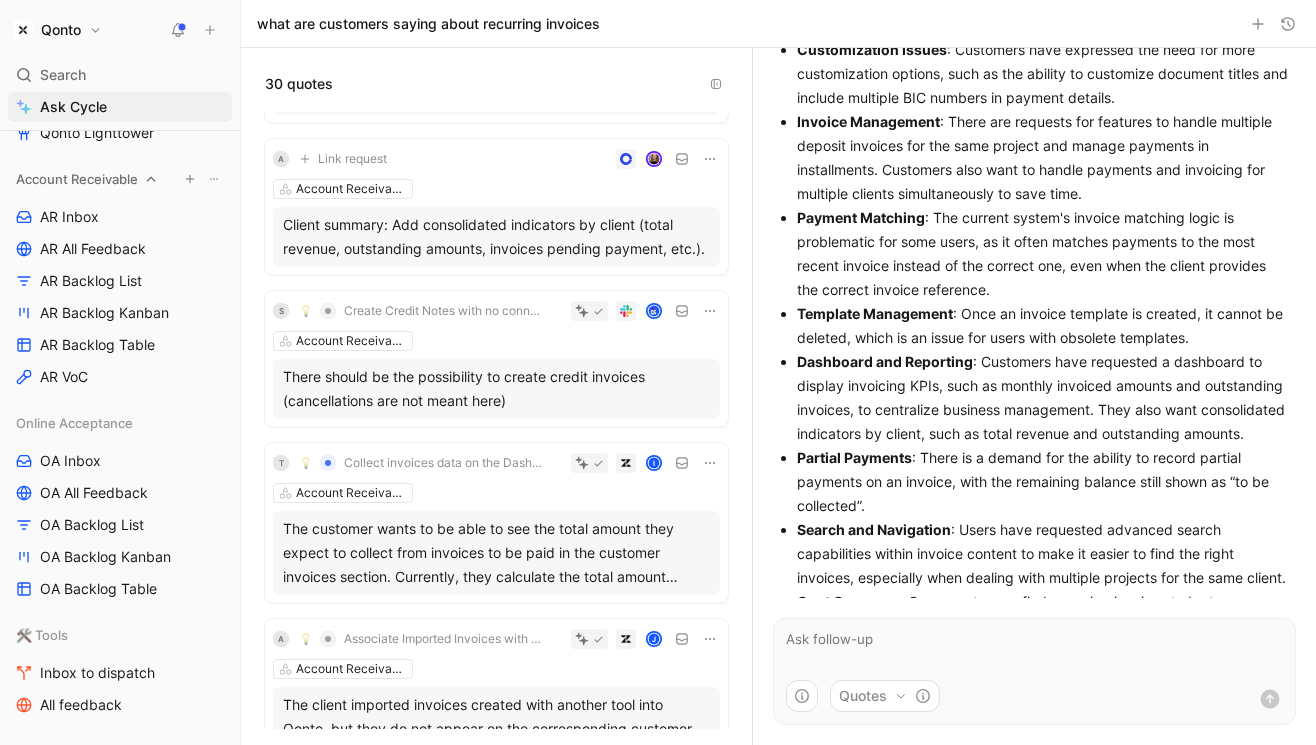 scroll, scrollTop: 0, scrollLeft: 0, axis: both 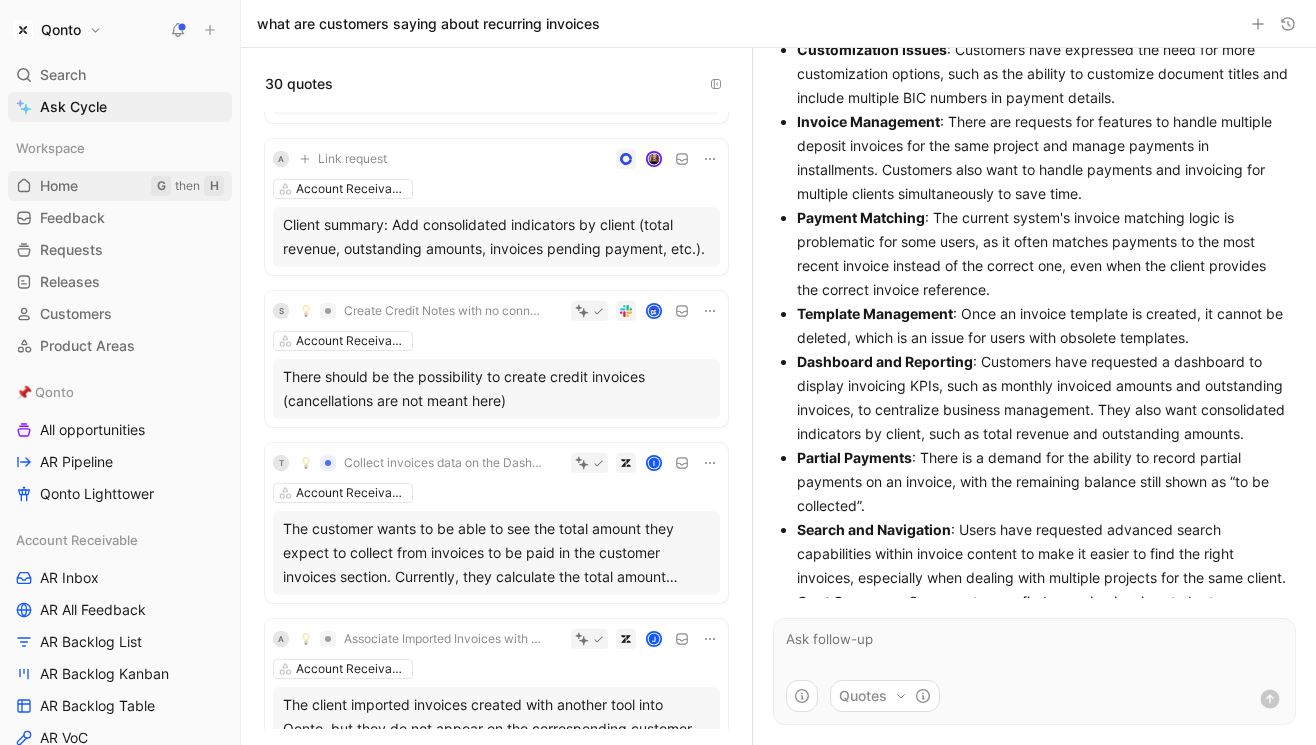 click on "Home" at bounding box center [59, 186] 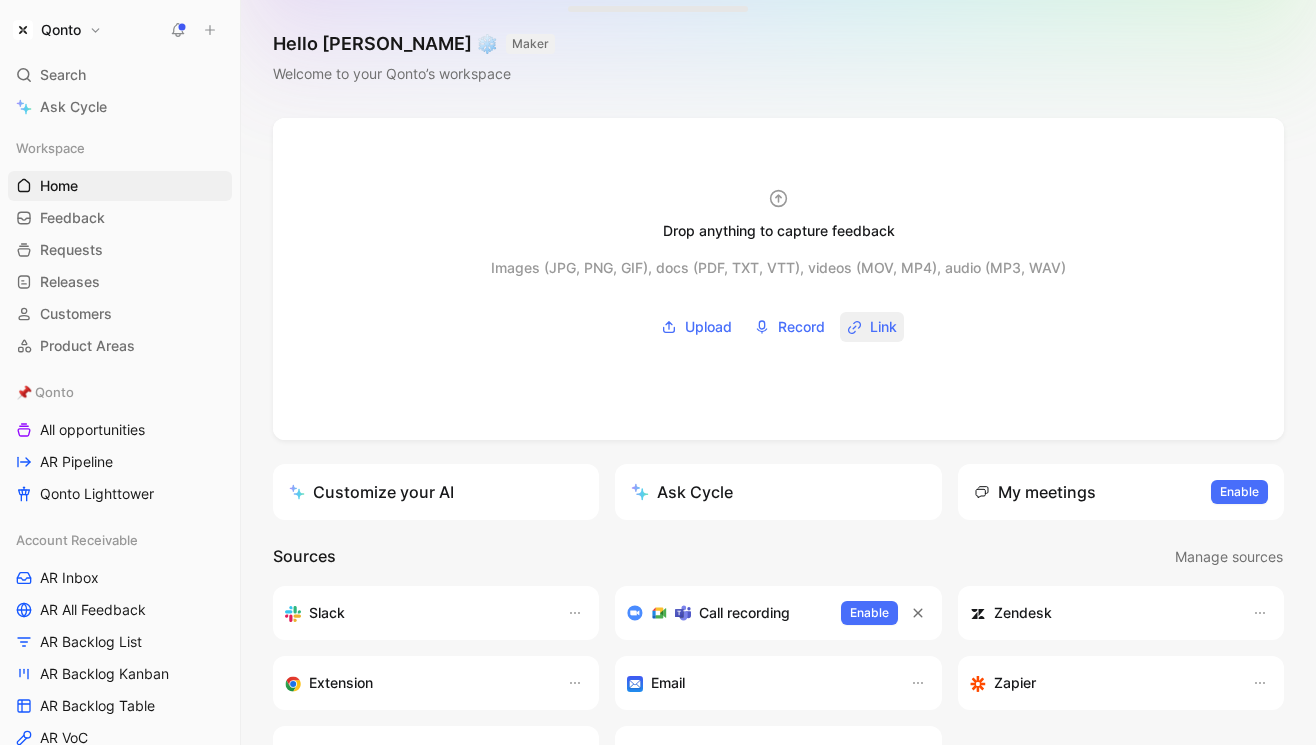 click on "Link" at bounding box center [883, 327] 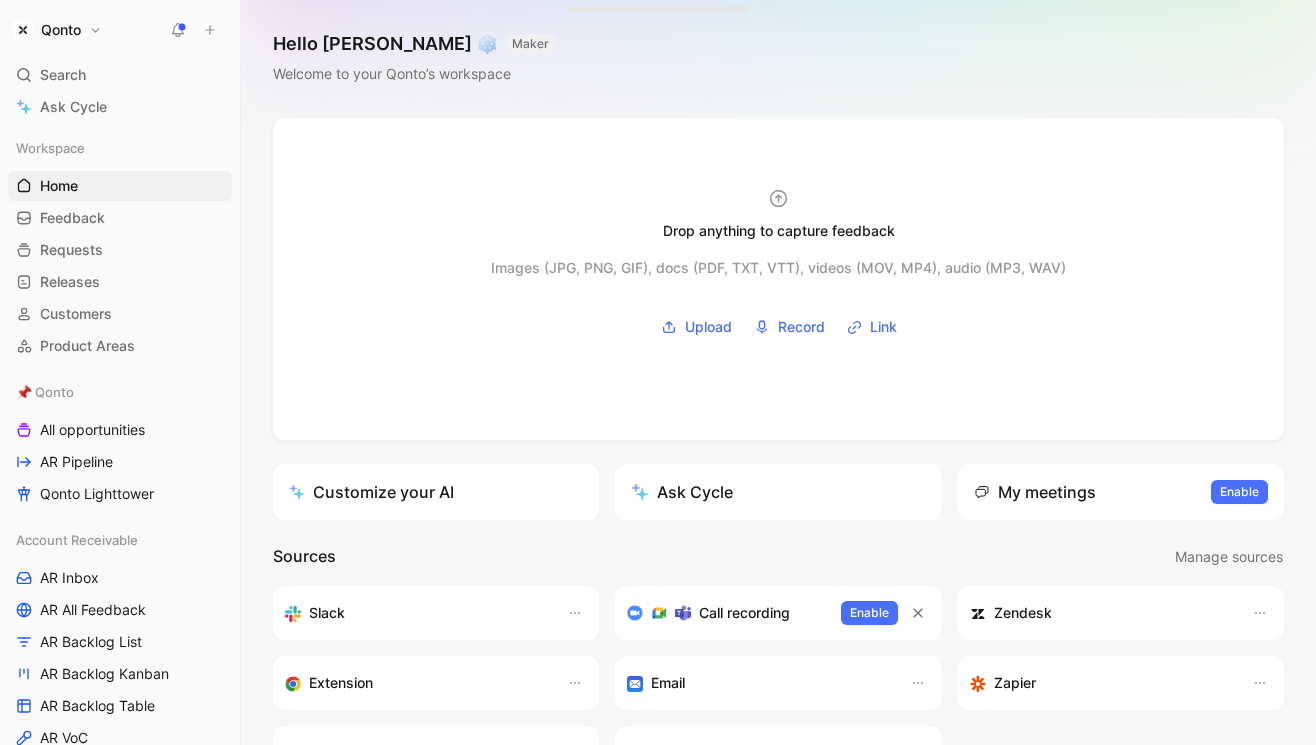 drag, startPoint x: 304, startPoint y: 120, endPoint x: 301, endPoint y: 99, distance: 21.213203 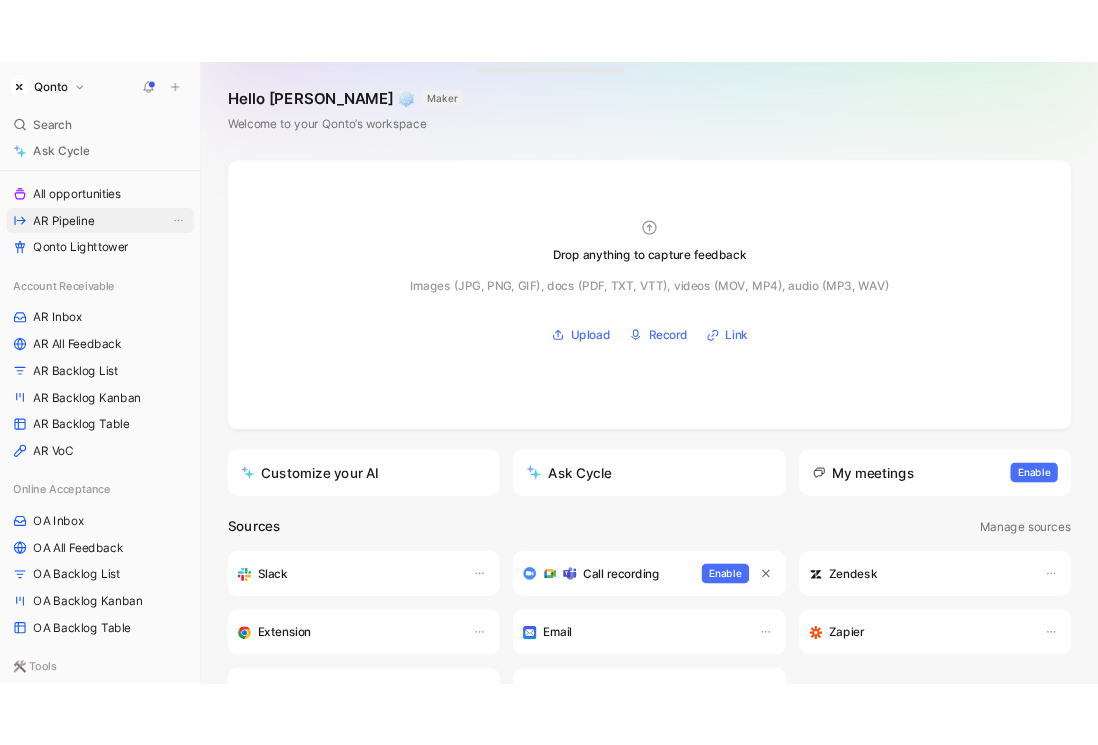 scroll, scrollTop: 277, scrollLeft: 0, axis: vertical 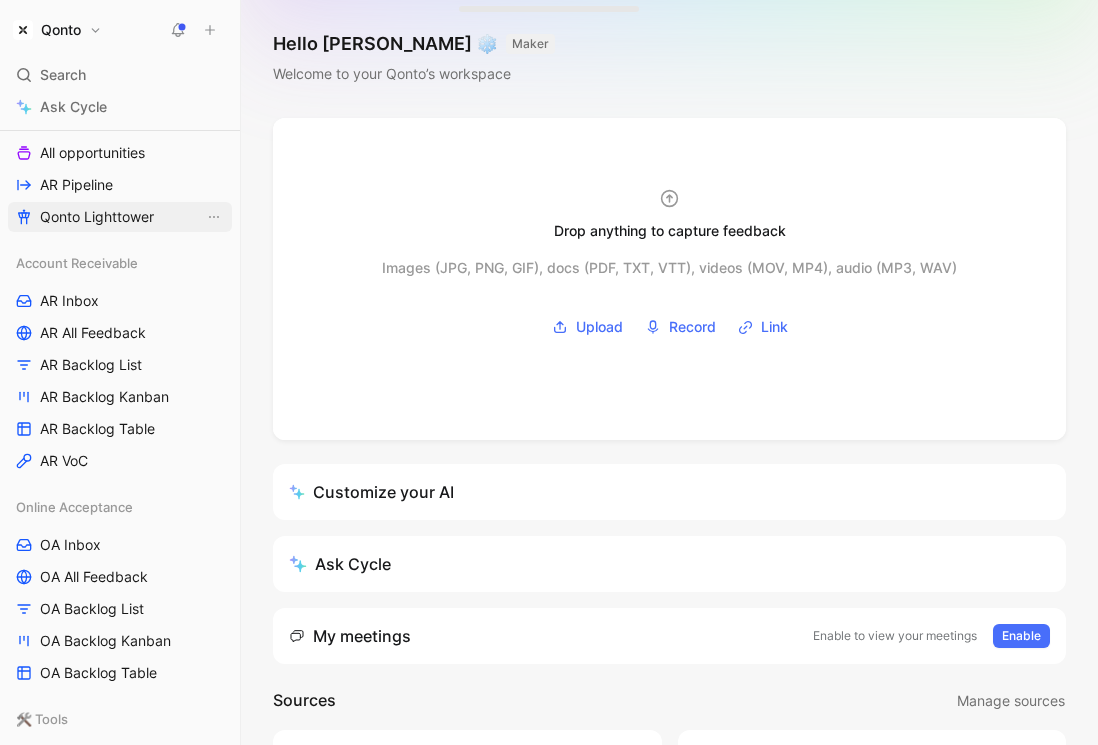 click on "Qonto Lighttower" at bounding box center (97, 217) 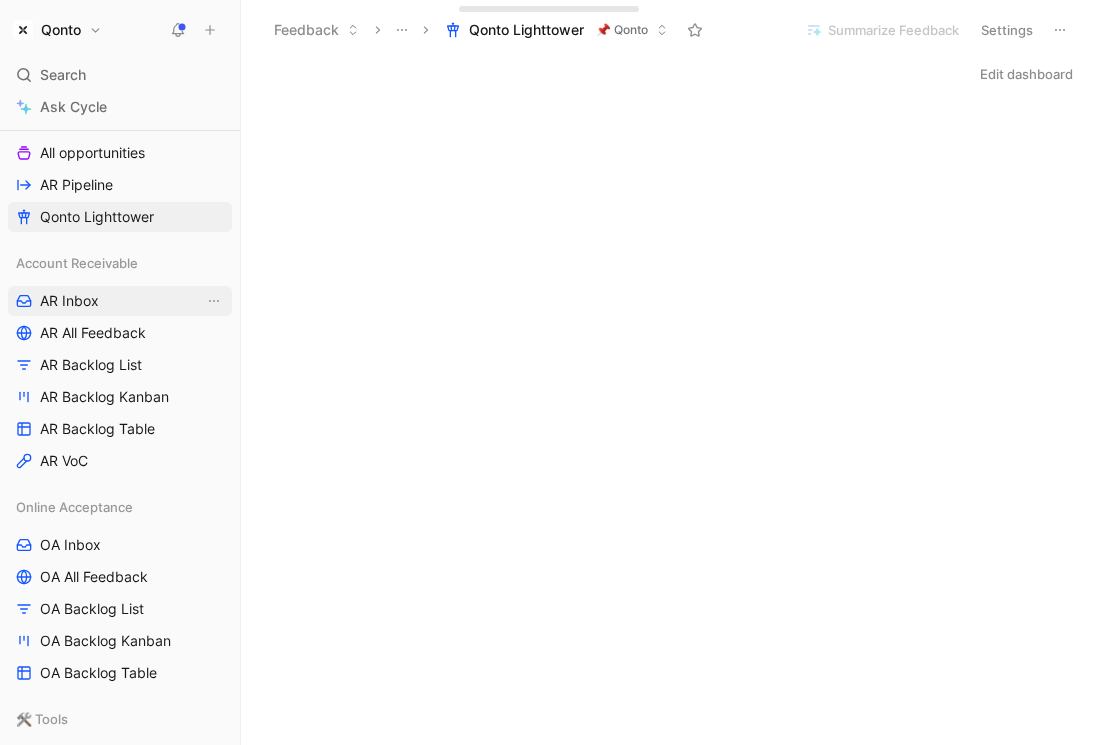 click on "AR Inbox" at bounding box center (120, 301) 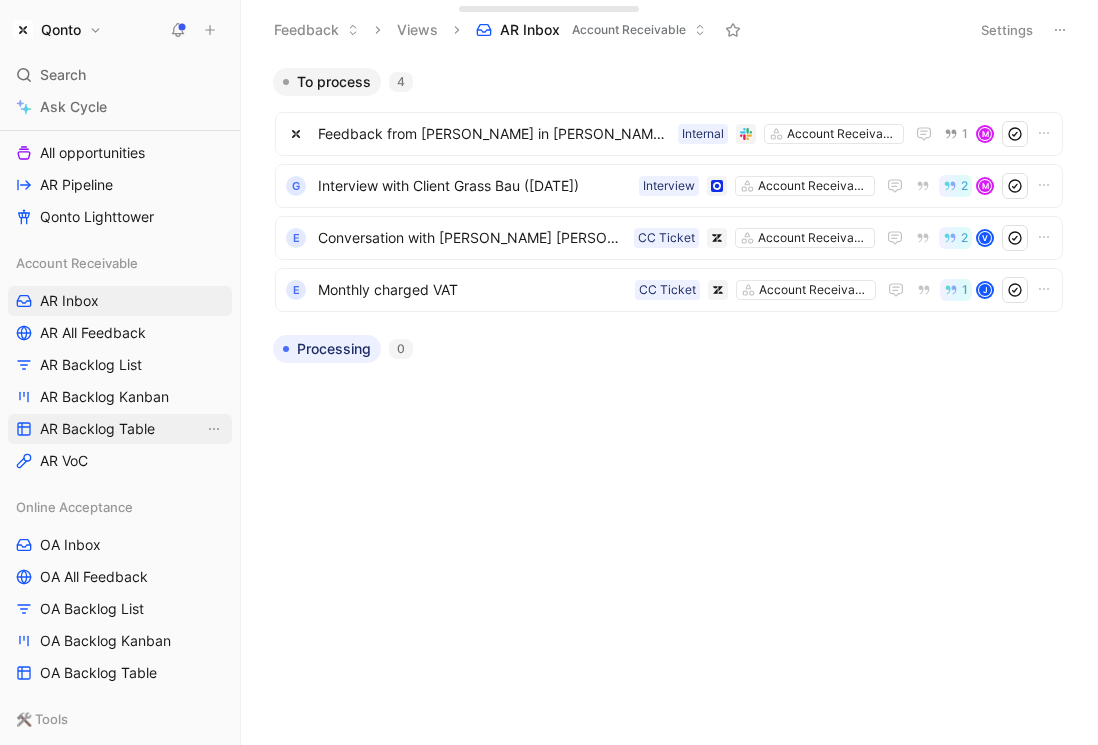 click on "AR Backlog Table" at bounding box center [120, 429] 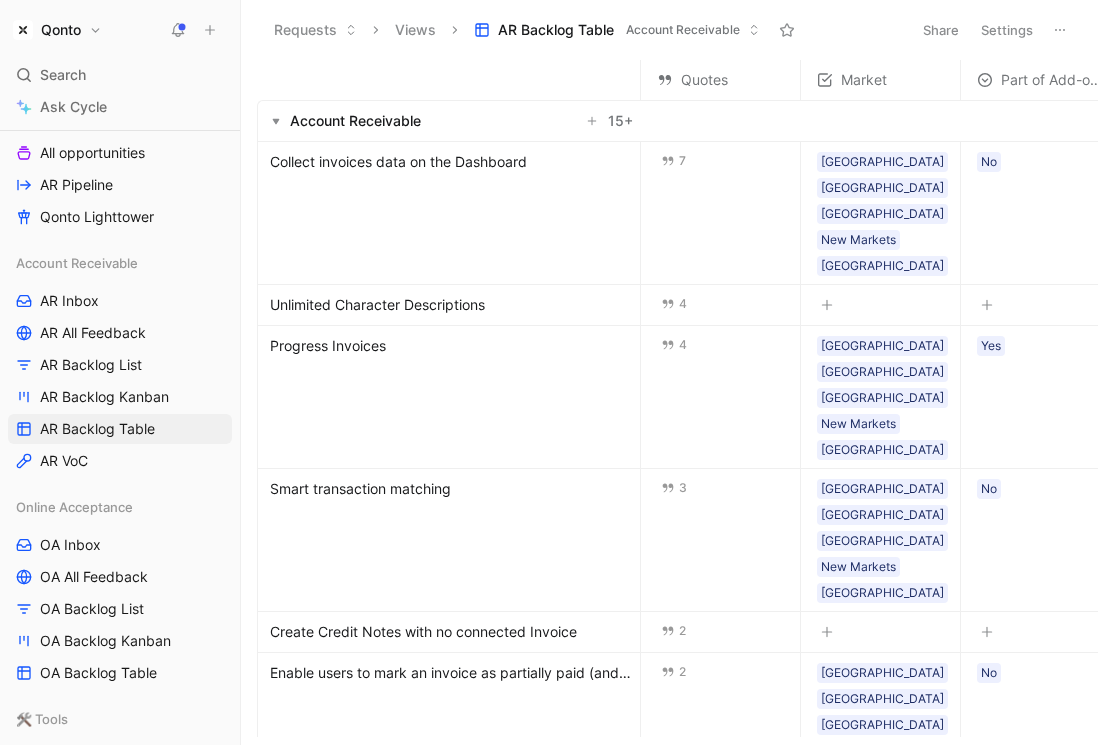 click on "Settings" at bounding box center (1007, 30) 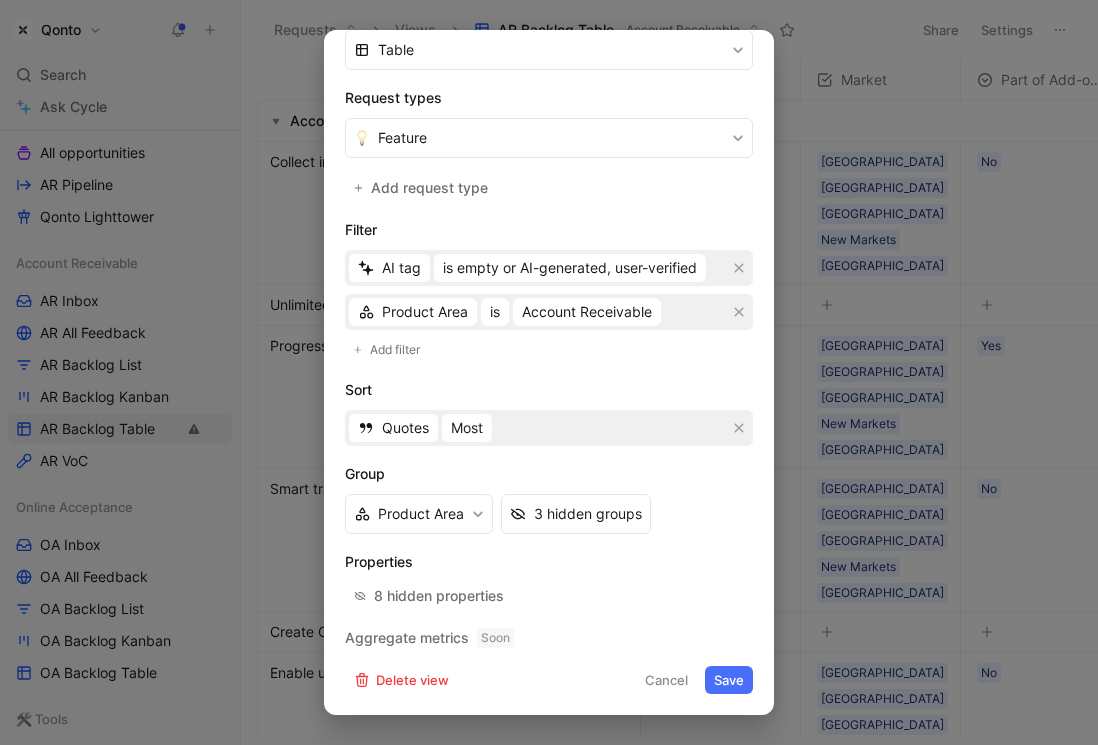 scroll, scrollTop: 0, scrollLeft: 0, axis: both 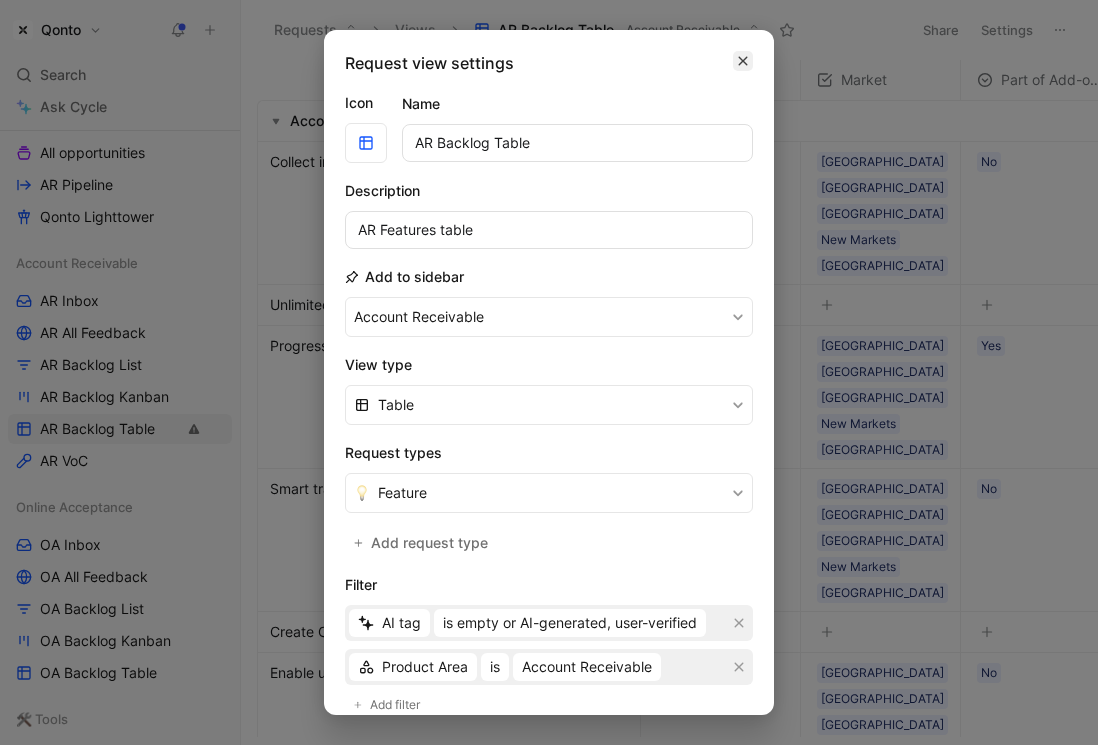 click at bounding box center [743, 61] 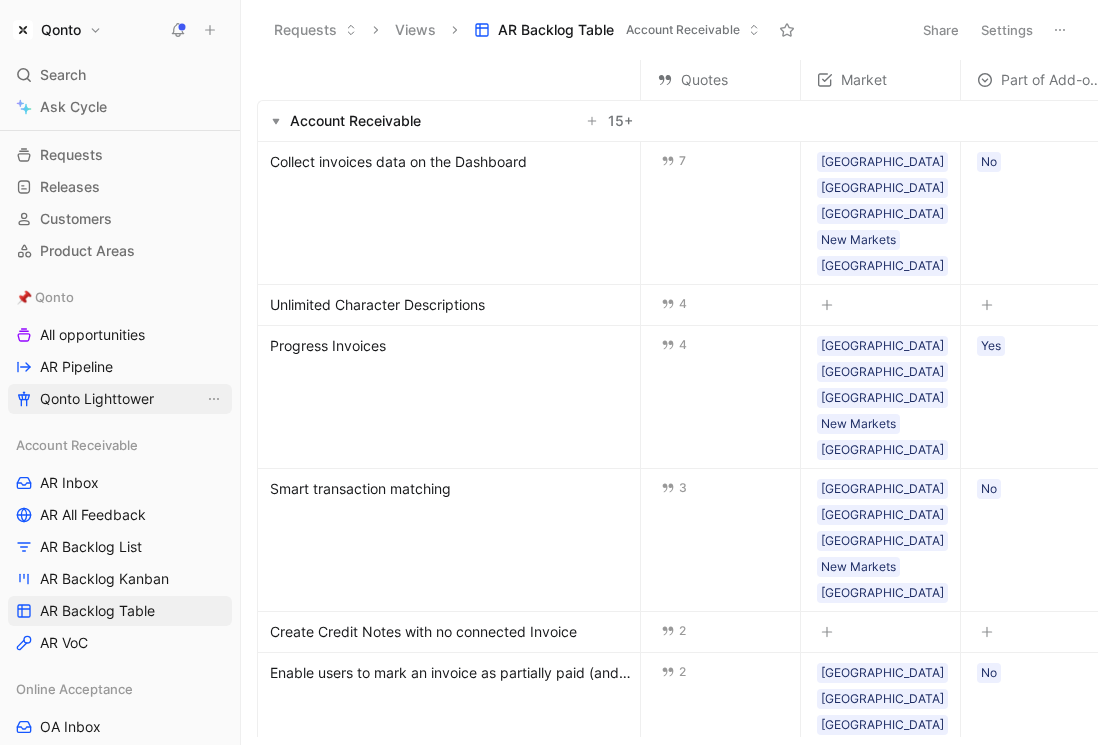 scroll, scrollTop: 53, scrollLeft: 0, axis: vertical 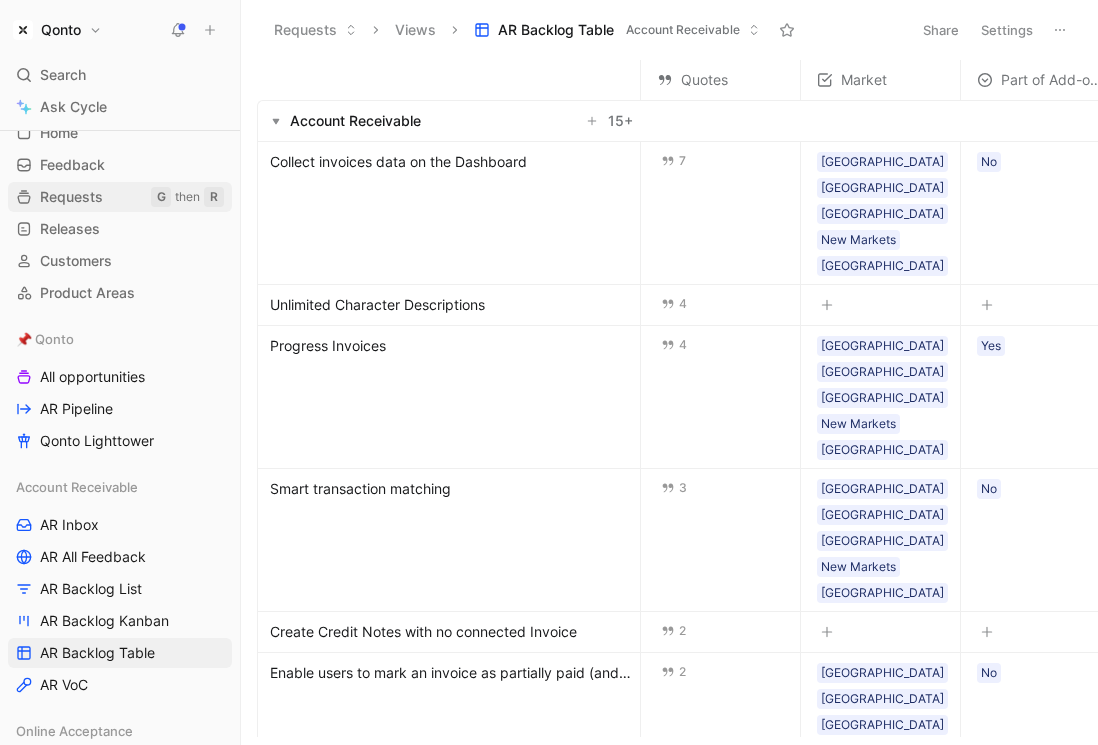 click on "Requests" at bounding box center (71, 197) 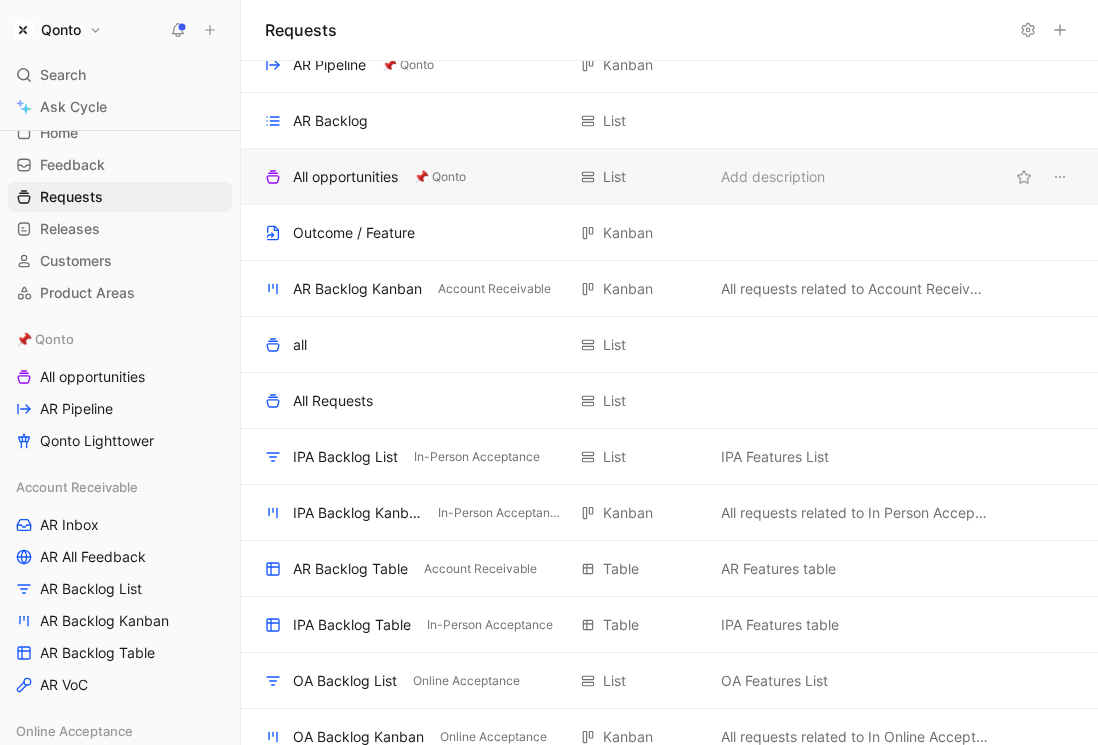 scroll, scrollTop: 0, scrollLeft: 0, axis: both 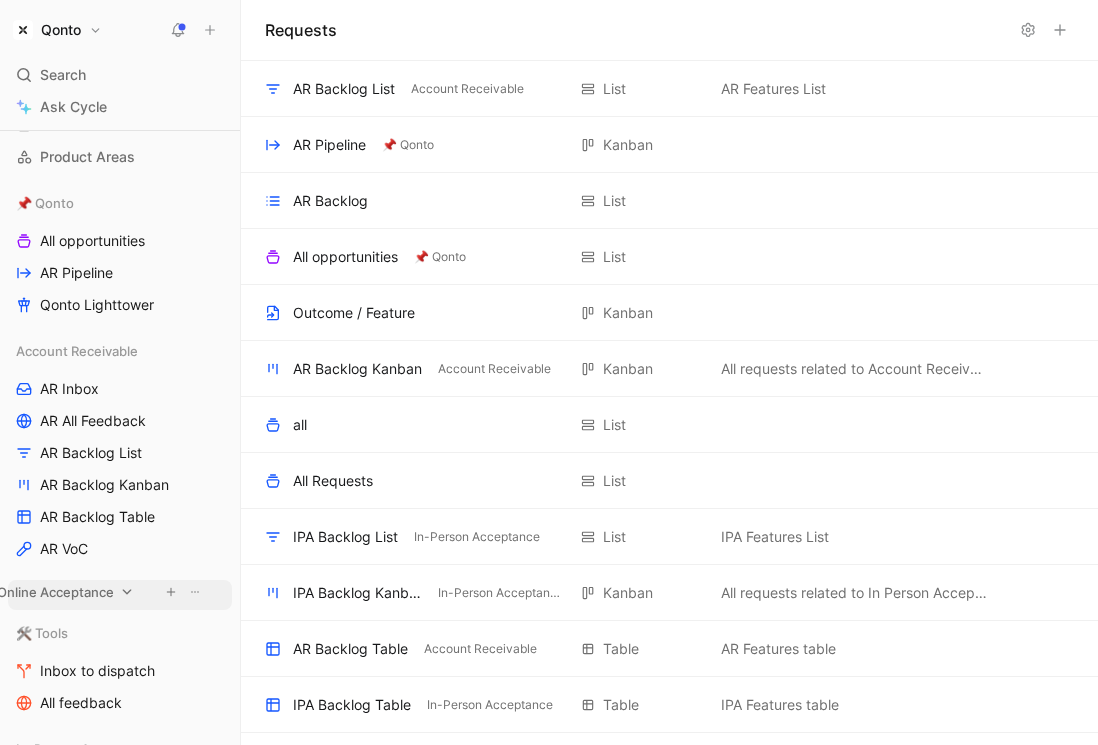 drag, startPoint x: 116, startPoint y: 602, endPoint x: 98, endPoint y: 599, distance: 18.248287 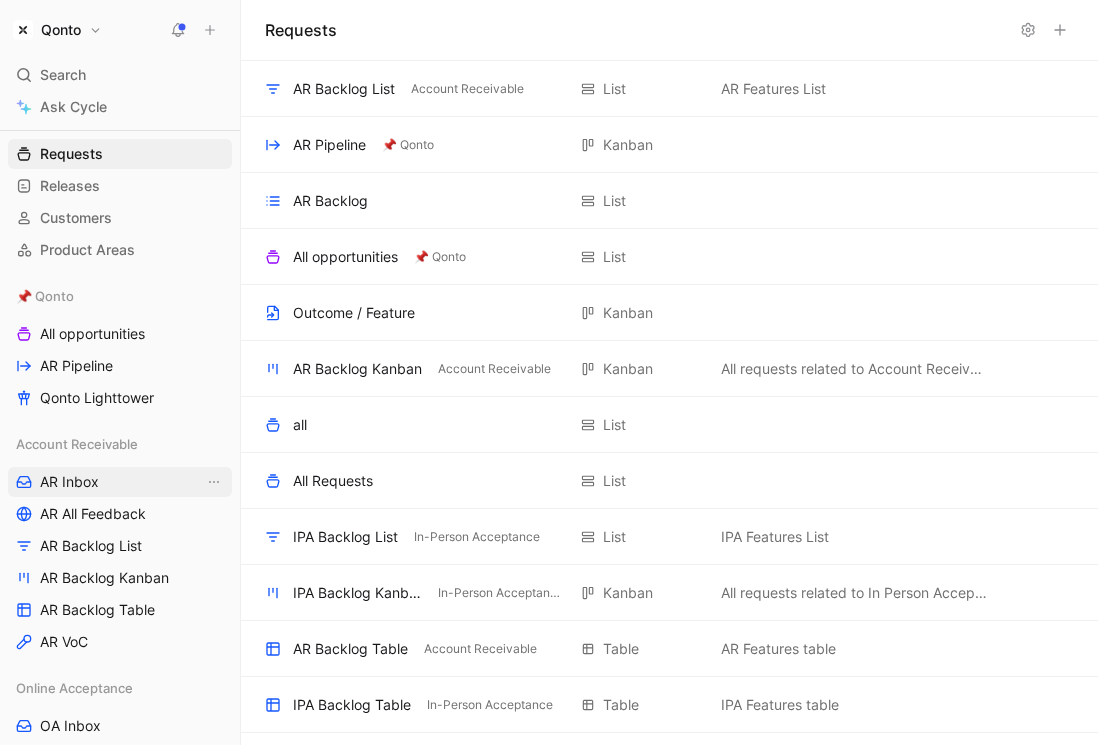 scroll, scrollTop: 85, scrollLeft: 0, axis: vertical 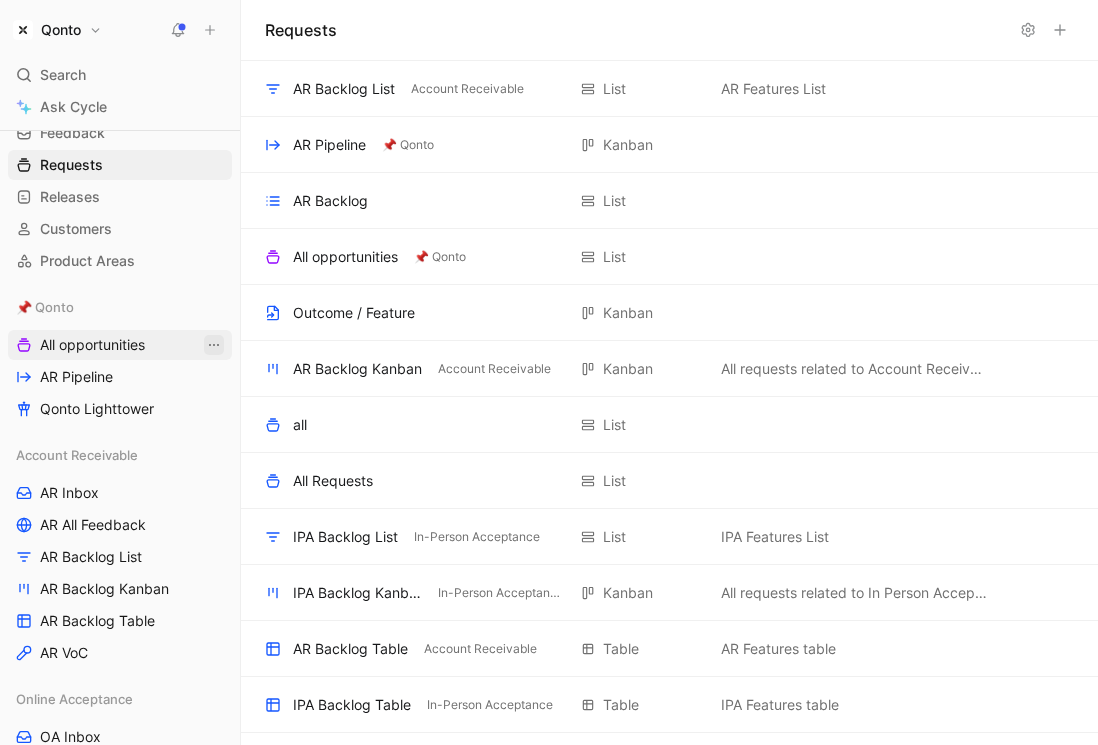 click 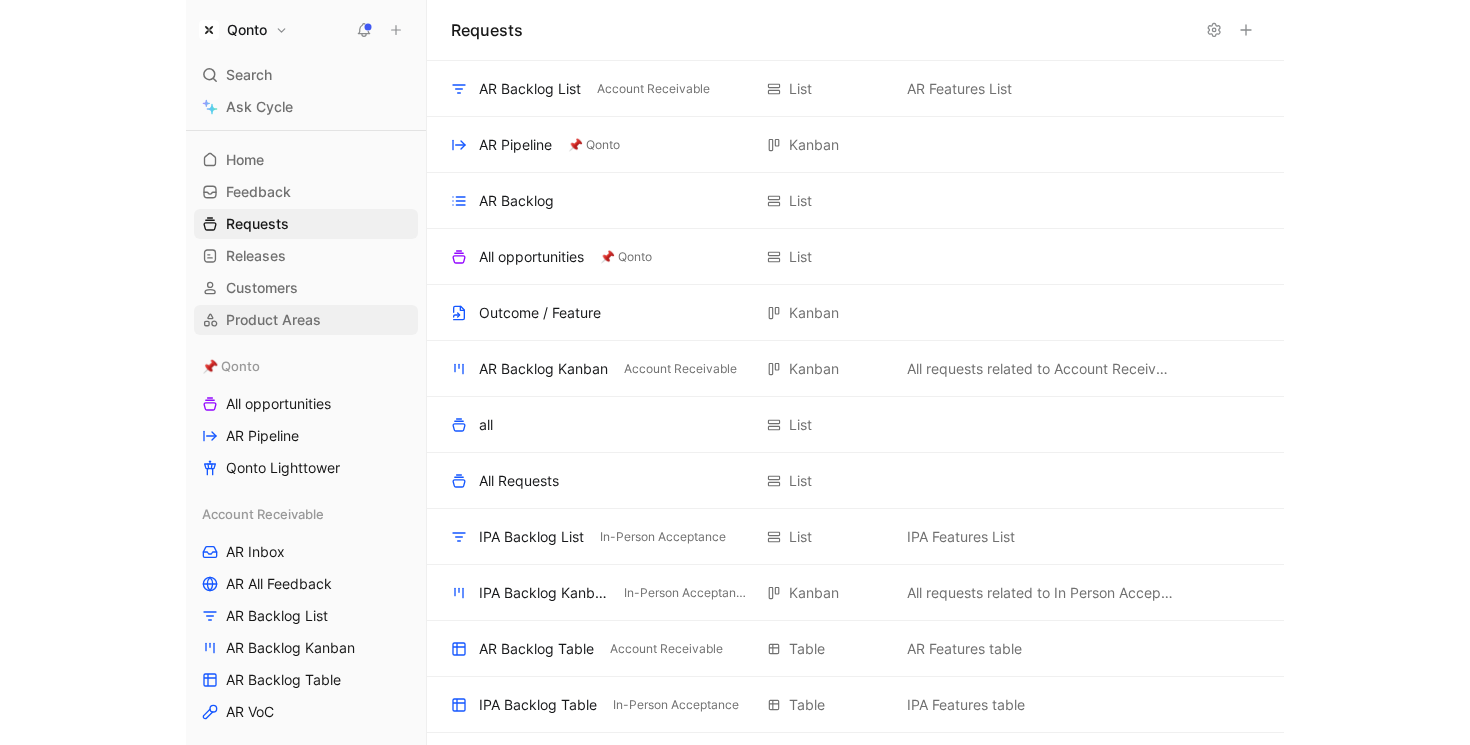 scroll, scrollTop: 0, scrollLeft: 0, axis: both 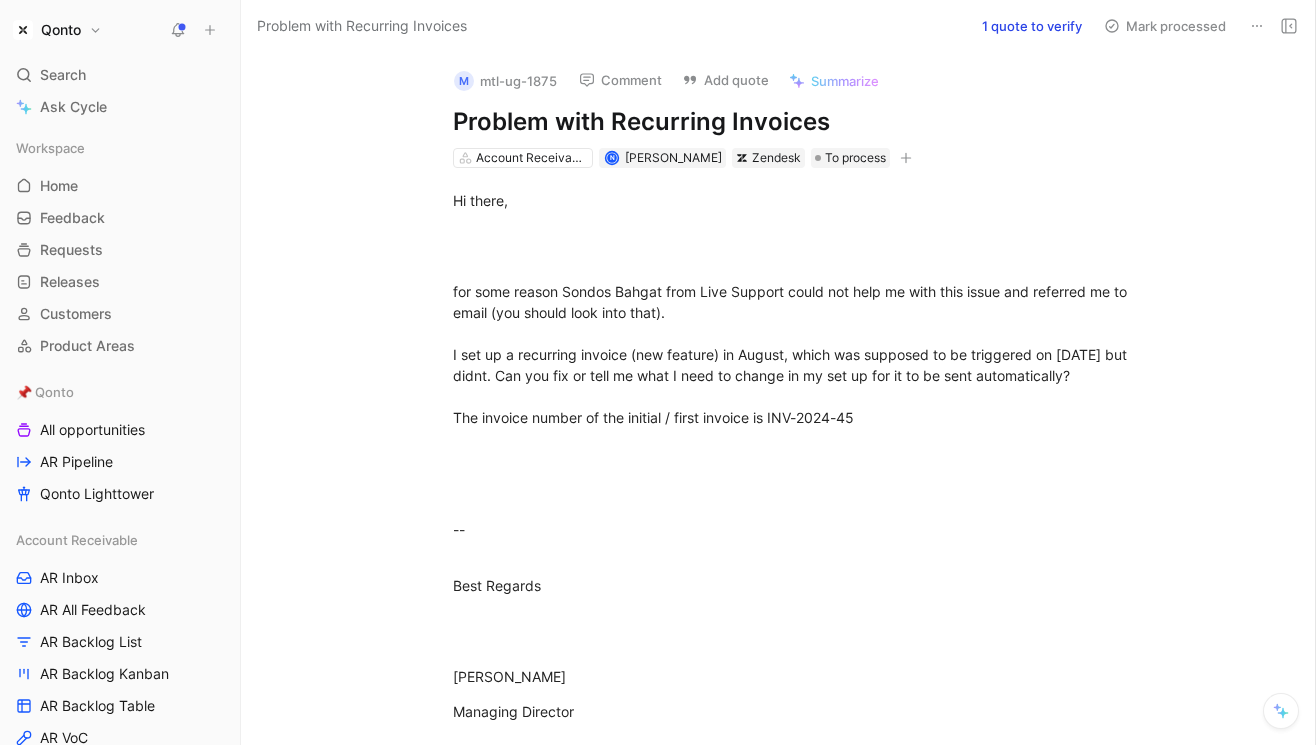 click on "1 quote to verify" at bounding box center (1032, 26) 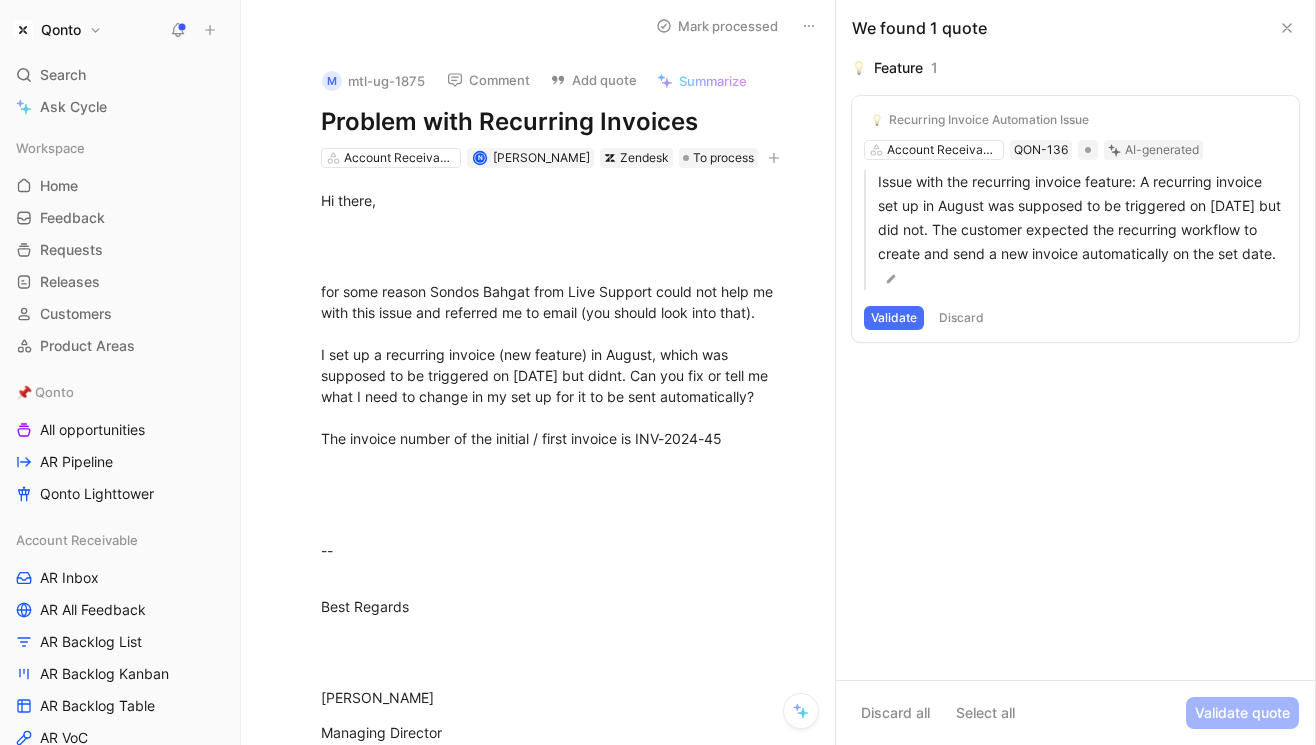 click on "Validate" at bounding box center (894, 318) 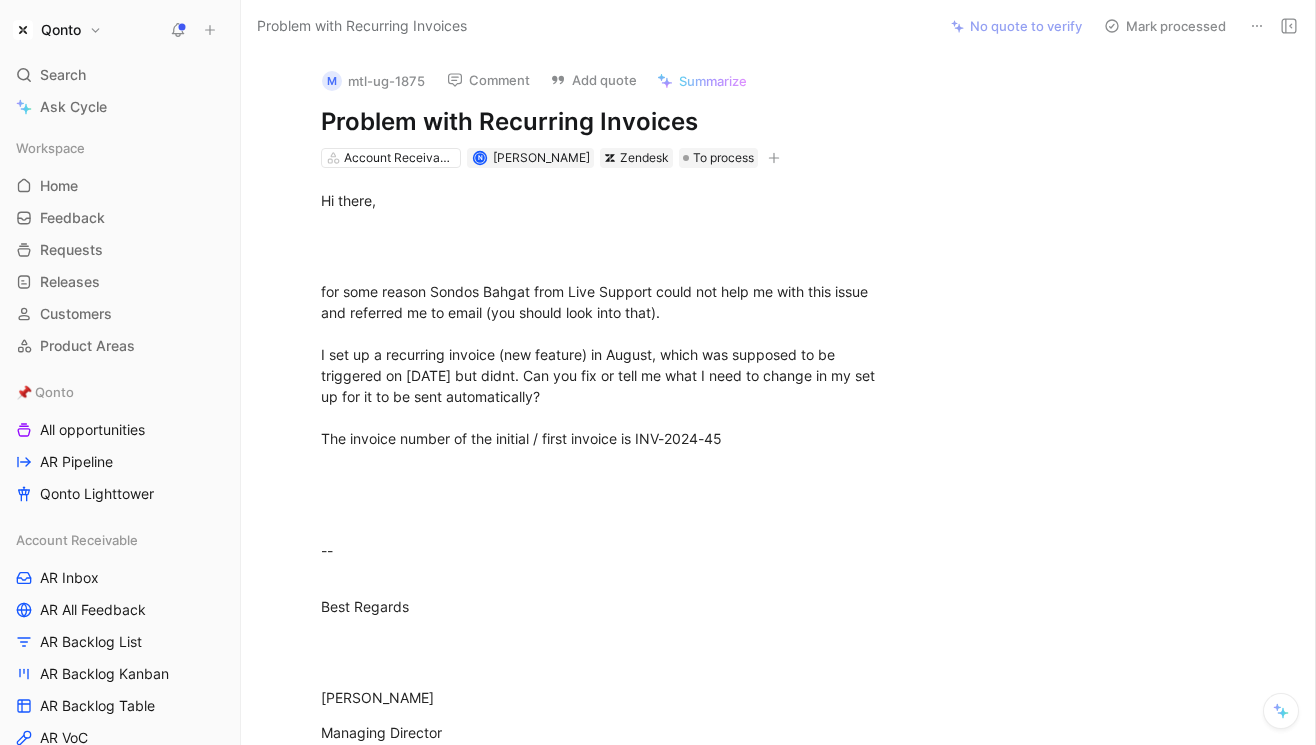 click on "Mark processed" at bounding box center [1165, 26] 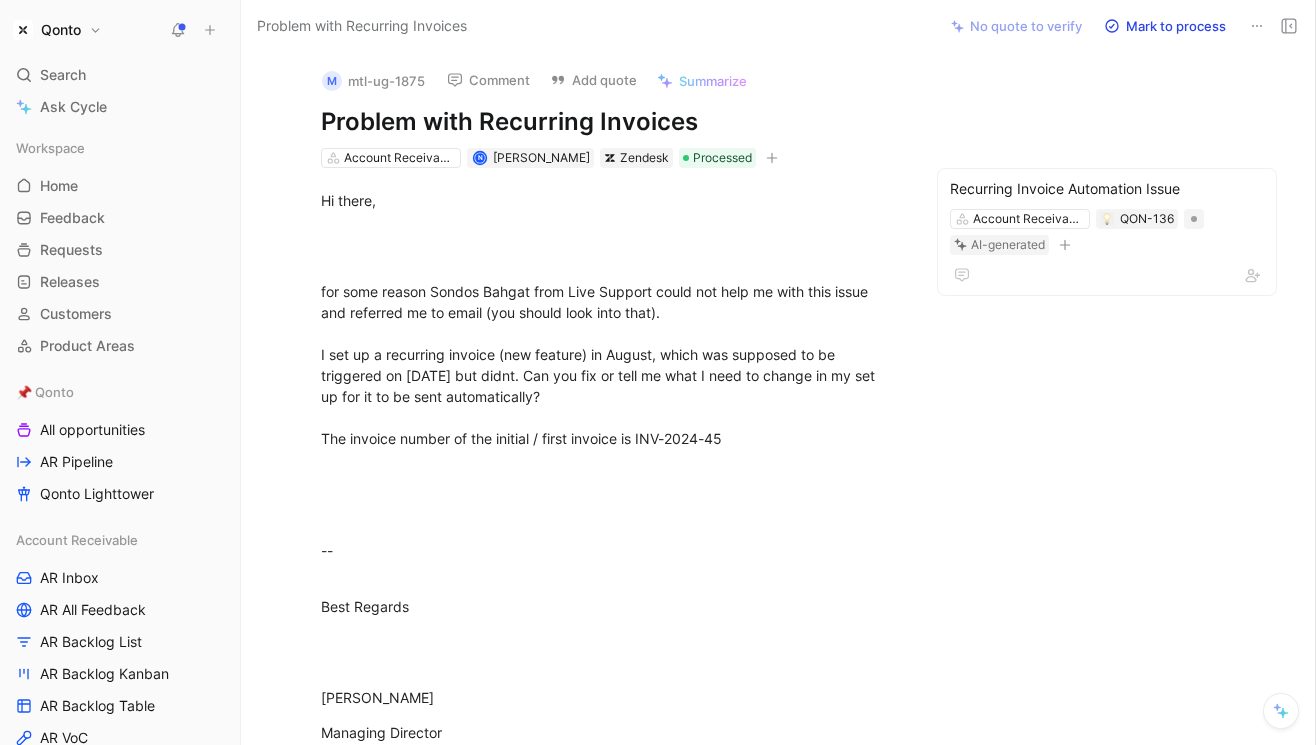 click 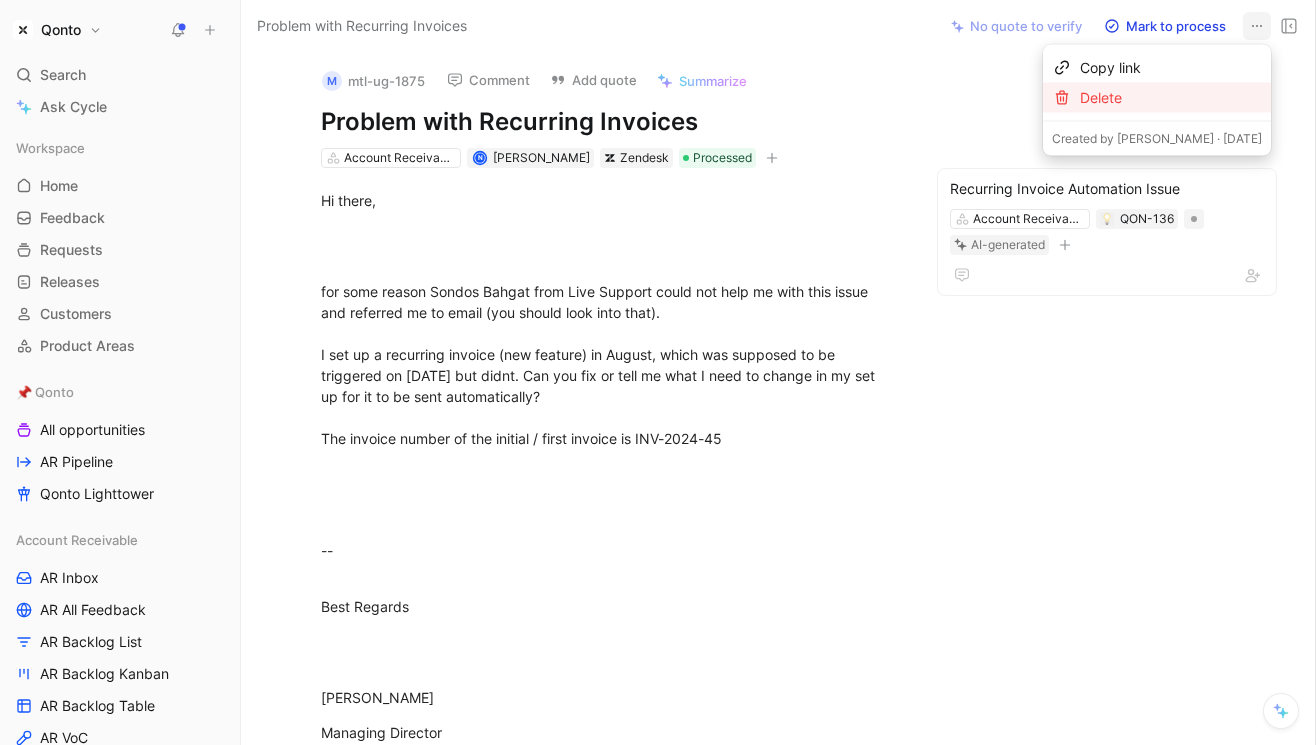 click on "Delete" at bounding box center [1171, 98] 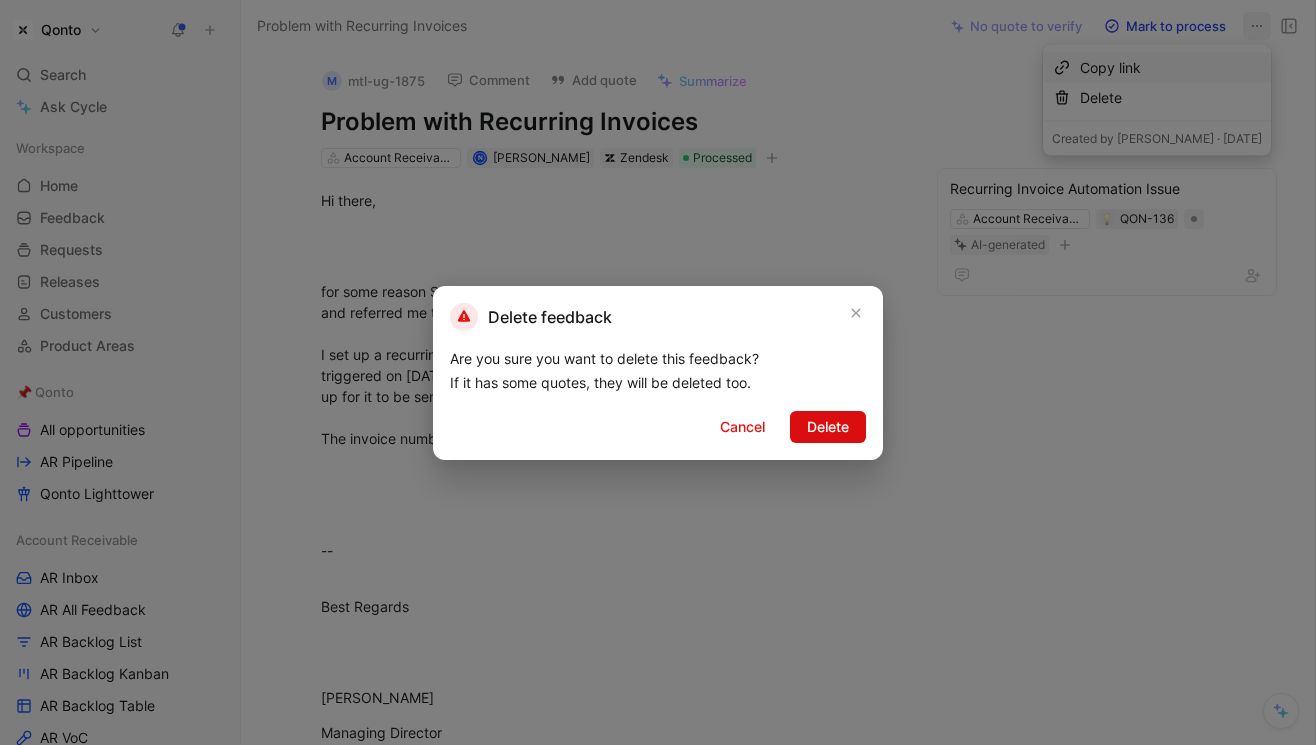 click on "Delete" at bounding box center (828, 427) 